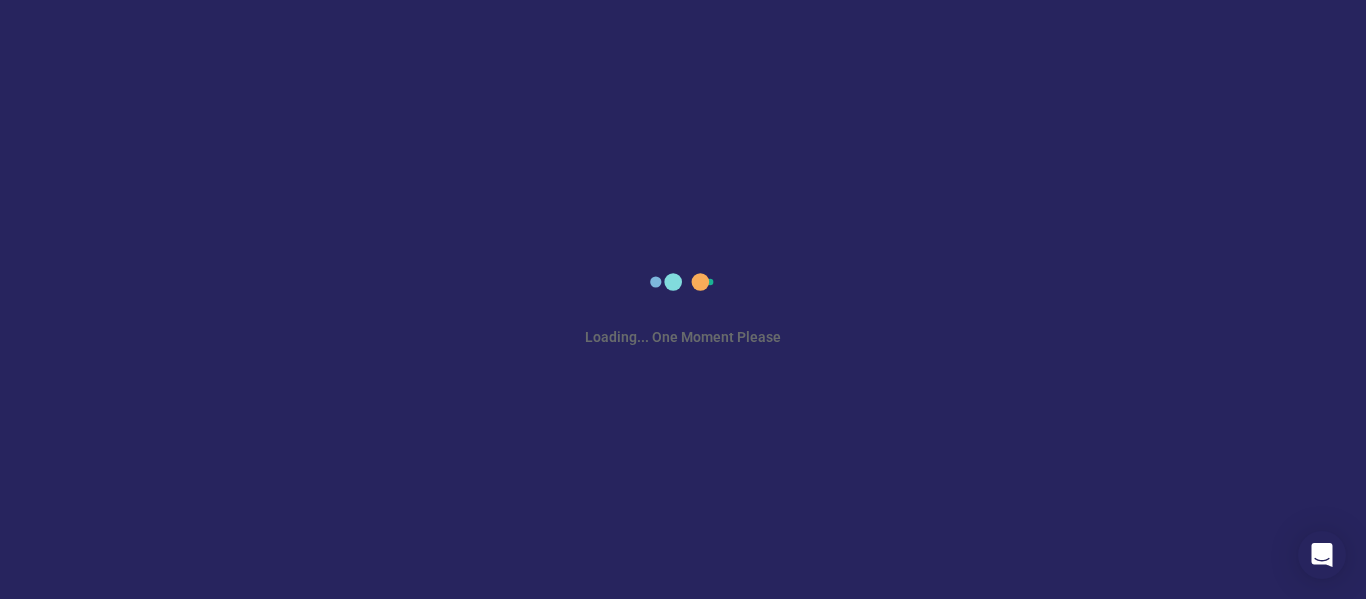 scroll, scrollTop: 0, scrollLeft: 0, axis: both 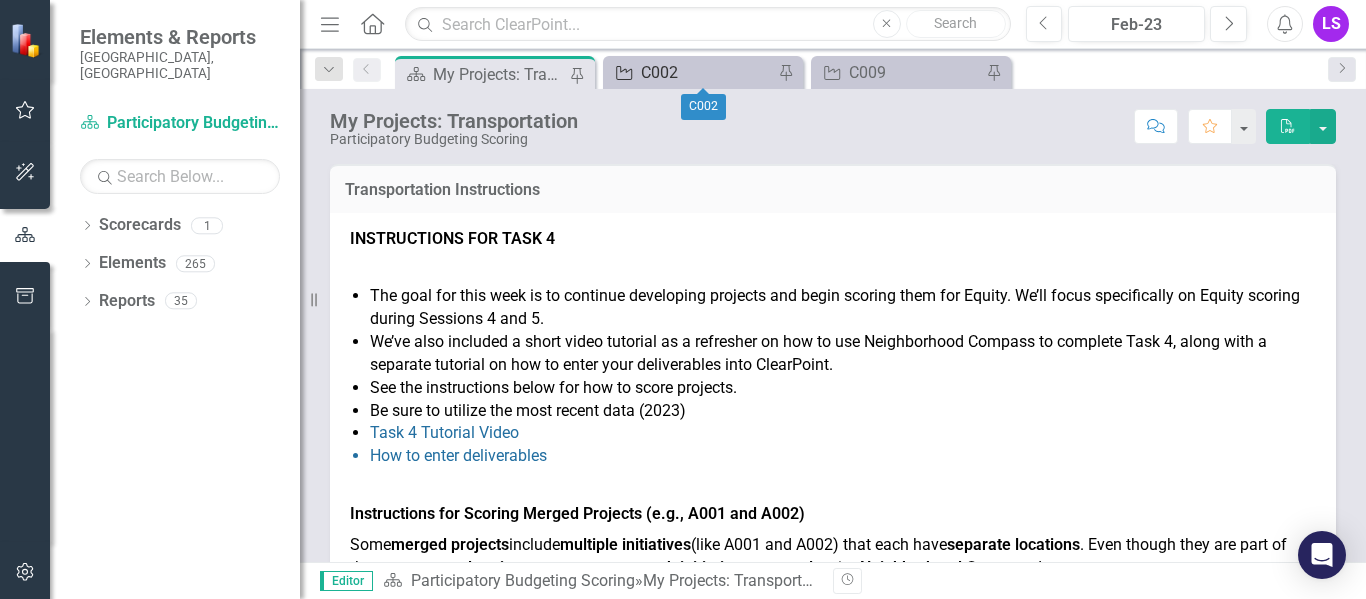 click on "C002" at bounding box center [707, 72] 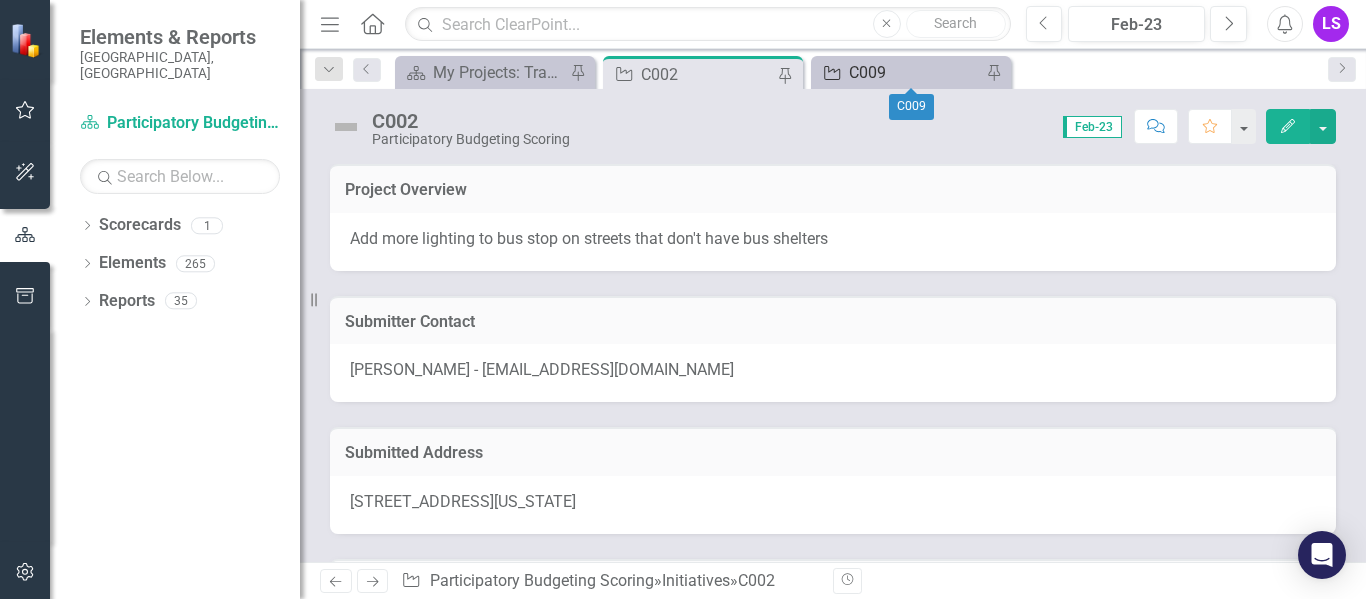 click on "C009" at bounding box center (915, 72) 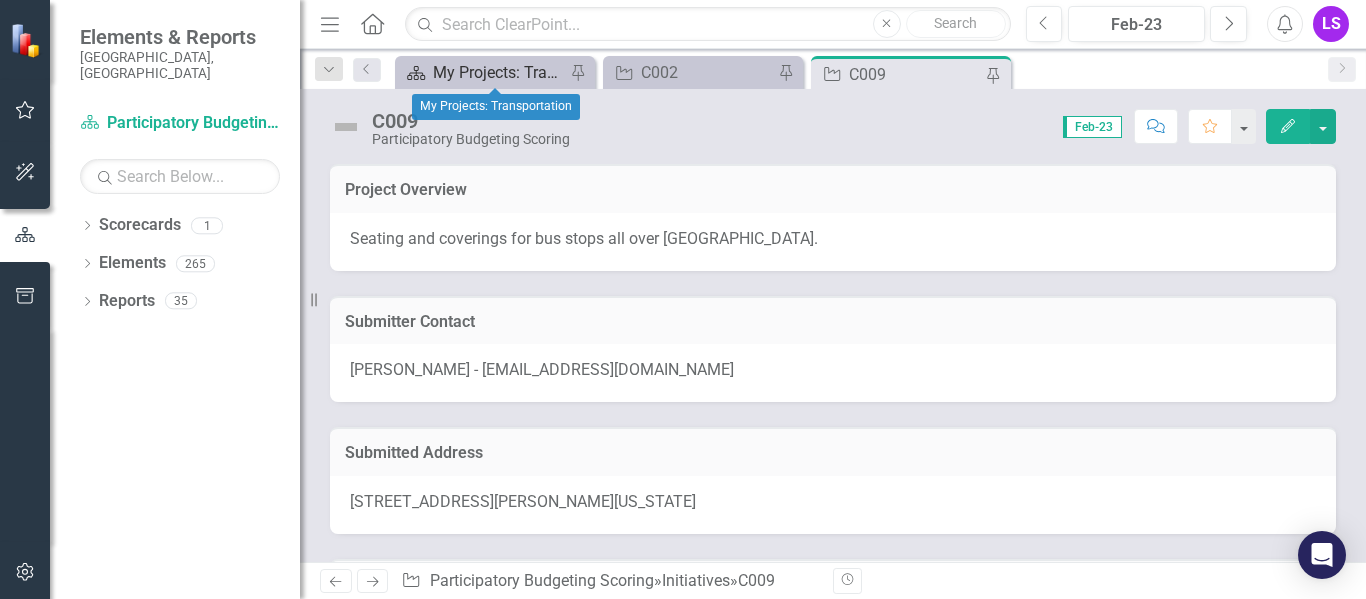 click on "My Projects: Transportation" at bounding box center [499, 72] 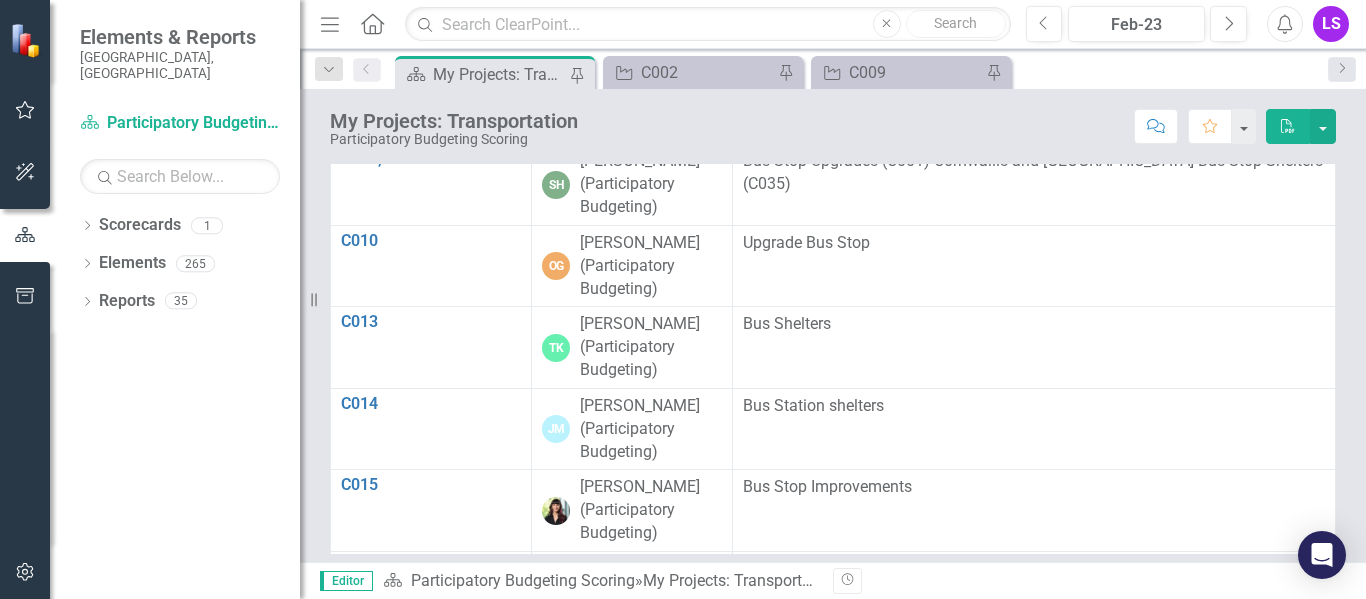 scroll, scrollTop: 1197, scrollLeft: 0, axis: vertical 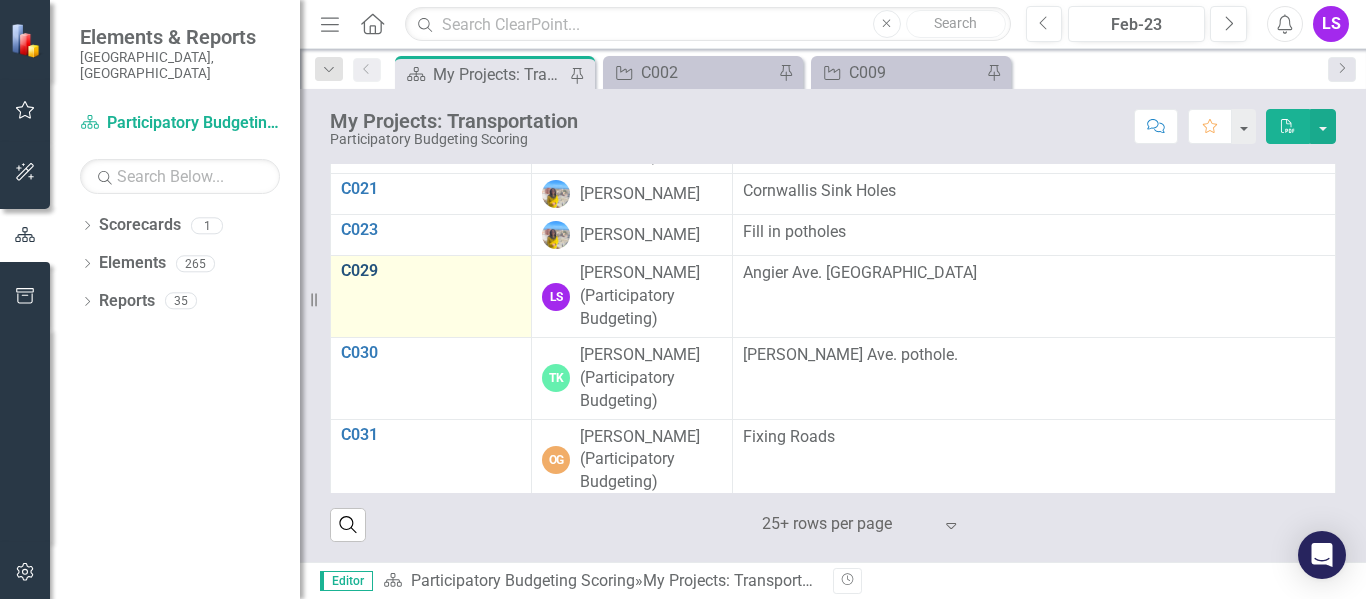 click on "C029" at bounding box center [431, 271] 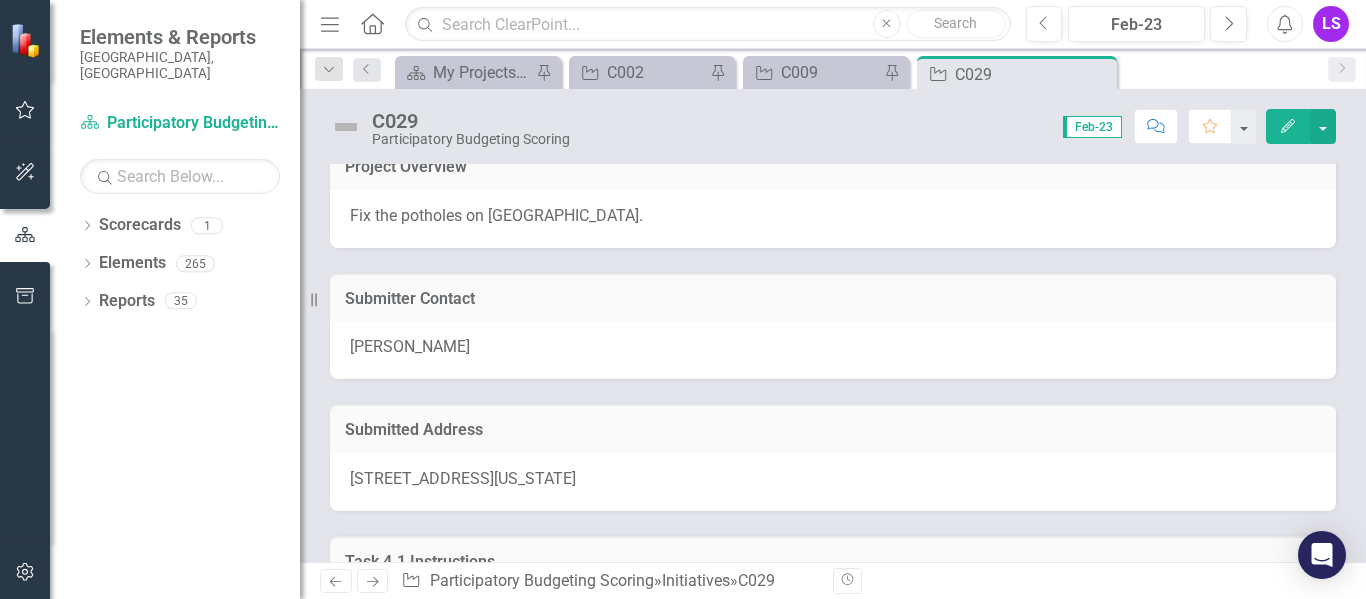 scroll, scrollTop: 0, scrollLeft: 0, axis: both 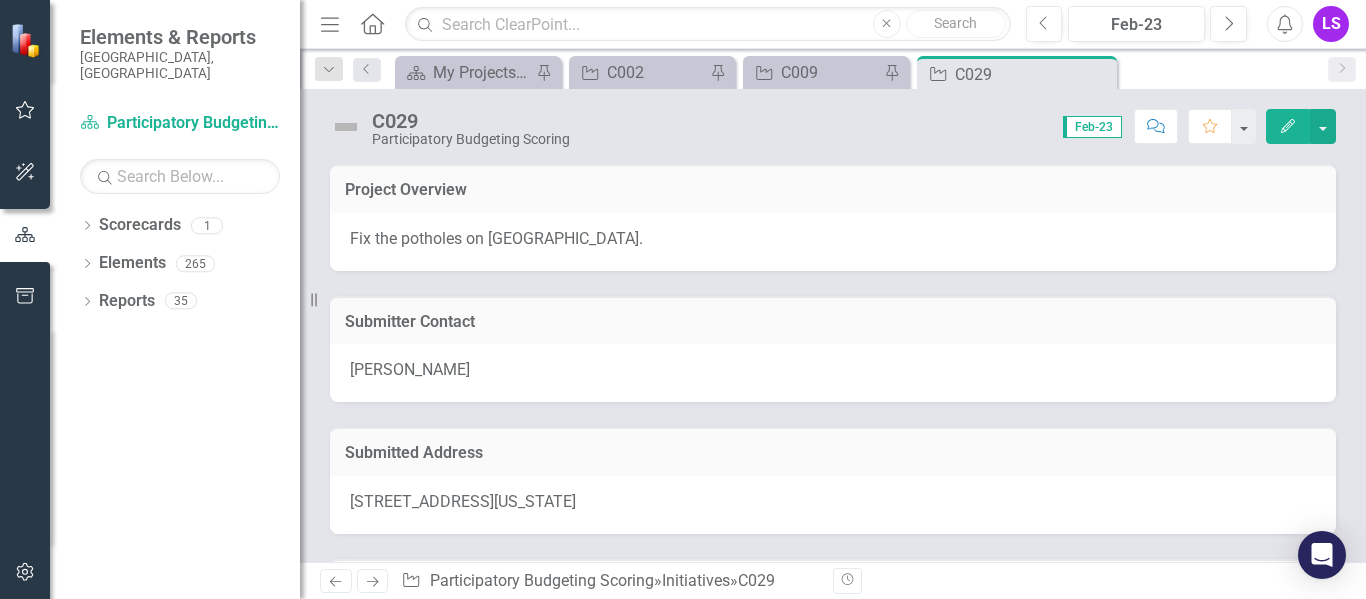 click on "Project Overview Fix the potholes on [GEOGRAPHIC_DATA]." at bounding box center [833, 205] 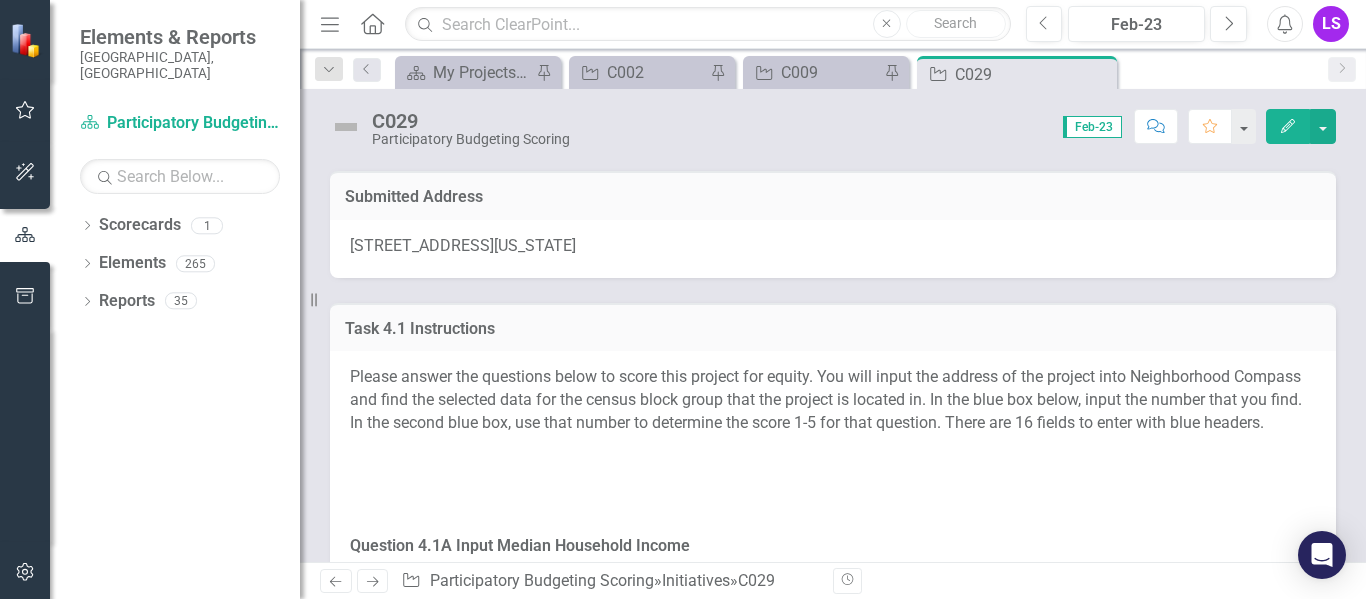 scroll, scrollTop: 280, scrollLeft: 0, axis: vertical 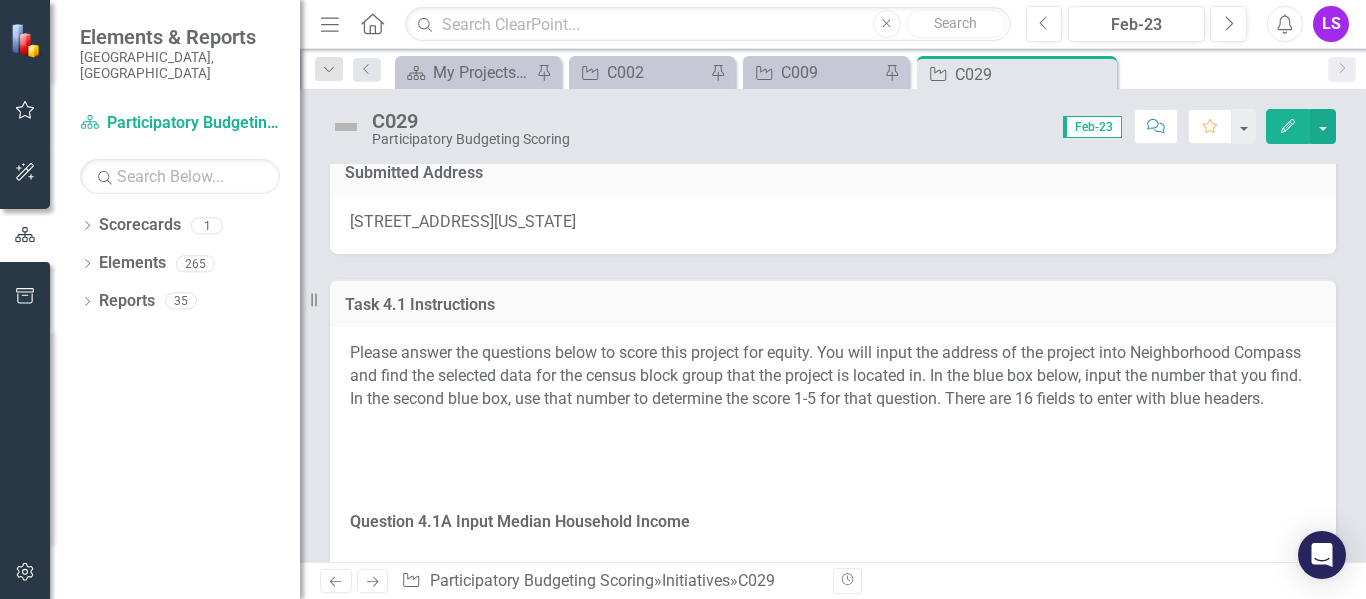 click on "[STREET_ADDRESS][US_STATE]" at bounding box center (463, 221) 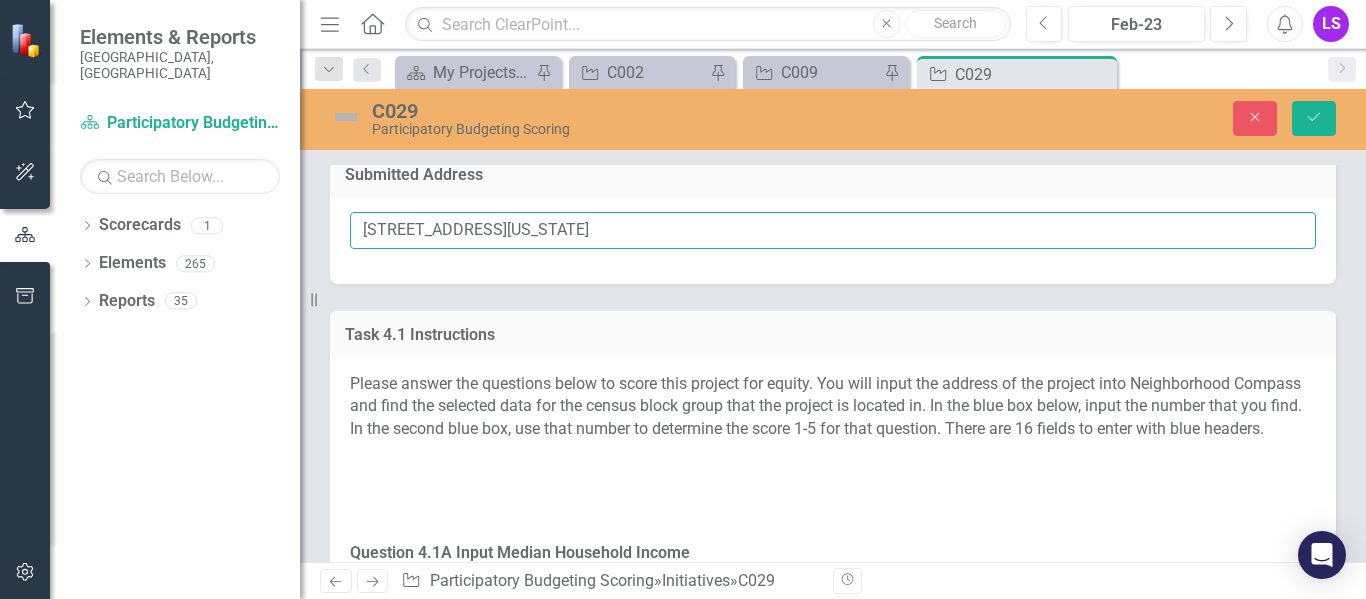 click on "[STREET_ADDRESS][US_STATE]" at bounding box center [833, 230] 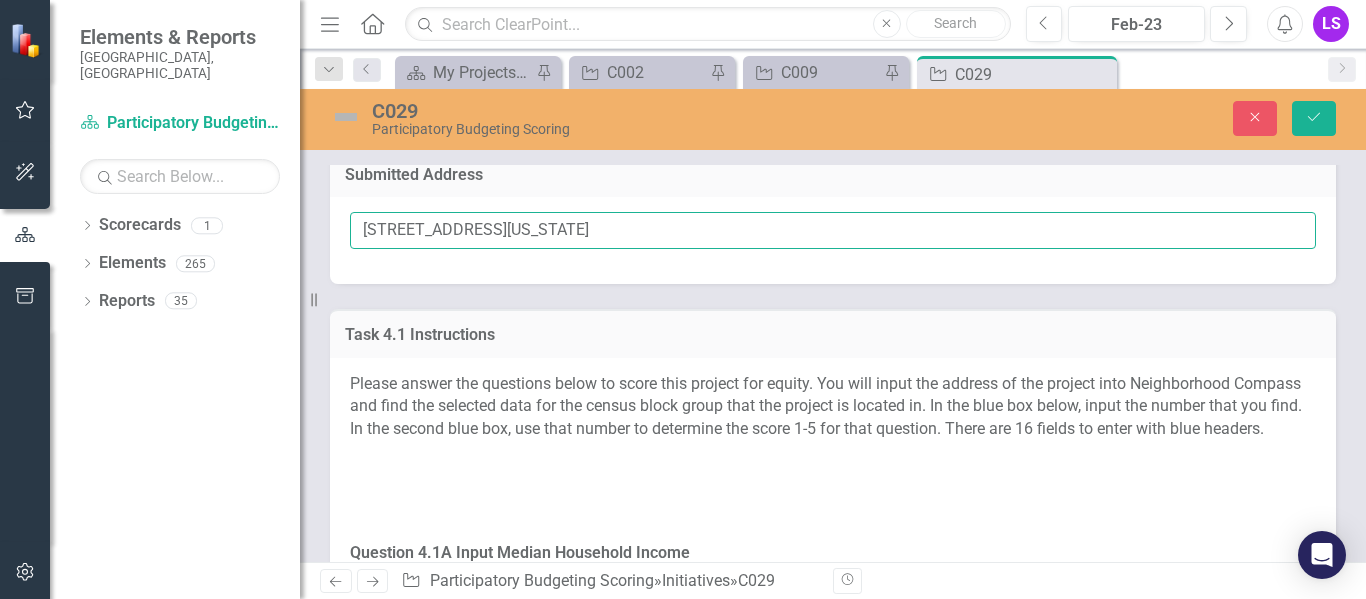 drag, startPoint x: 371, startPoint y: 229, endPoint x: 683, endPoint y: 226, distance: 312.01443 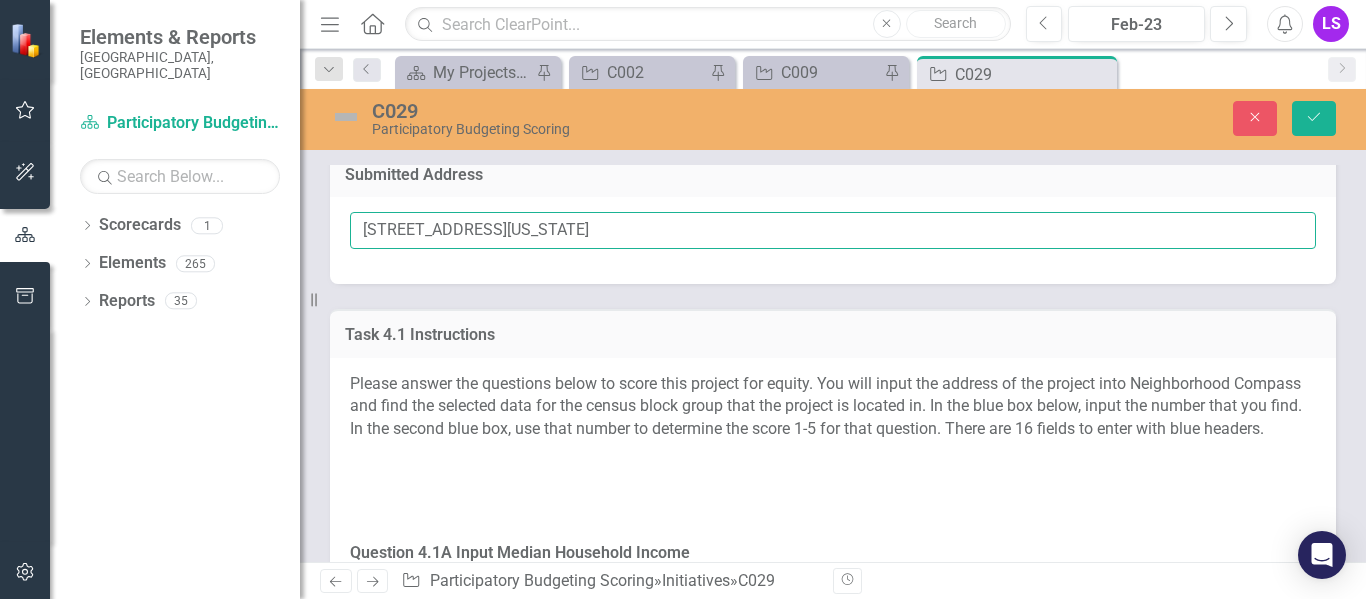 click on "[STREET_ADDRESS][US_STATE]" at bounding box center (833, 230) 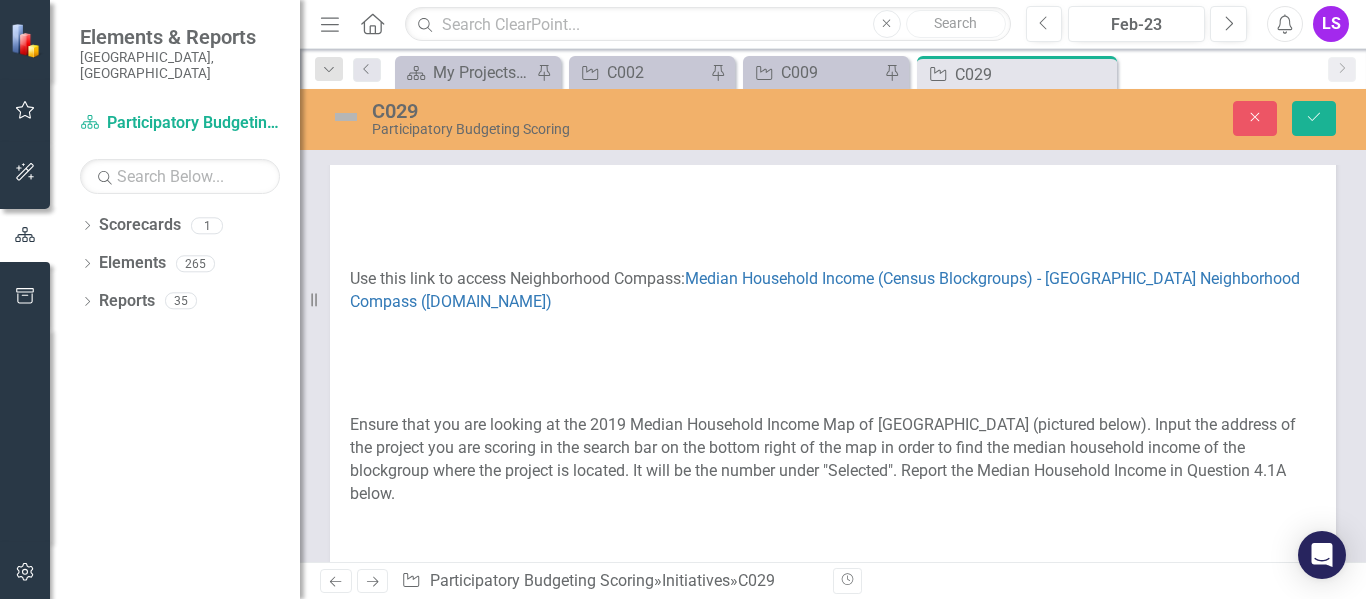 scroll, scrollTop: 701, scrollLeft: 0, axis: vertical 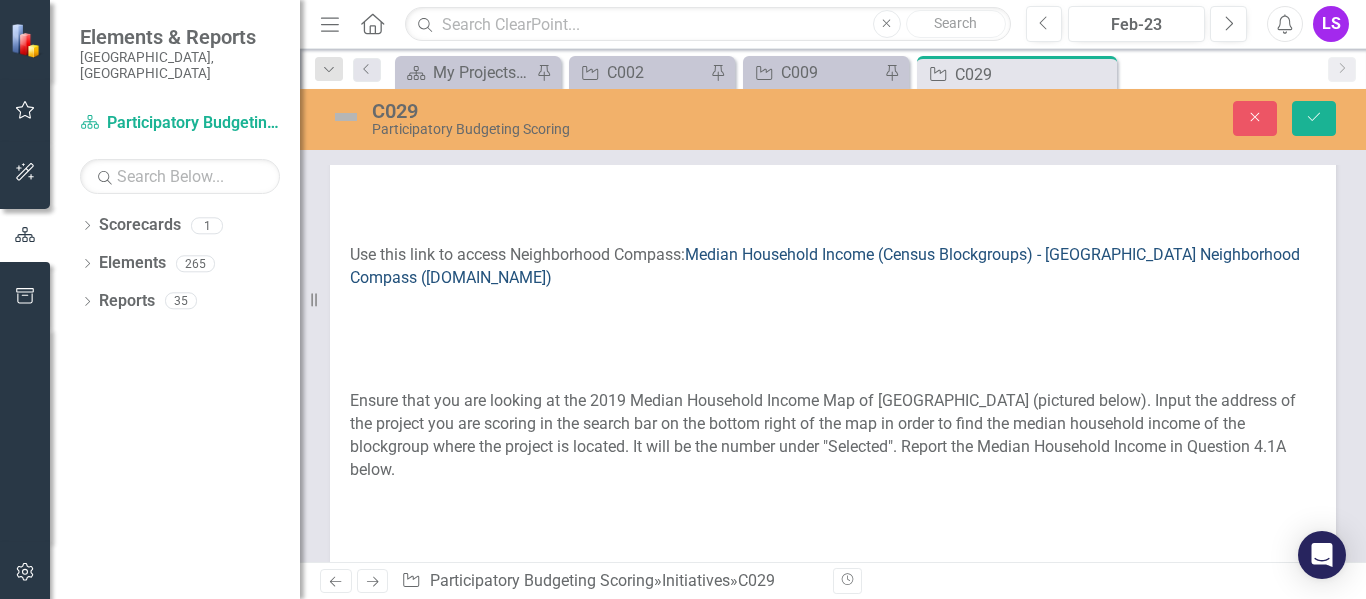 click on "Median Household Income (Census Blockgroups) - [GEOGRAPHIC_DATA] Neighborhood Compass ([DOMAIN_NAME])" at bounding box center (825, 266) 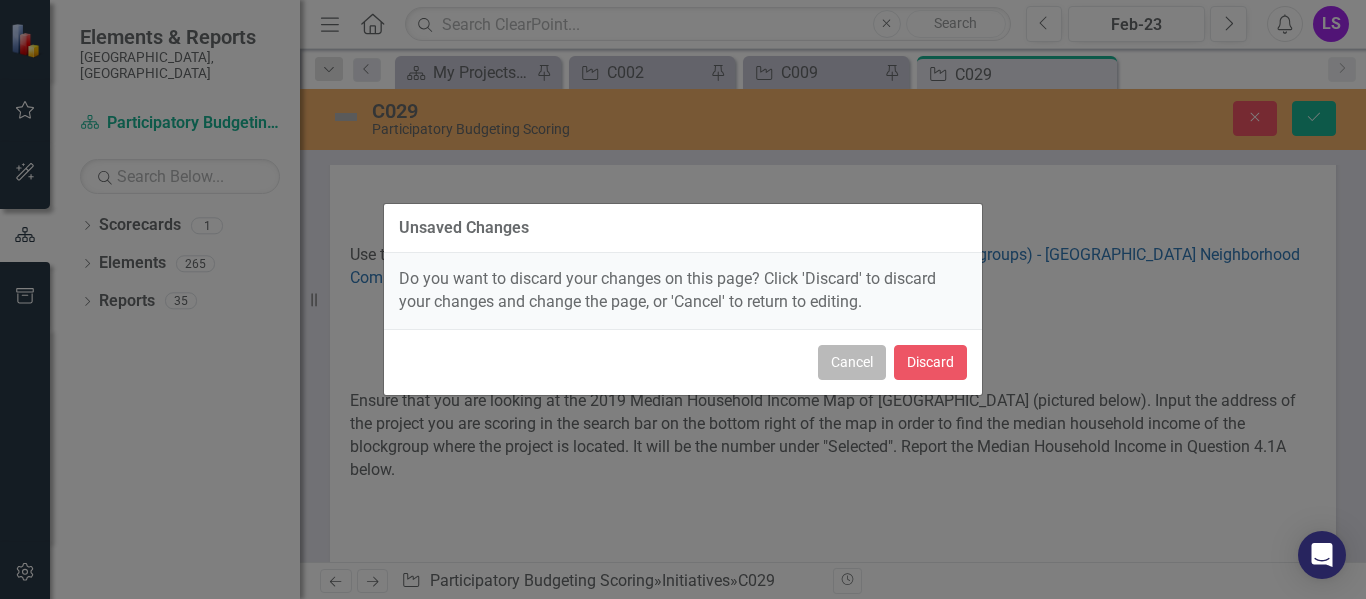 click on "Cancel" at bounding box center (852, 362) 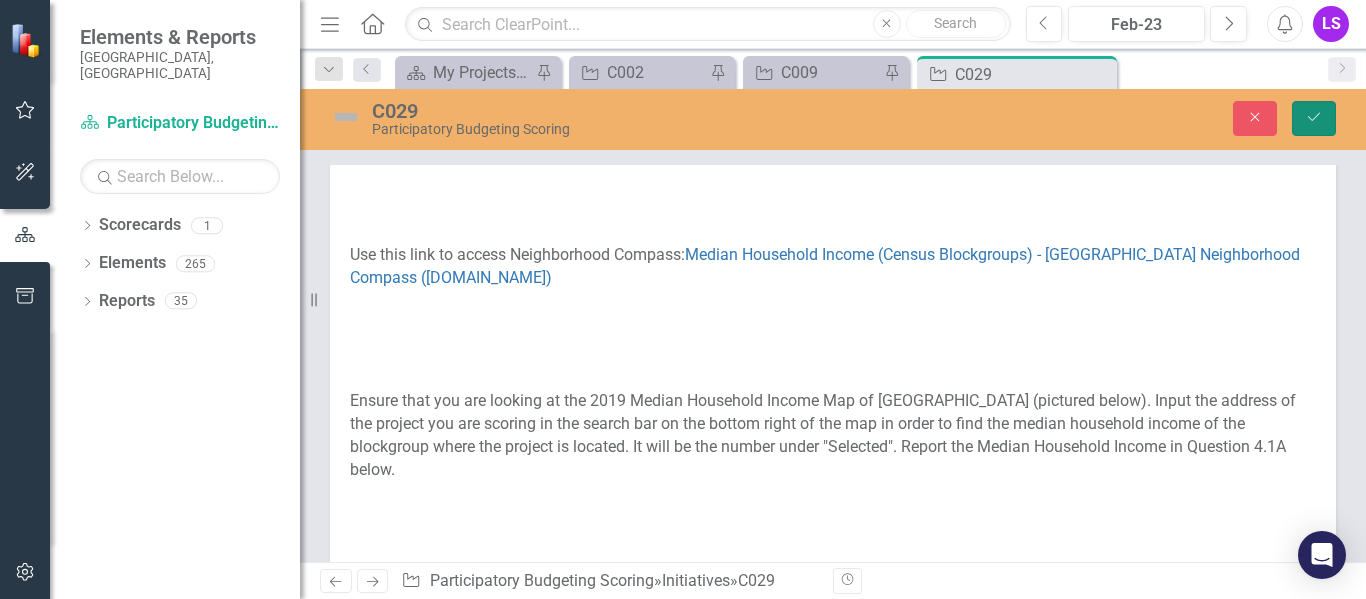 click on "Save" 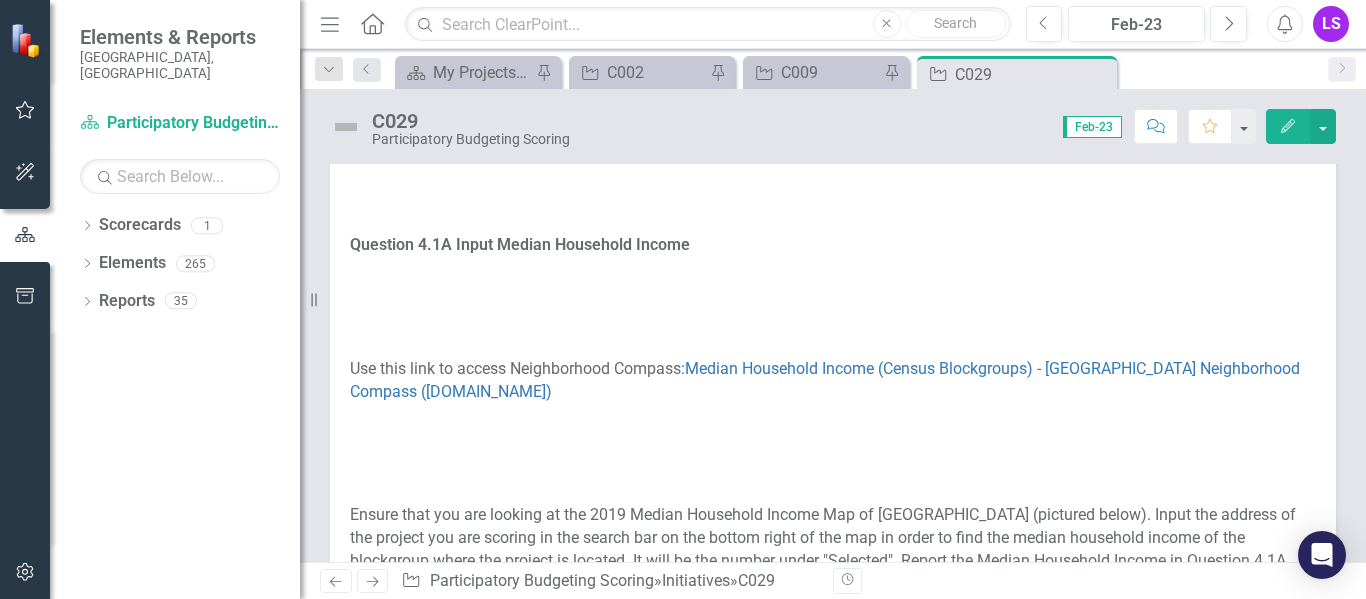 scroll, scrollTop: 580, scrollLeft: 0, axis: vertical 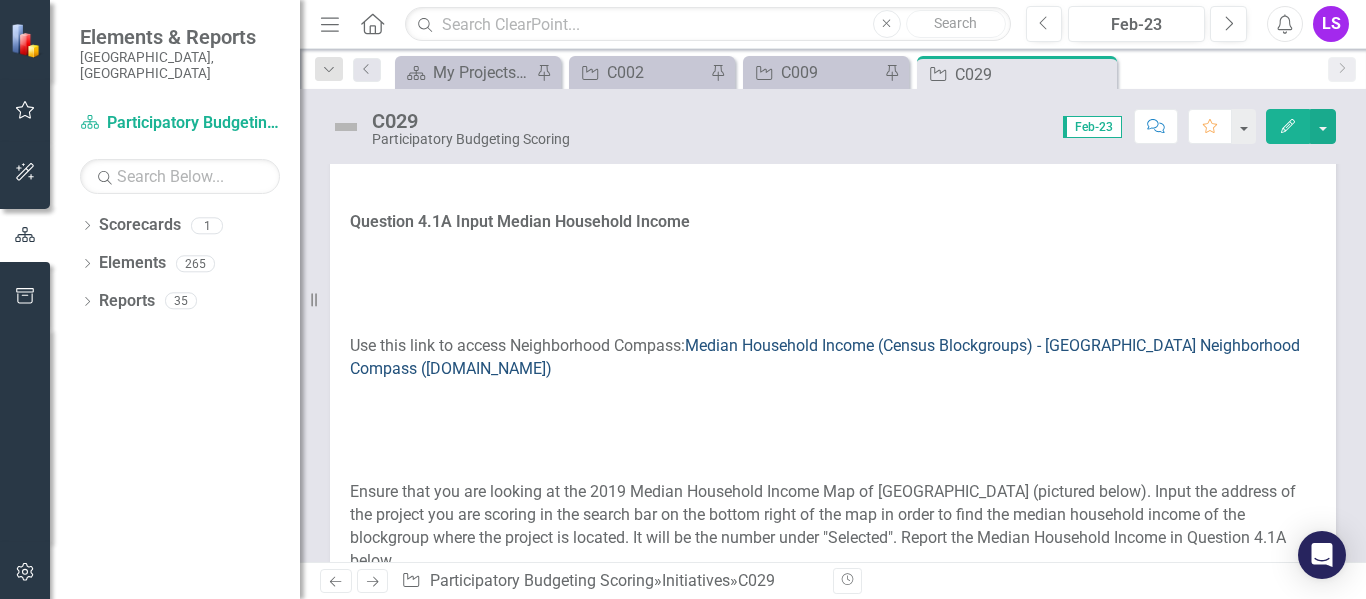click on "Median Household Income (Census Blockgroups) - [GEOGRAPHIC_DATA] Neighborhood Compass ([DOMAIN_NAME])" at bounding box center (825, 357) 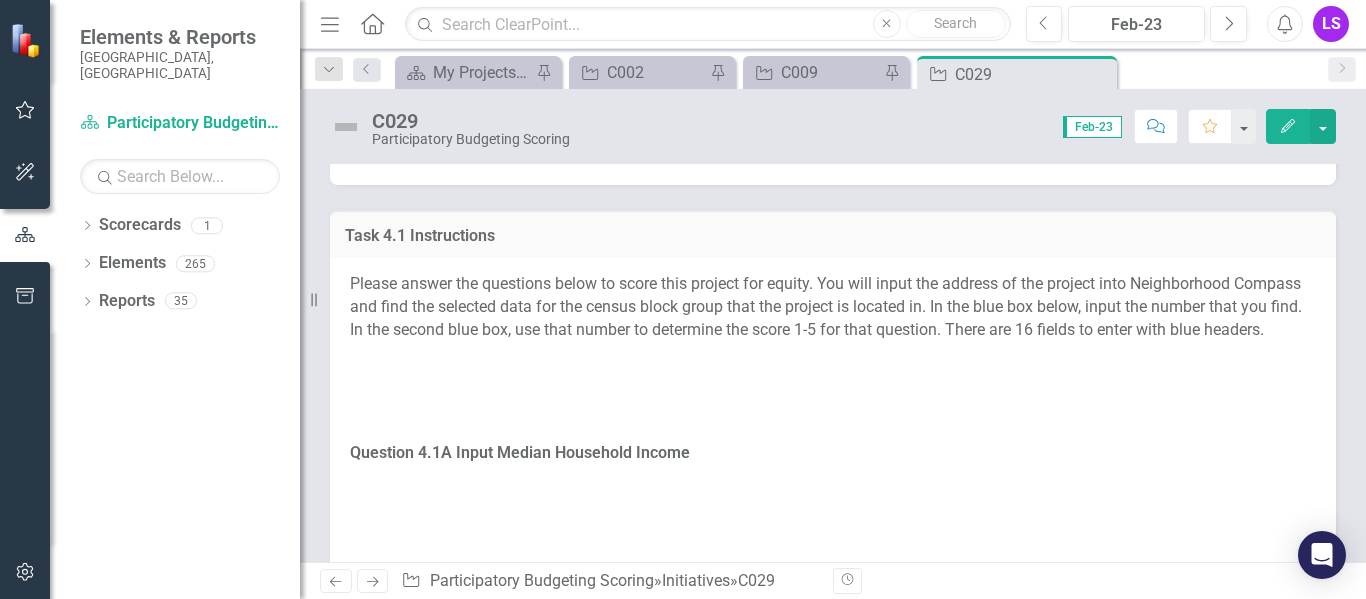 scroll, scrollTop: 371, scrollLeft: 0, axis: vertical 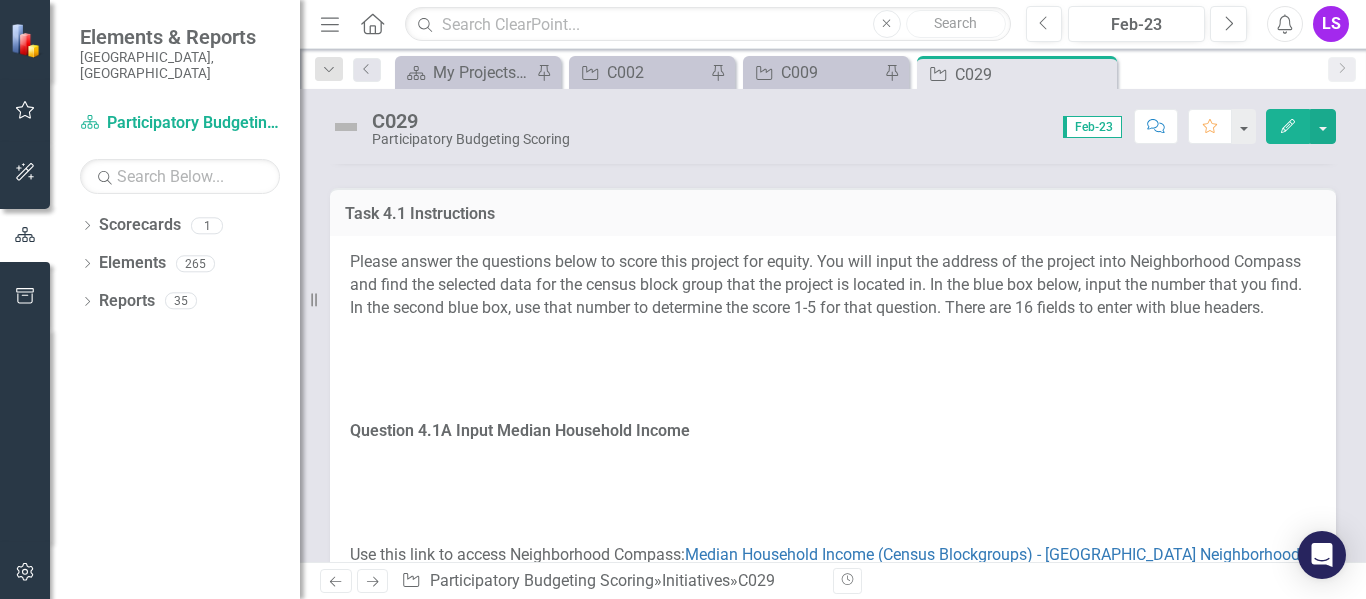 click on "Dropdown Scorecards 1 Participatory Budgeting Scoring Dropdown Elements 265 Dropdown Objective Objectives 7 Arts and Culture Transportation Parks and Recreation (Spanish) Parks and Recreation Public Works Sustainability Other Dropdown Measure Measures 0 Dropdown Initiative Initiatives 258   A001   A002   A003   A004, A016   A005   A006   A007   A008   A009   A010   A011   A012   A013, A003   A014   A015, A018   A016   A017   A018   A019, A022   A020, A021   A021   A022   C001, C035   C002   C003   C004   C005   C006   C007   C008   C009   C010   C011   C012   C013   C014   C015   C016   C017   C018   C019   C020, C022   C021   C022   C023   C024   C025   C026   C027   C028   C029   C030   C031   C032   C033   C034   C035   C036   C037   C038   C039   D001, D025   F001, F002   F002   F003, F006   F004   F005   F006   D002, D003   D003   D004   D005   D006   D007   D008   D009   D010   D011   D012   D013   D014   D015   D016   D017   D018   D019   D020   D021   D022   D023   D024   D025   D026   D027   E001" at bounding box center [175, 404] 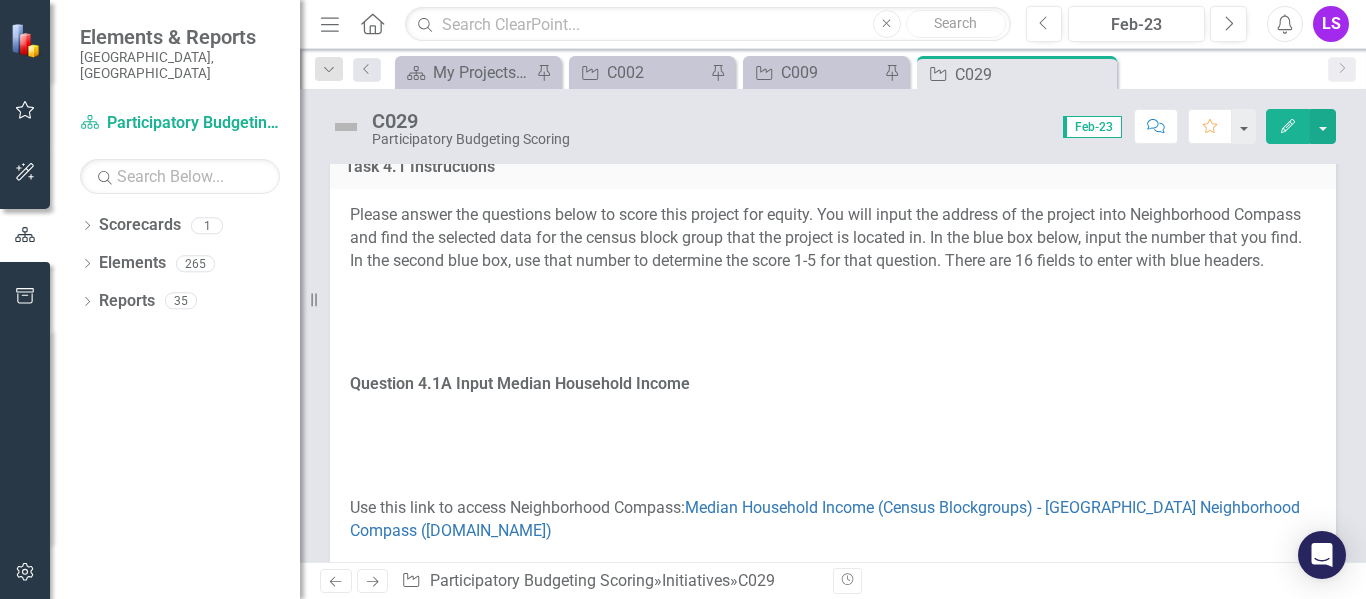 scroll, scrollTop: 464, scrollLeft: 0, axis: vertical 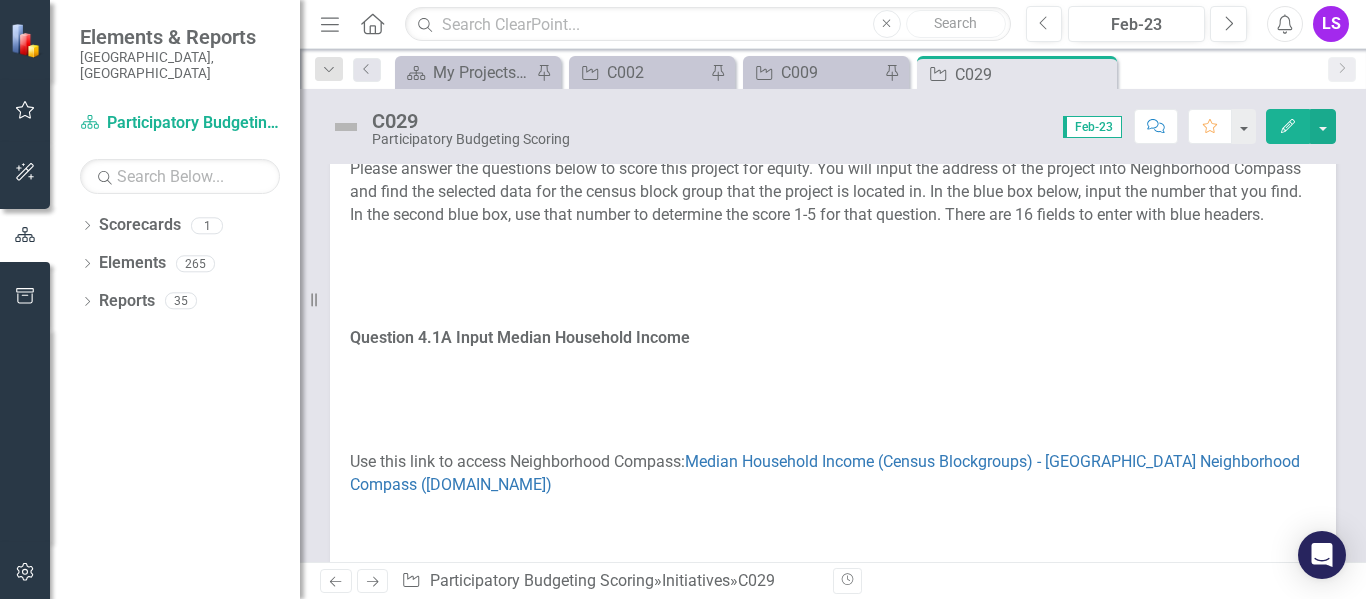 click on "Dropdown Scorecards 1 Participatory Budgeting Scoring Dropdown Elements 265 Dropdown Objective Objectives 7 Arts and Culture Transportation Parks and Recreation (Spanish) Parks and Recreation Public Works Sustainability Other Dropdown Measure Measures 0 Dropdown Initiative Initiatives 258   A001   A002   A003   A004, A016   A005   A006   A007   A008   A009   A010   A011   A012   A013, A003   A014   A015, A018   A016   A017   A018   A019, A022   A020, A021   A021   A022   C001, C035   C002   C003   C004   C005   C006   C007   C008   C009   C010   C011   C012   C013   C014   C015   C016   C017   C018   C019   C020, C022   C021   C022   C023   C024   C025   C026   C027   C028   C029   C030   C031   C032   C033   C034   C035   C036   C037   C038   C039   D001, D025   F001, F002   F002   F003, F006   F004   F005   F006   D002, D003   D003   D004   D005   D006   D007   D008   D009   D010   D011   D012   D013   D014   D015   D016   D017   D018   D019   D020   D021   D022   D023   D024   D025   D026   D027   E001" at bounding box center [175, 404] 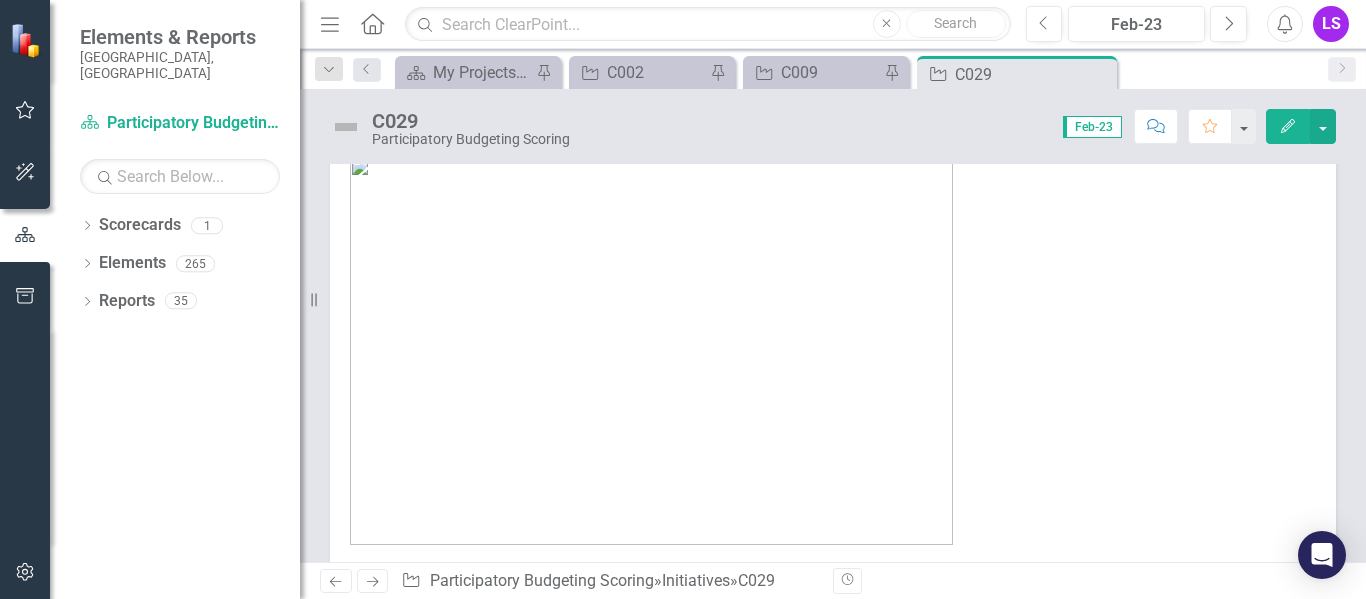 scroll, scrollTop: 1137, scrollLeft: 0, axis: vertical 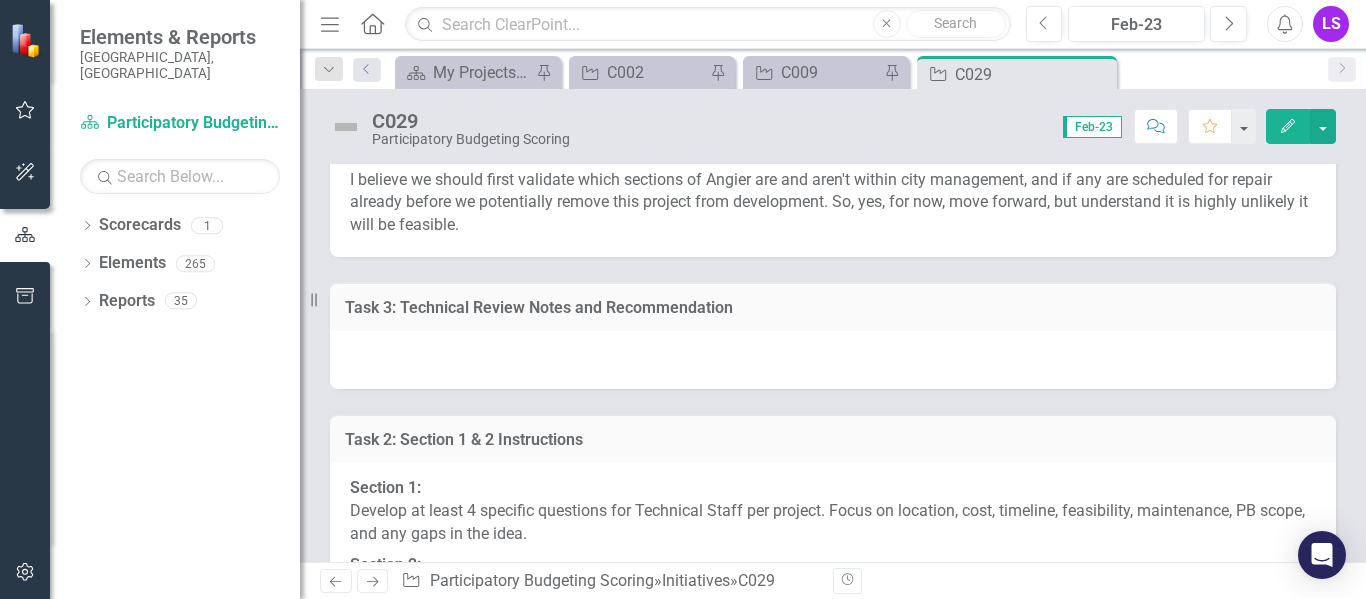 click at bounding box center (549, -112) 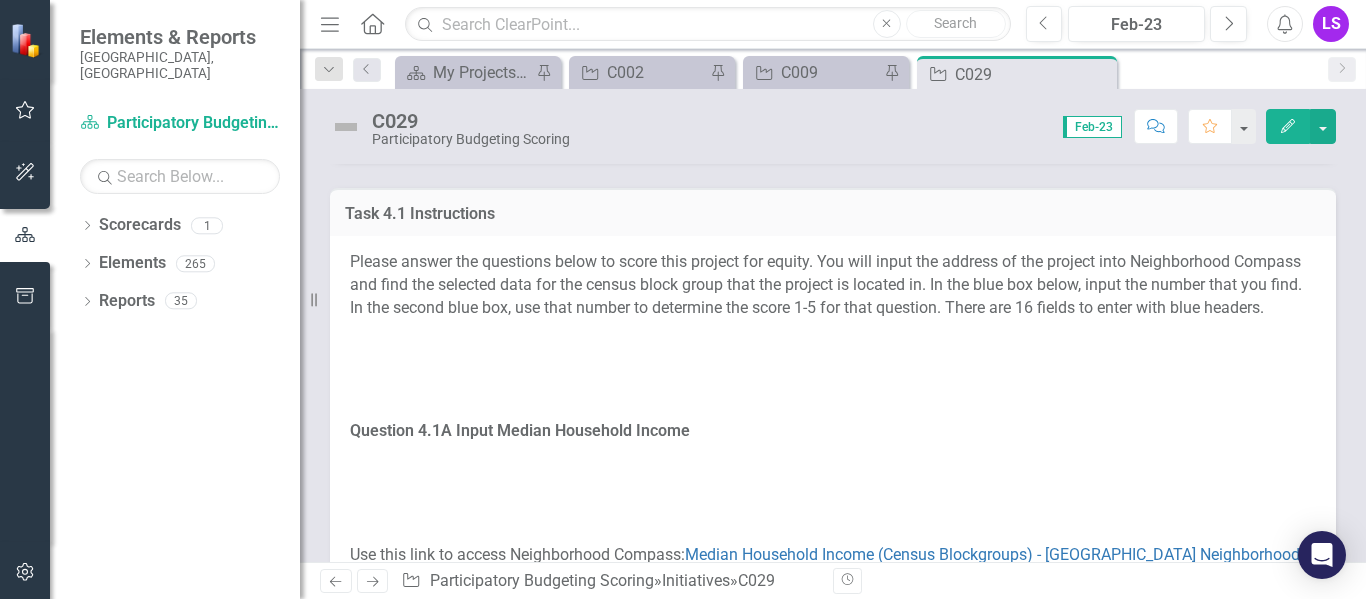 scroll, scrollTop: 325, scrollLeft: 0, axis: vertical 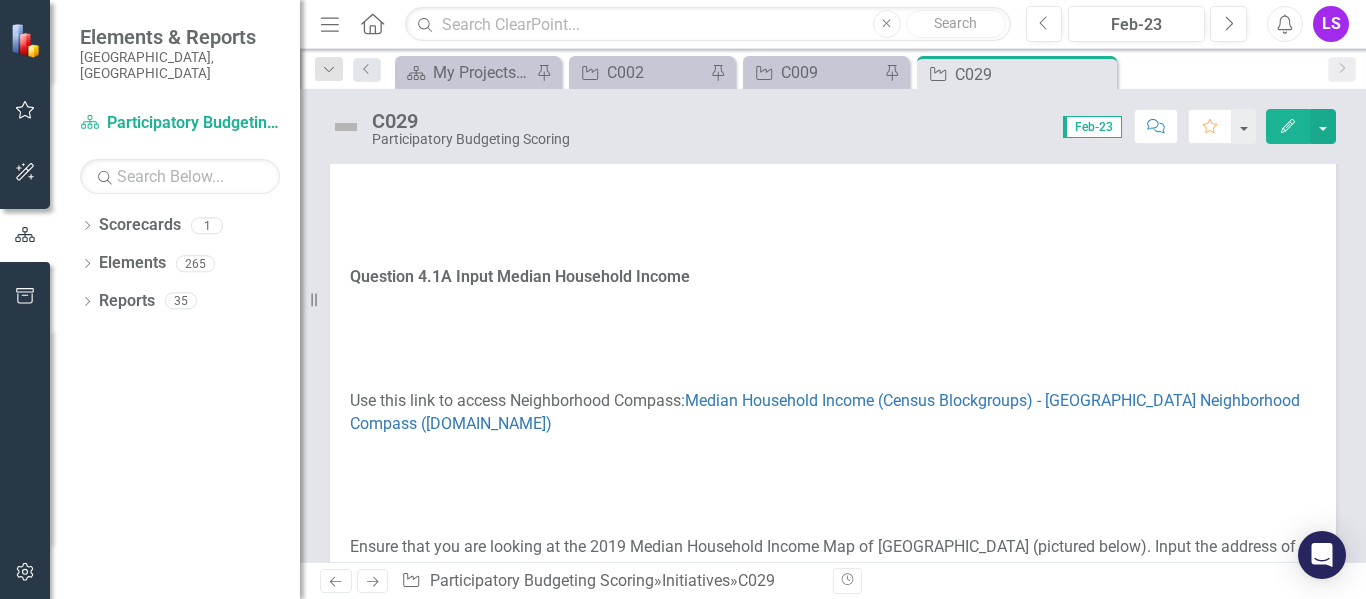 click on "Task 4.1 Instructions Please answer the questions below to score this project for equity. You will input the address of the project into Neighborhood Compass and find the selected data for the census block group that the project is located in. In the blue box below, input the number that you find. In the second blue box, use that number to determine the score 1-5 for that question. There are 16 fields to enter with blue headers.
Question 4.1A Input Median Household Income
Use this link to access Neighborhood Compass:  Median Household Income (Census Blockgroups) - [GEOGRAPHIC_DATA] Neighborhood Compass ([DOMAIN_NAME])
Question 4.1B: Score Median Household Income
Based on the amount you found in 4.1A, score the project 1-5 and input the score into Question 4.1B below.
5 = $0 - $30,000" at bounding box center (833, 1181) 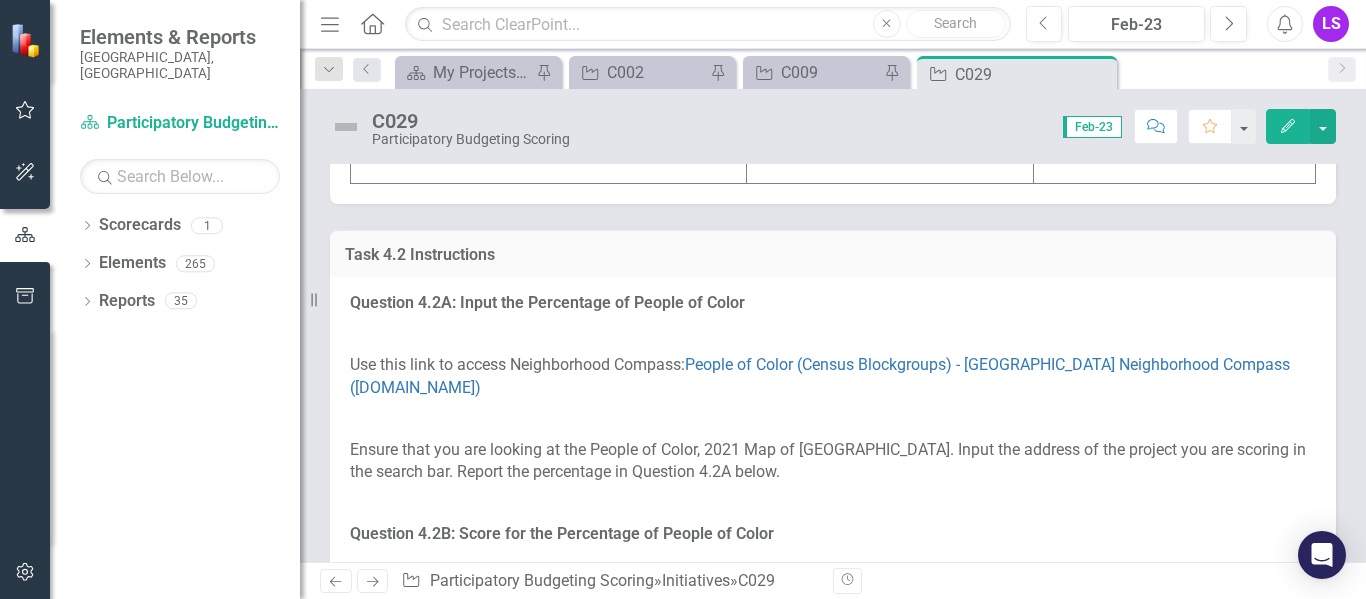 scroll, scrollTop: 3125, scrollLeft: 0, axis: vertical 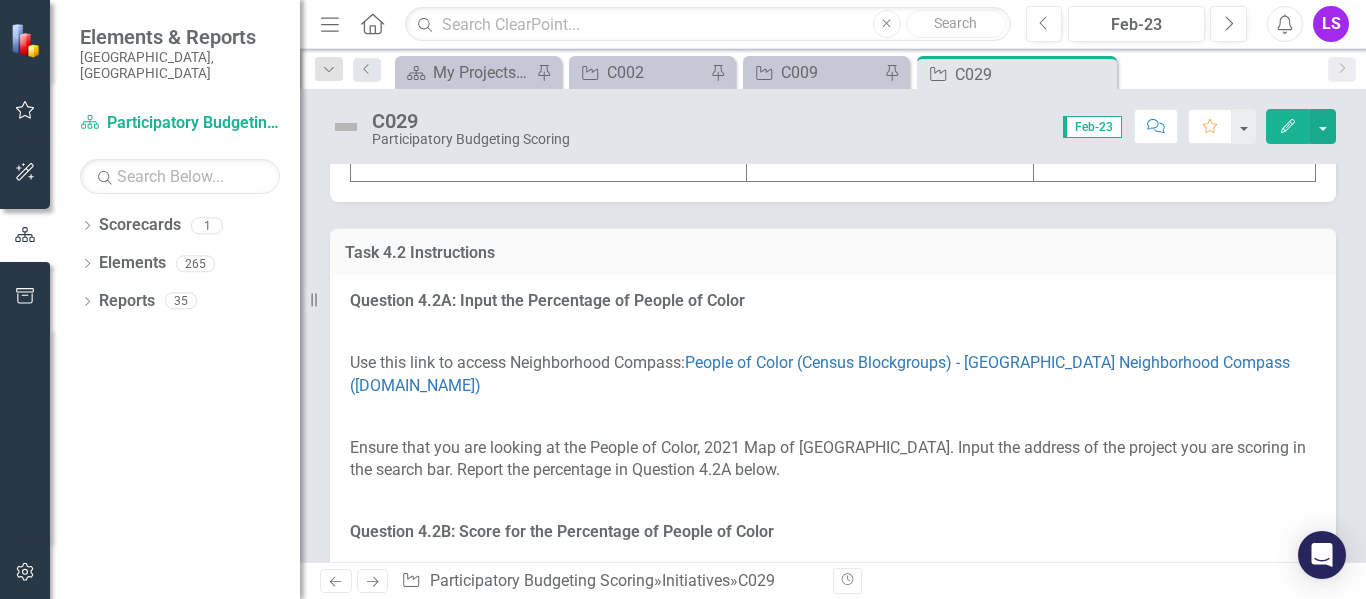 click at bounding box center [549, -106] 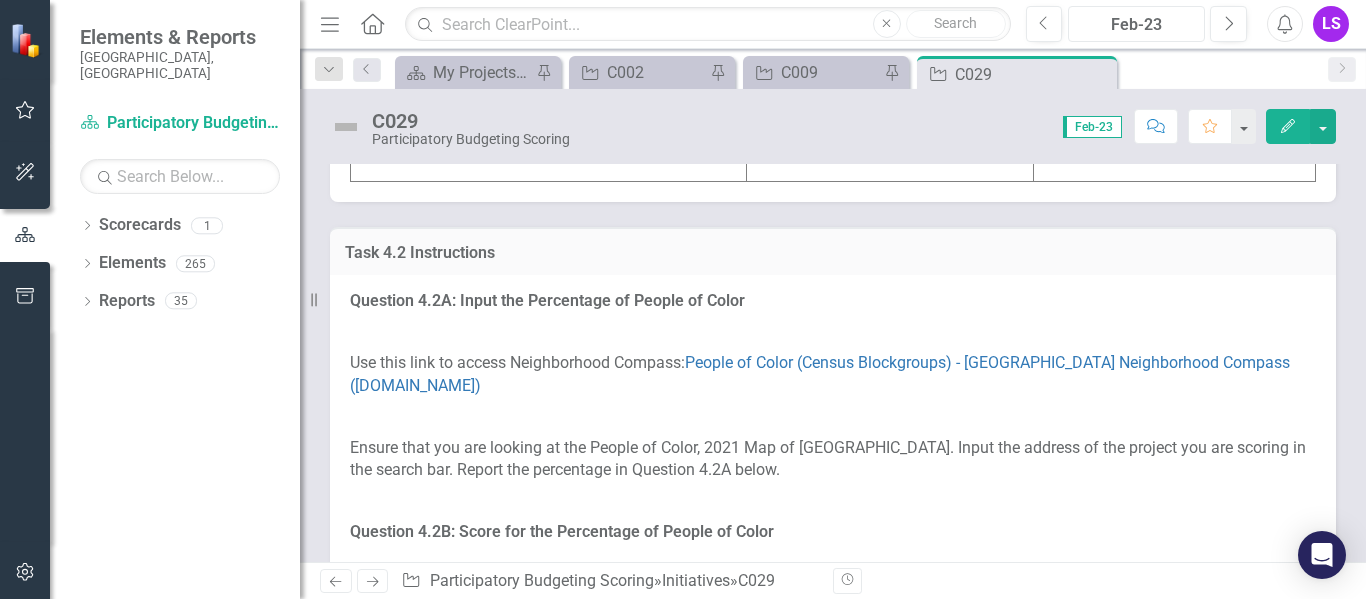 click on "Feb-23" at bounding box center [1136, 25] 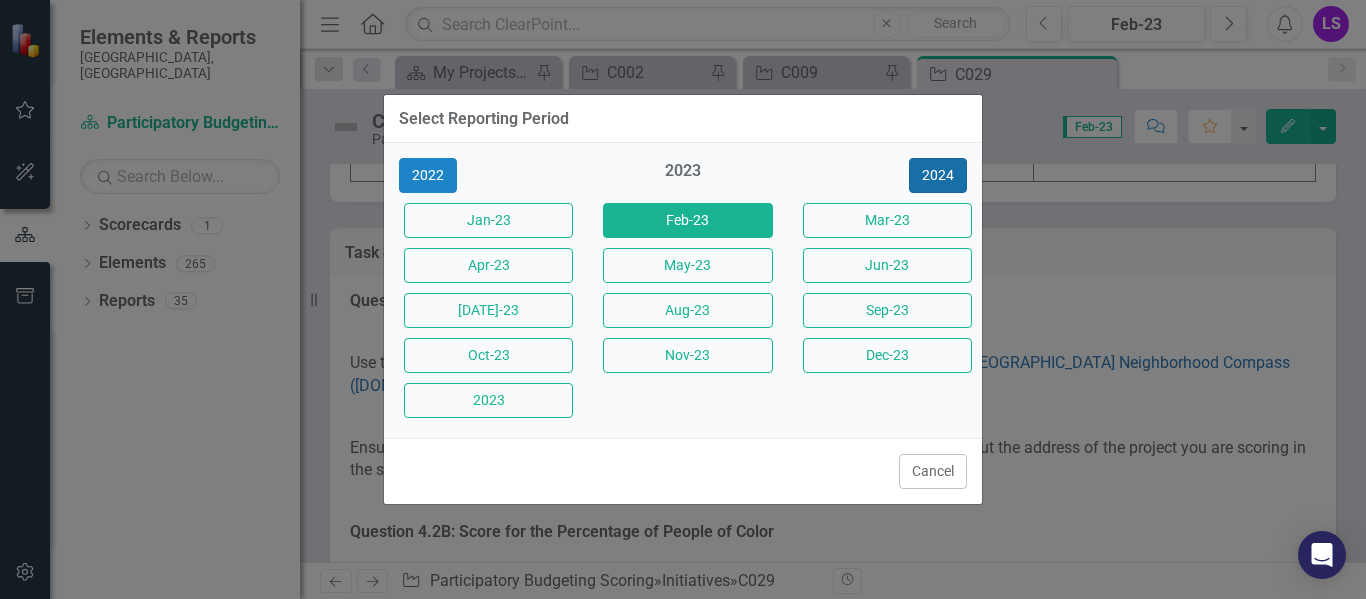 click on "2024" at bounding box center [938, 175] 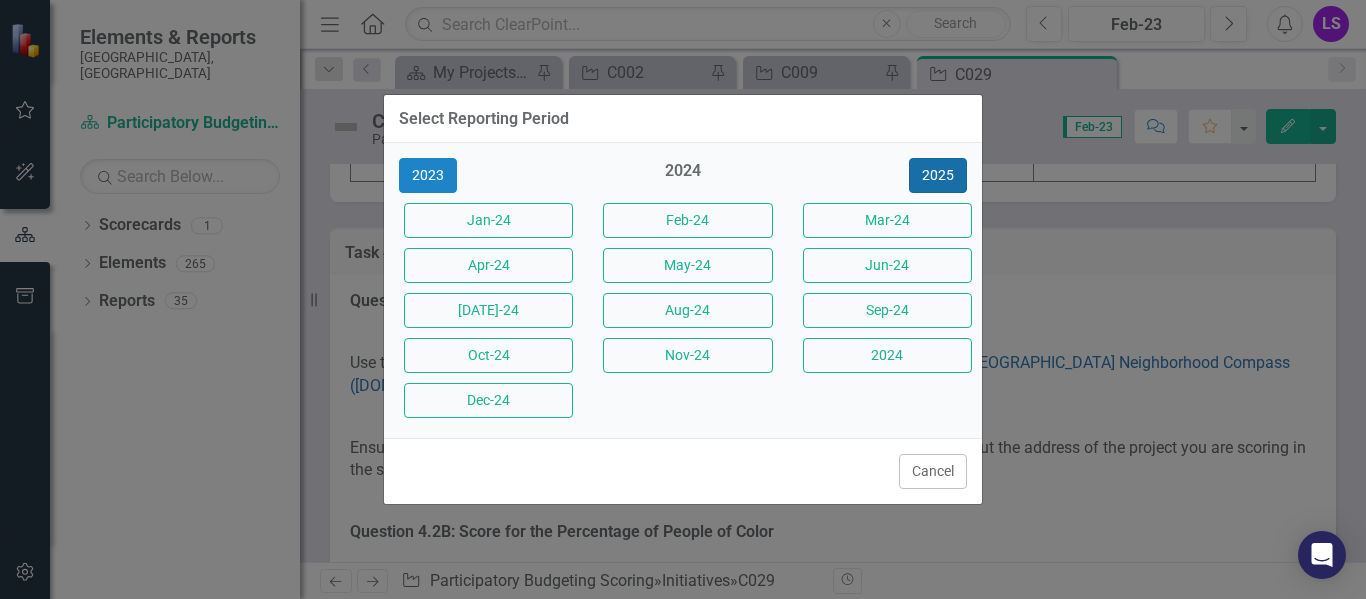 click on "2025" at bounding box center [938, 175] 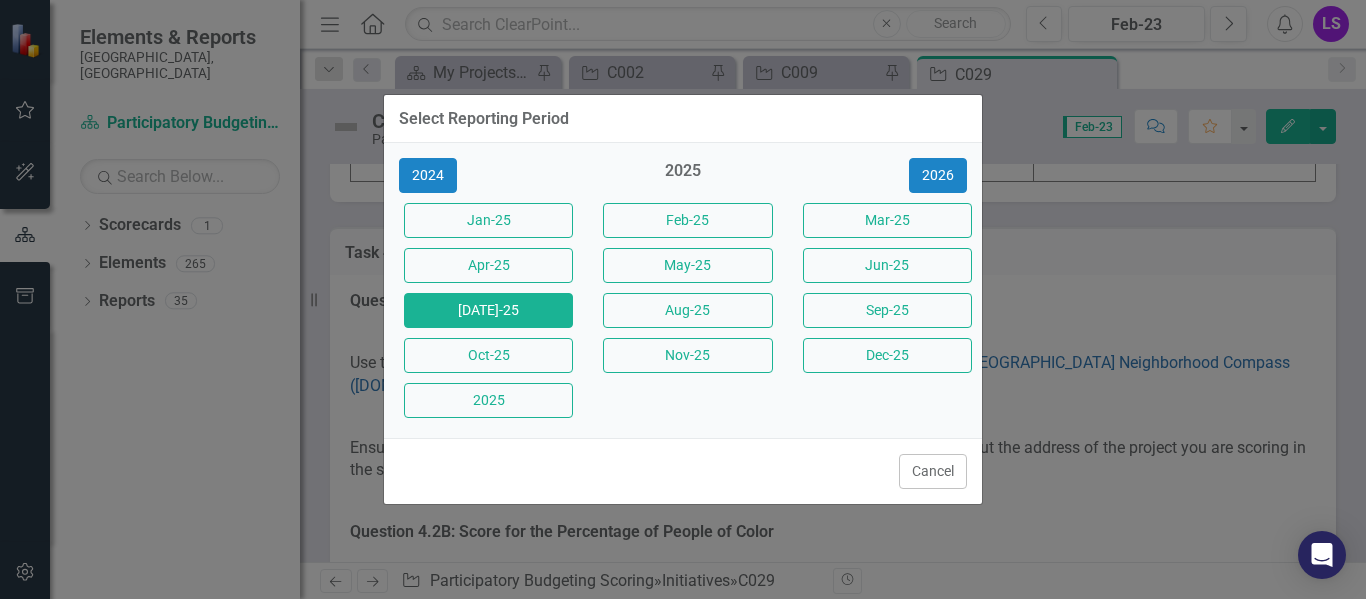 click on "[DATE]-25" at bounding box center [488, 310] 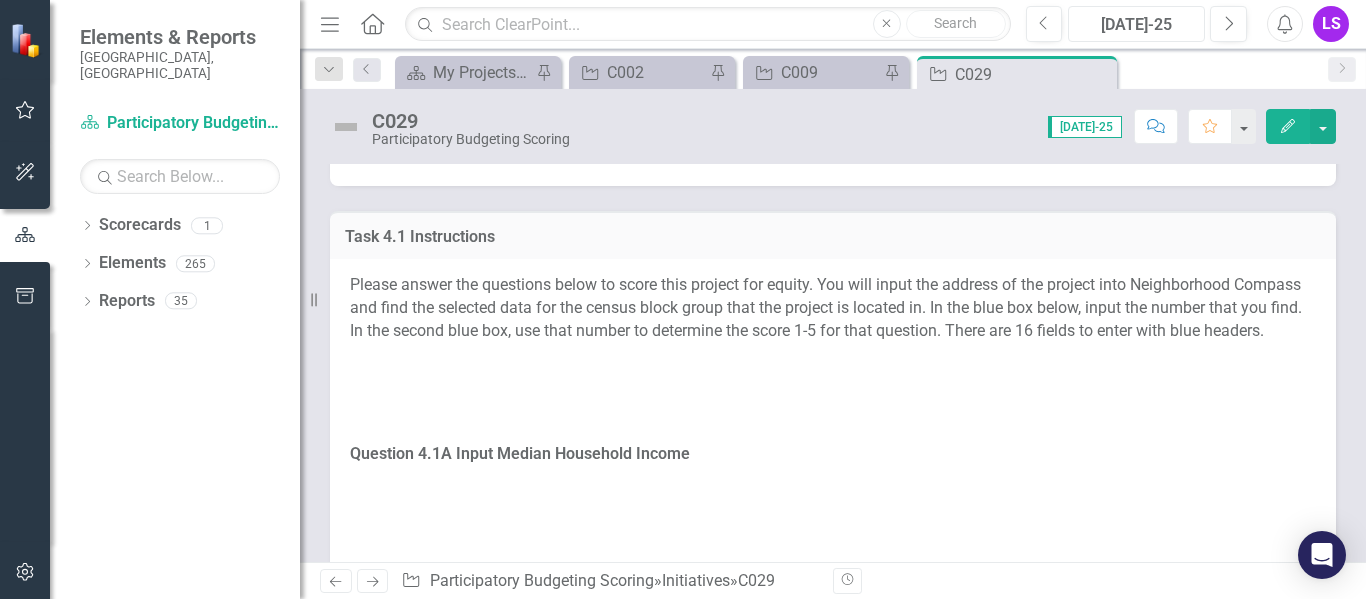 scroll, scrollTop: 255, scrollLeft: 0, axis: vertical 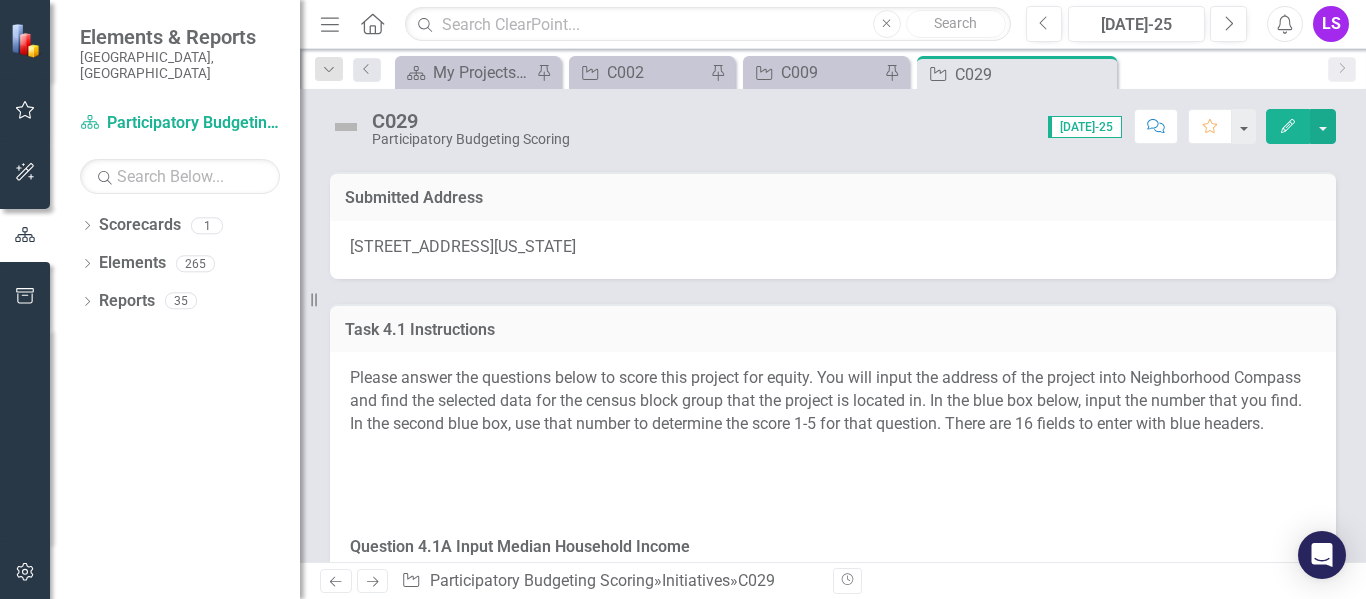click on "Task 4.1 Instructions" at bounding box center [833, 332] 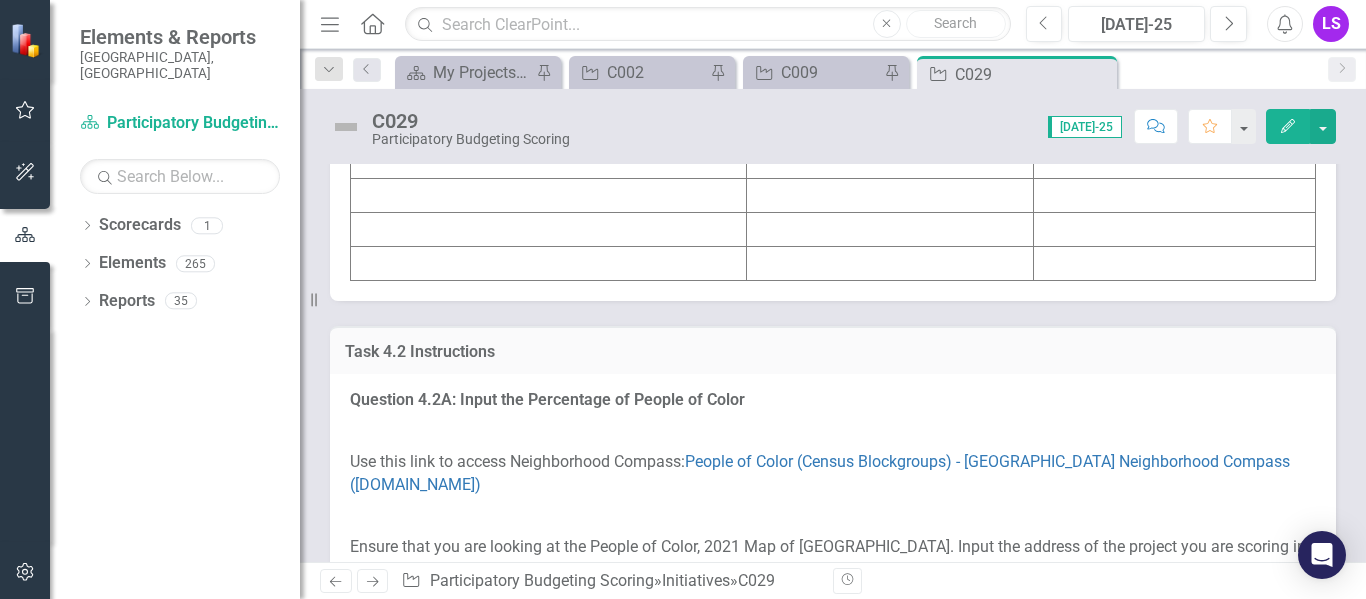 scroll, scrollTop: 3055, scrollLeft: 0, axis: vertical 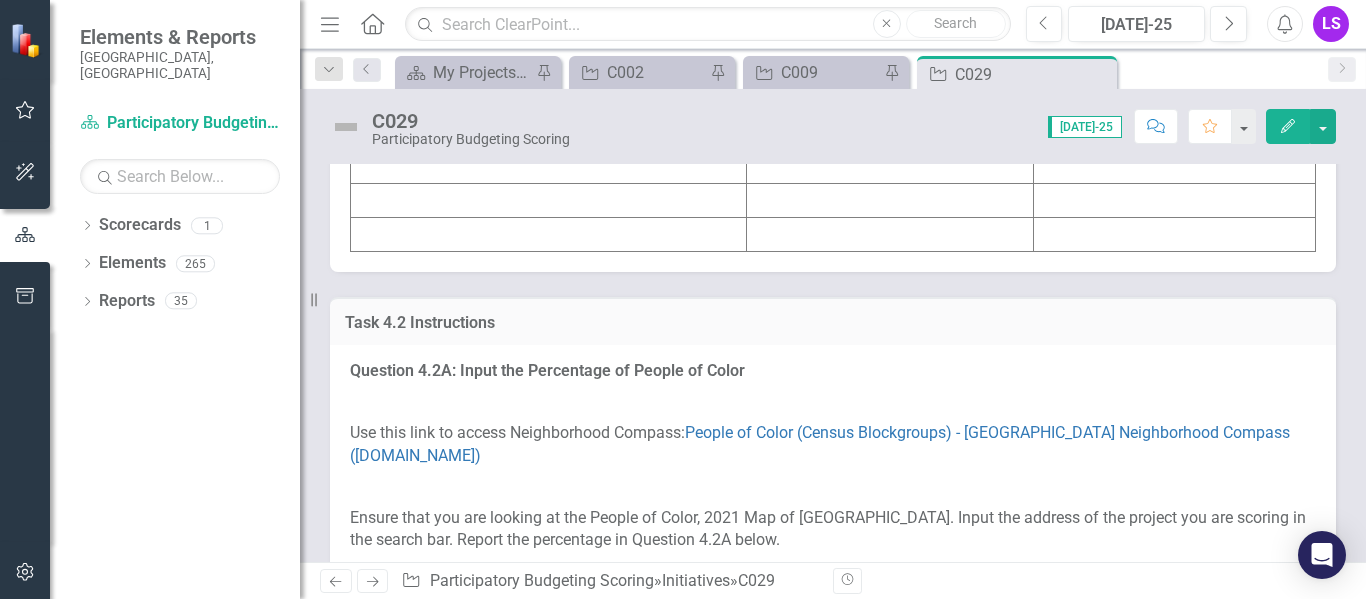 click at bounding box center (549, -36) 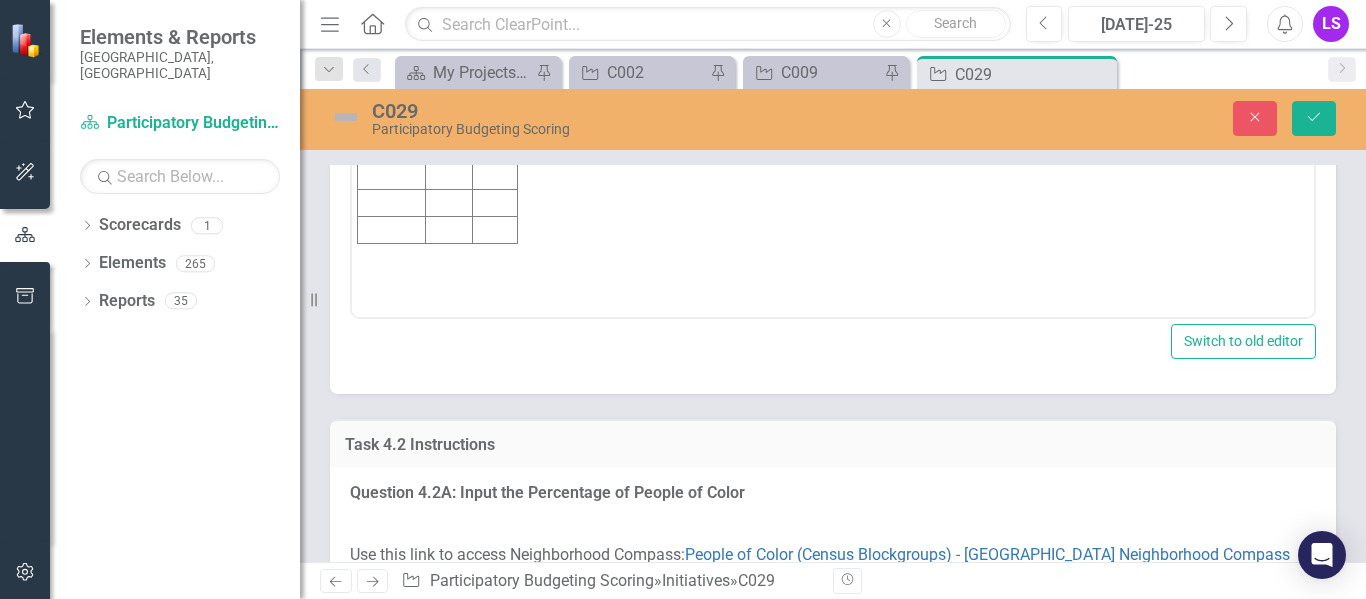 scroll, scrollTop: 0, scrollLeft: 0, axis: both 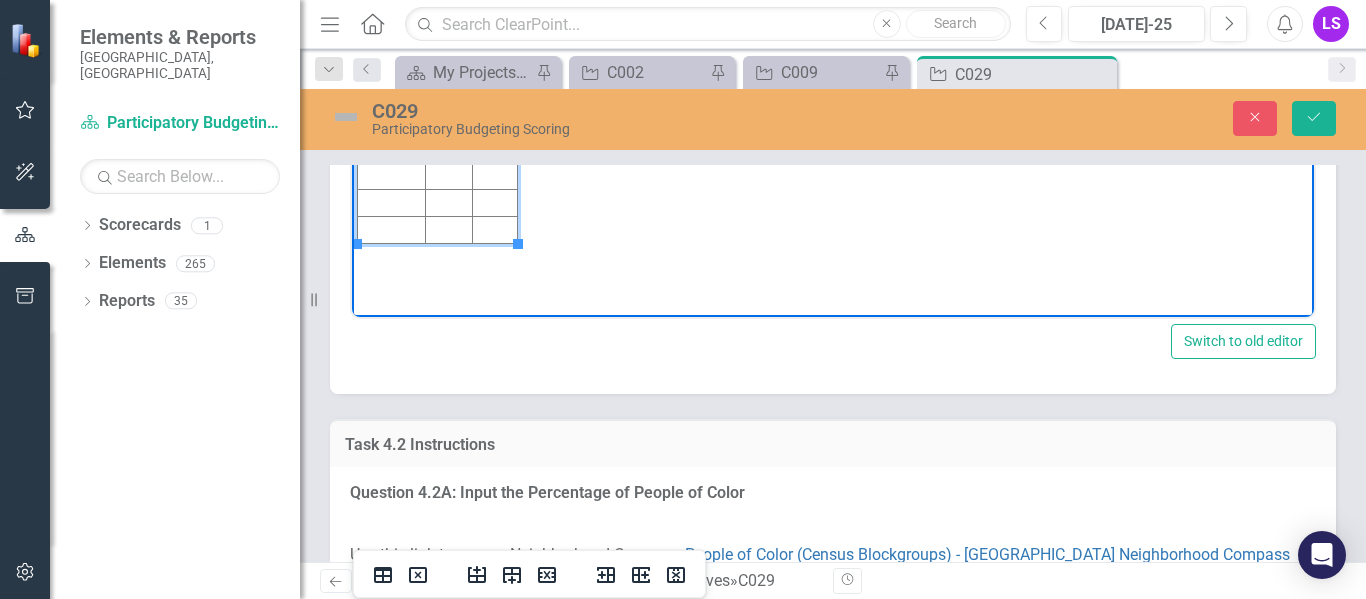 click at bounding box center [448, 14] 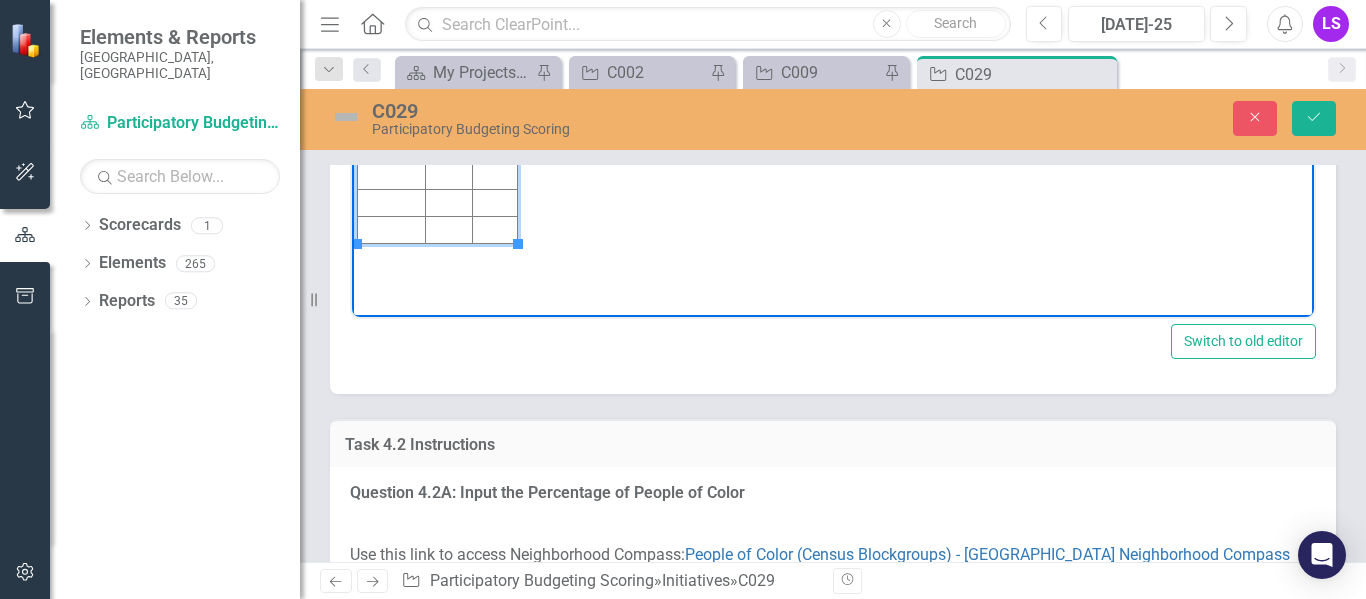 click at bounding box center [448, 14] 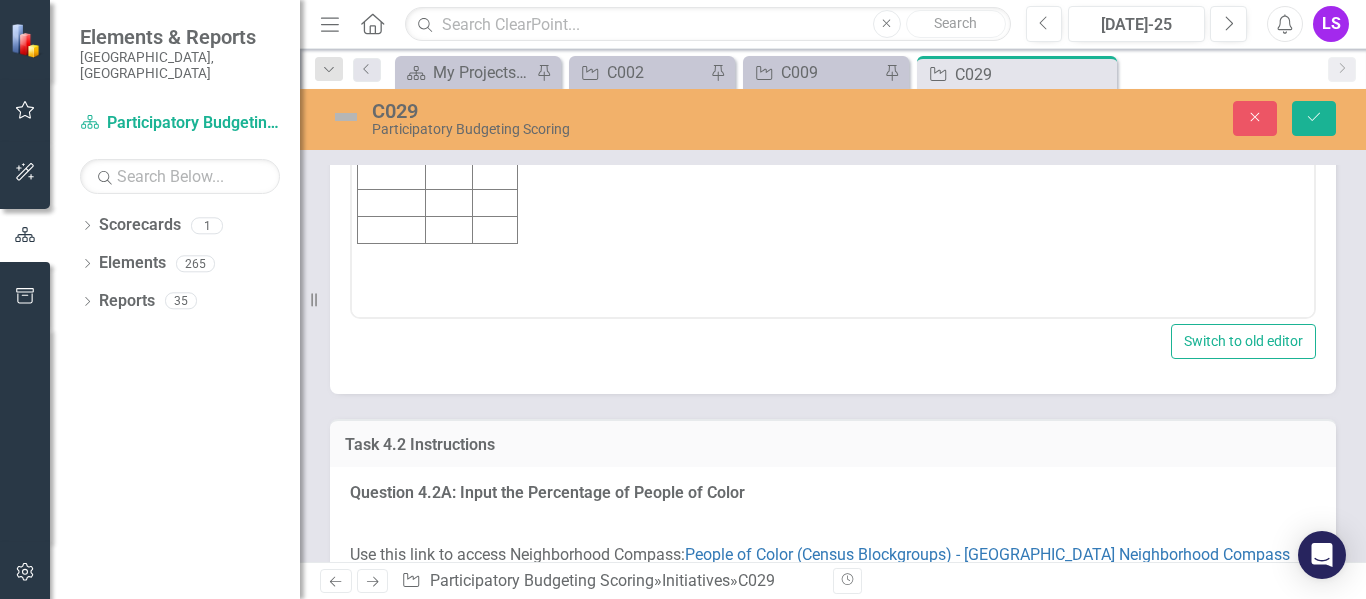 click on "C029 Participatory Budgeting Scoring Close Save" at bounding box center [833, 119] 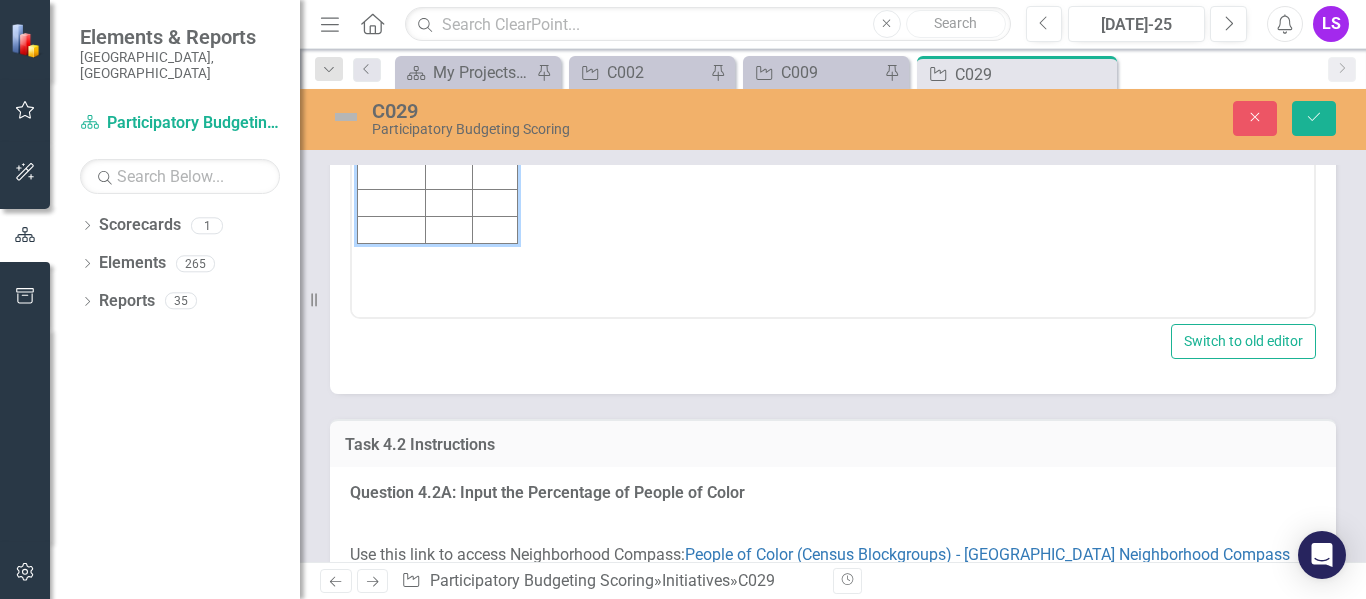 click at bounding box center [495, 14] 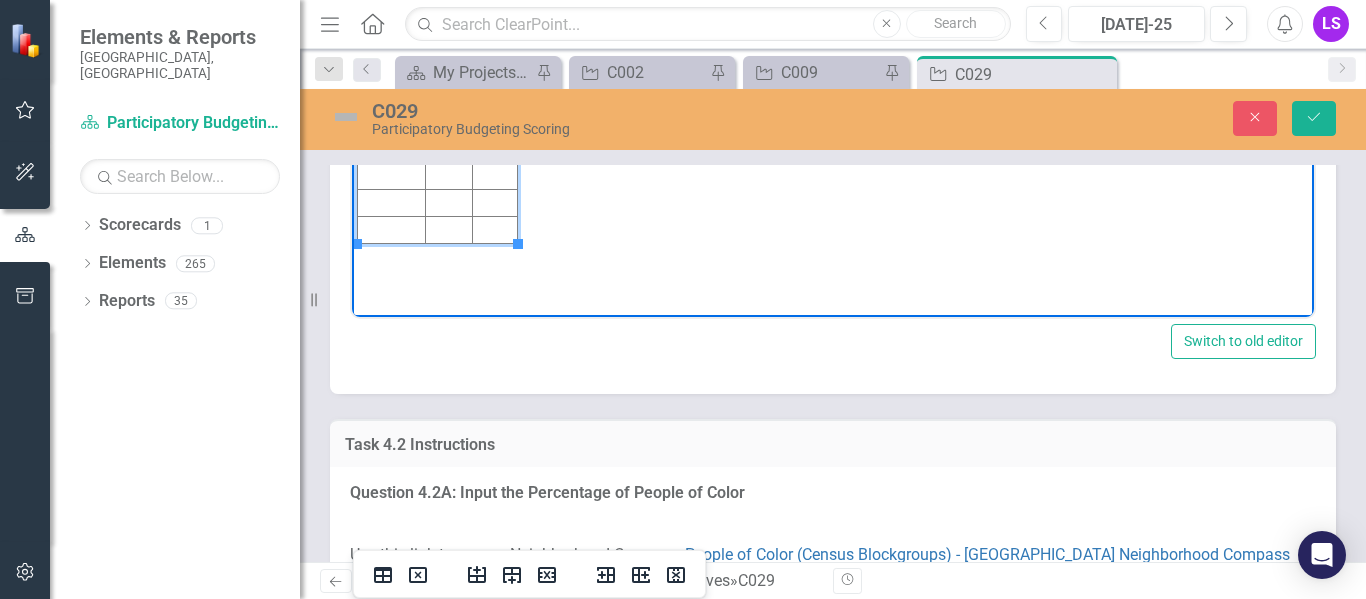 type 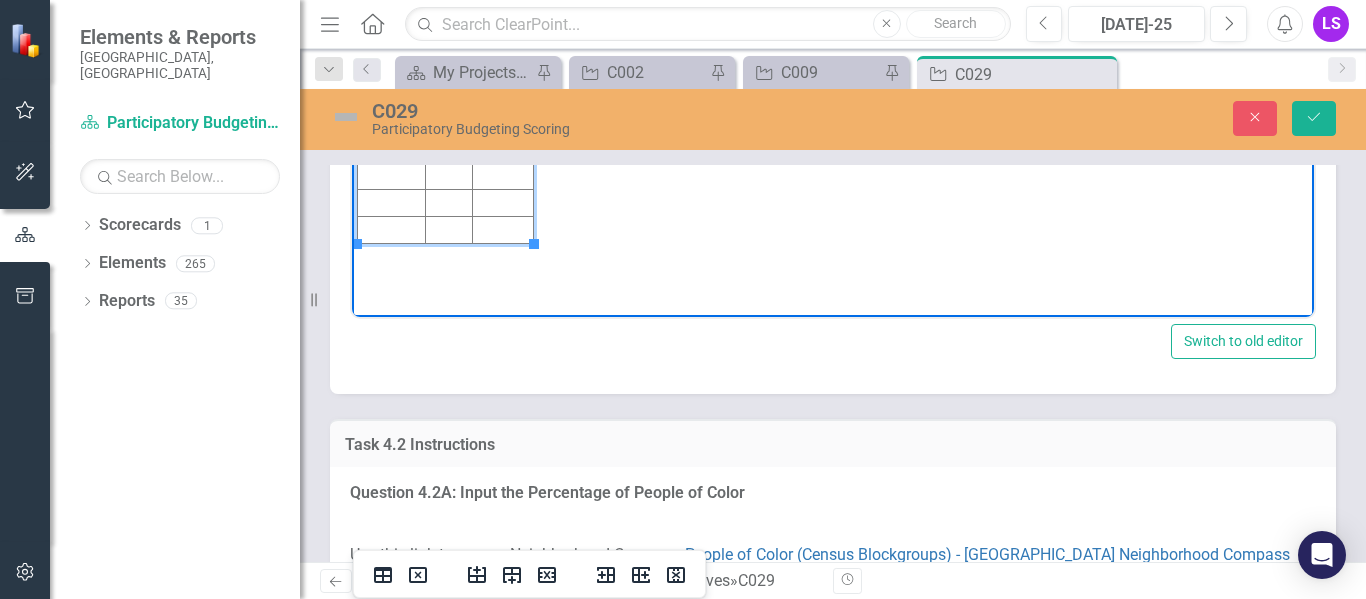 click at bounding box center (448, 14) 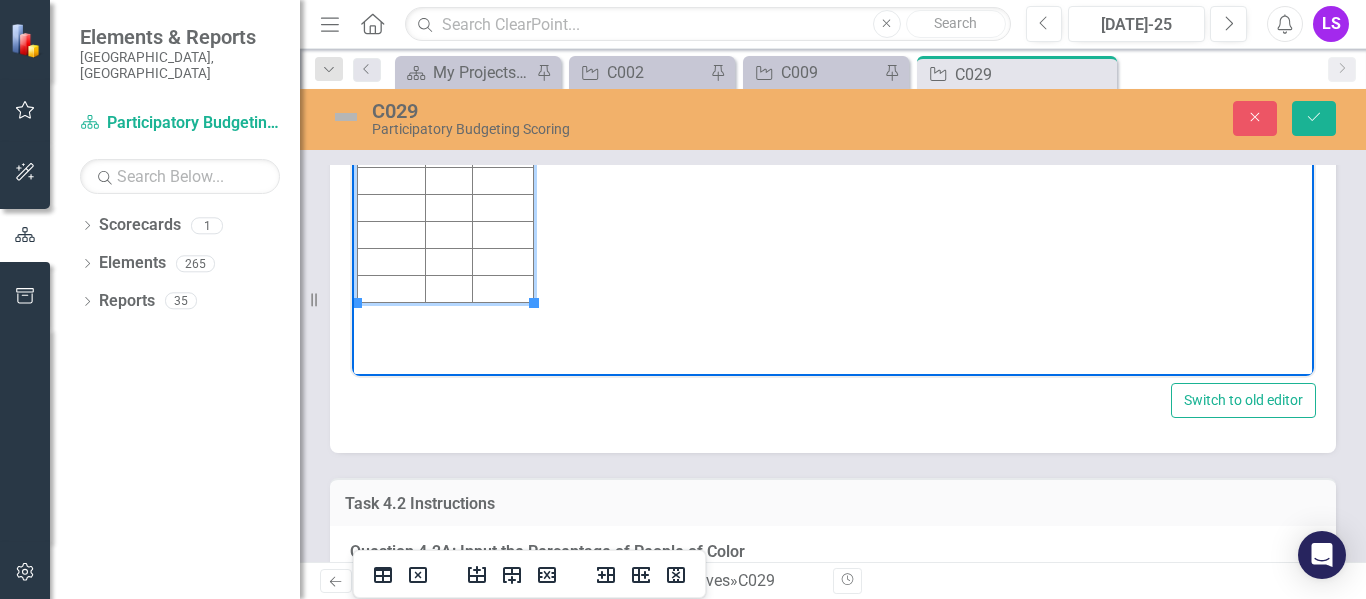 scroll, scrollTop: 3043, scrollLeft: 0, axis: vertical 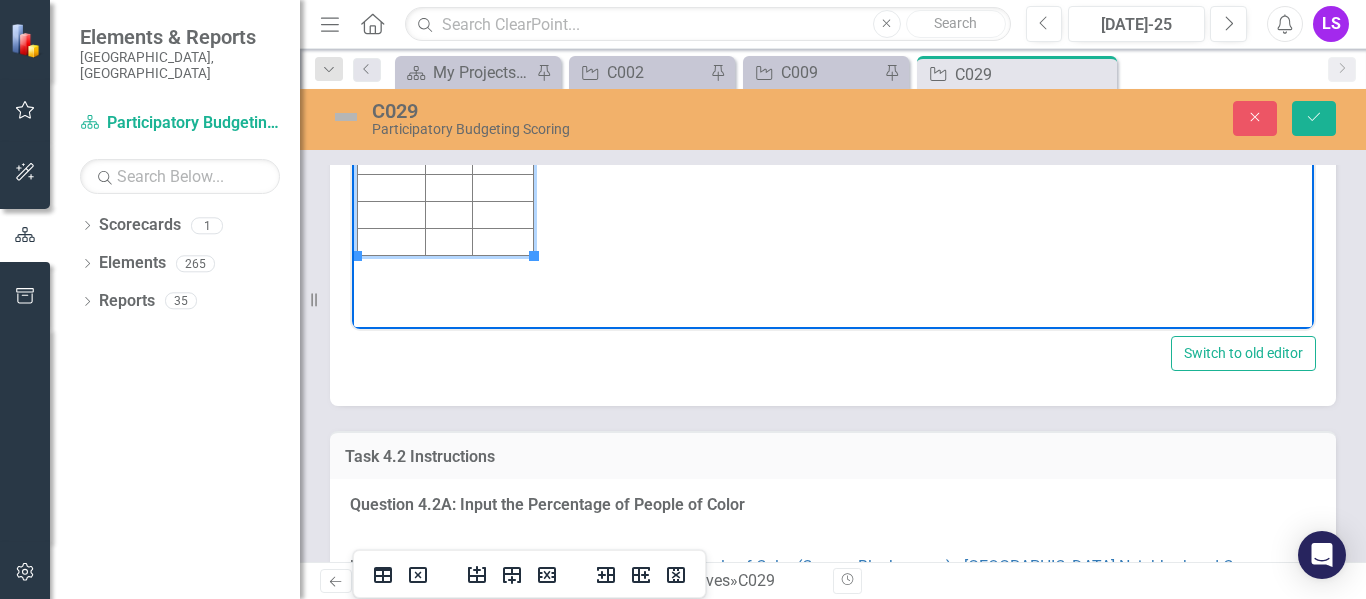click at bounding box center (448, 53) 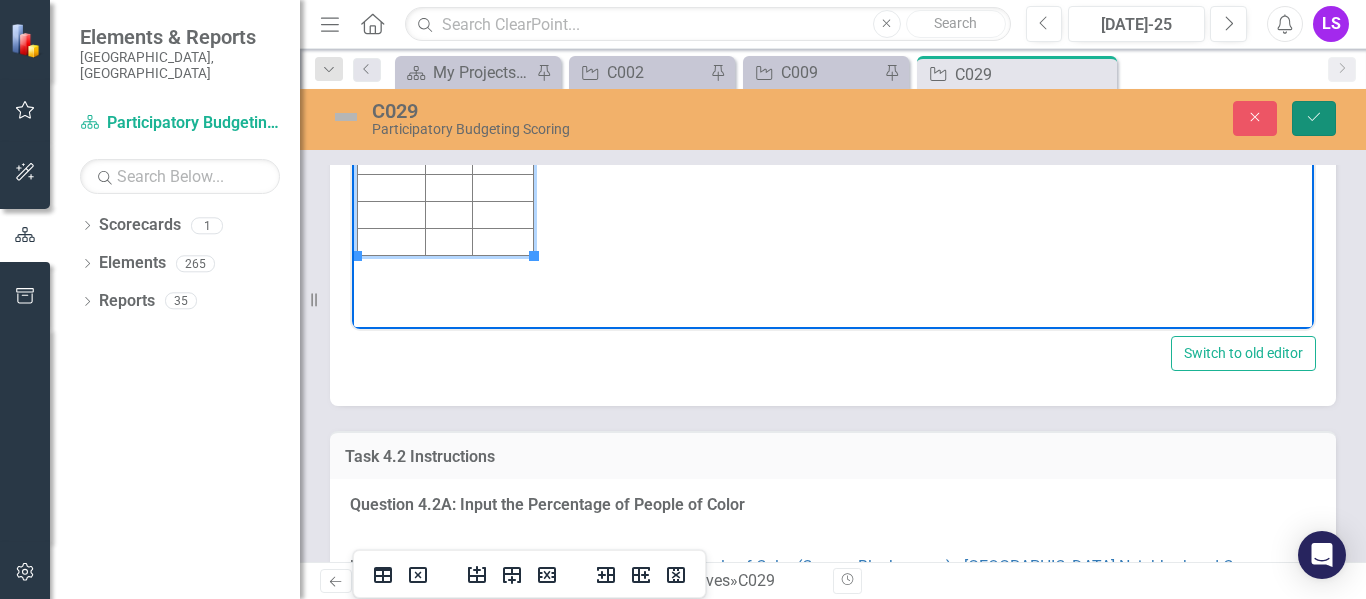 click on "Save" 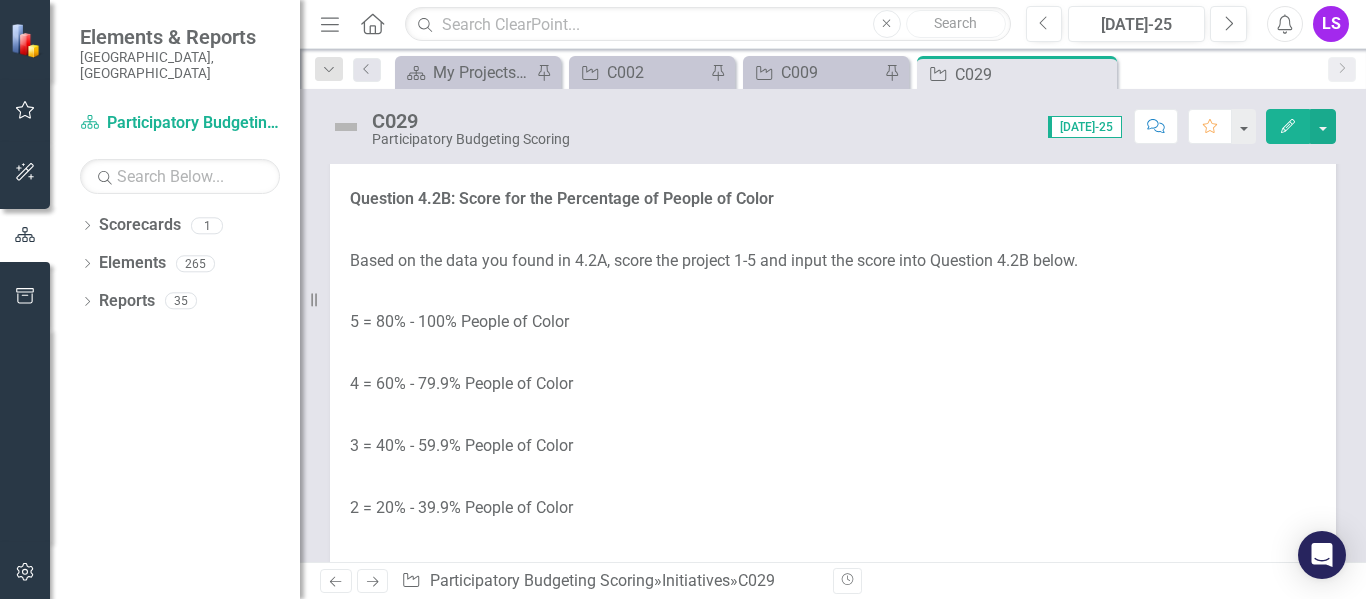 scroll, scrollTop: 3598, scrollLeft: 0, axis: vertical 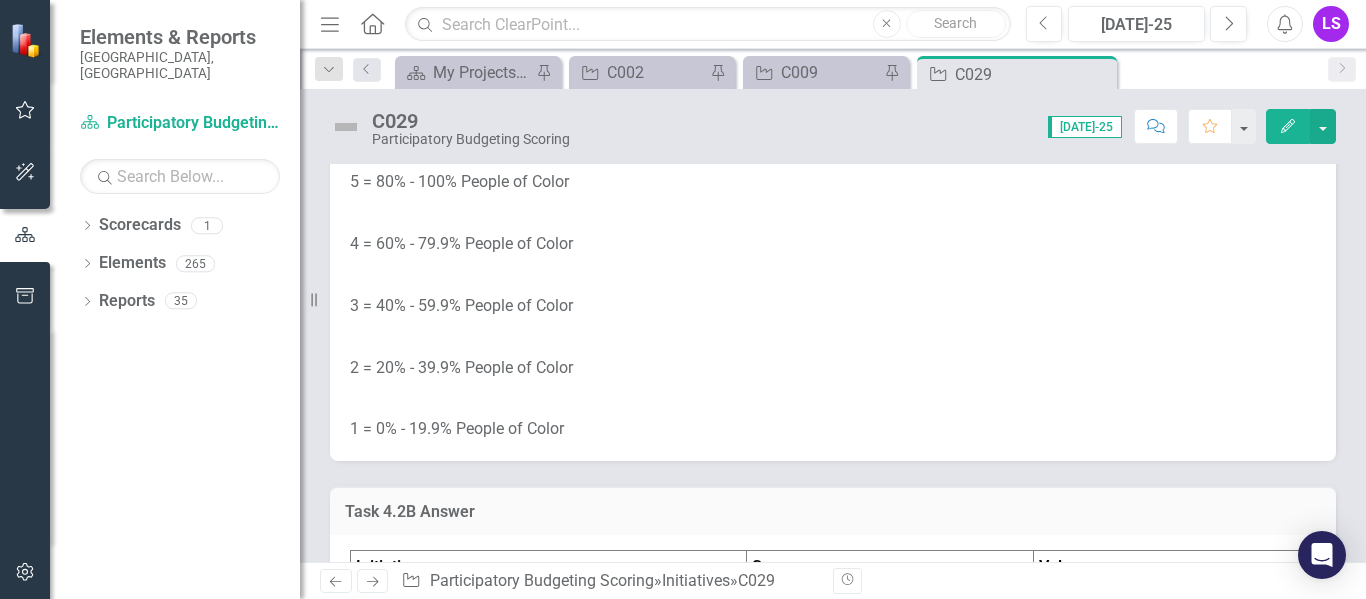 click on "People of Color (Census Blockgroups) - [GEOGRAPHIC_DATA] Neighborhood Compass ([DOMAIN_NAME])" at bounding box center (820, -99) 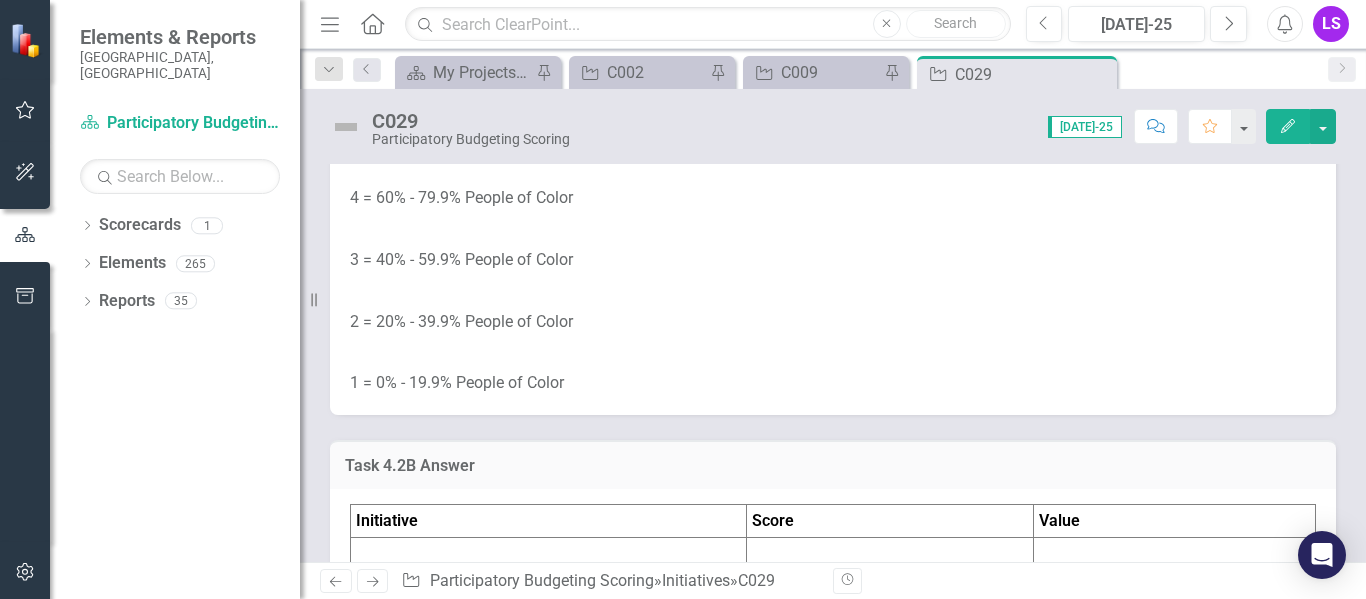 scroll, scrollTop: 0, scrollLeft: 0, axis: both 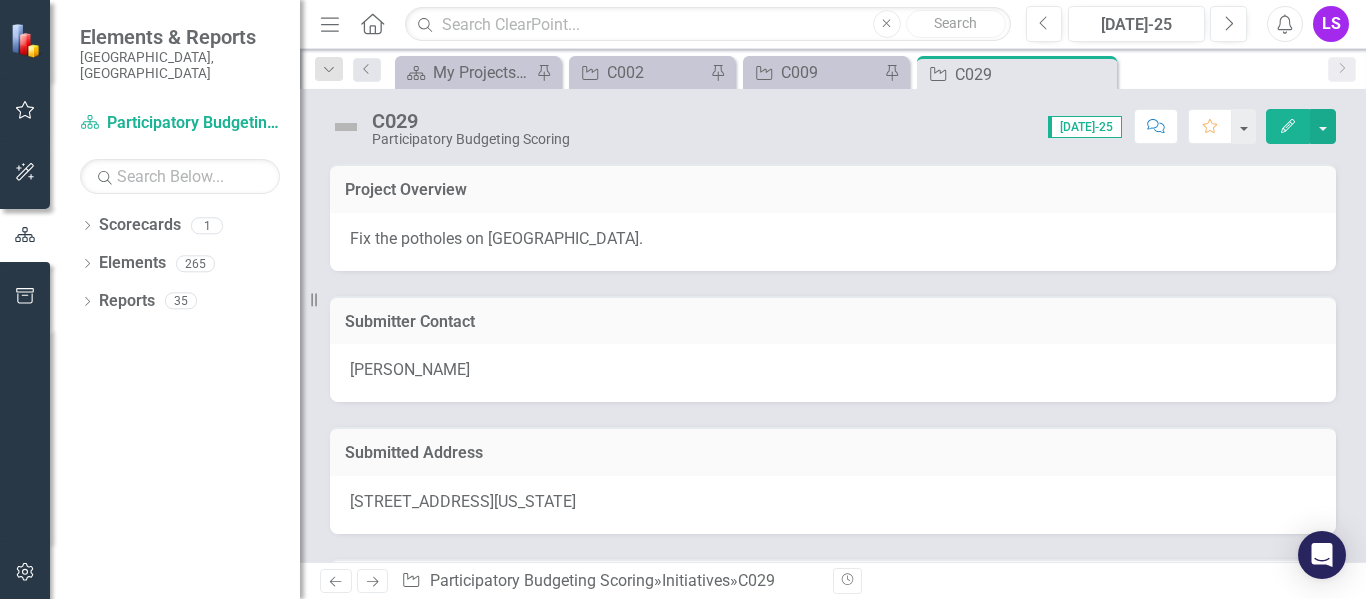click on "[STREET_ADDRESS][US_STATE]" at bounding box center (463, 501) 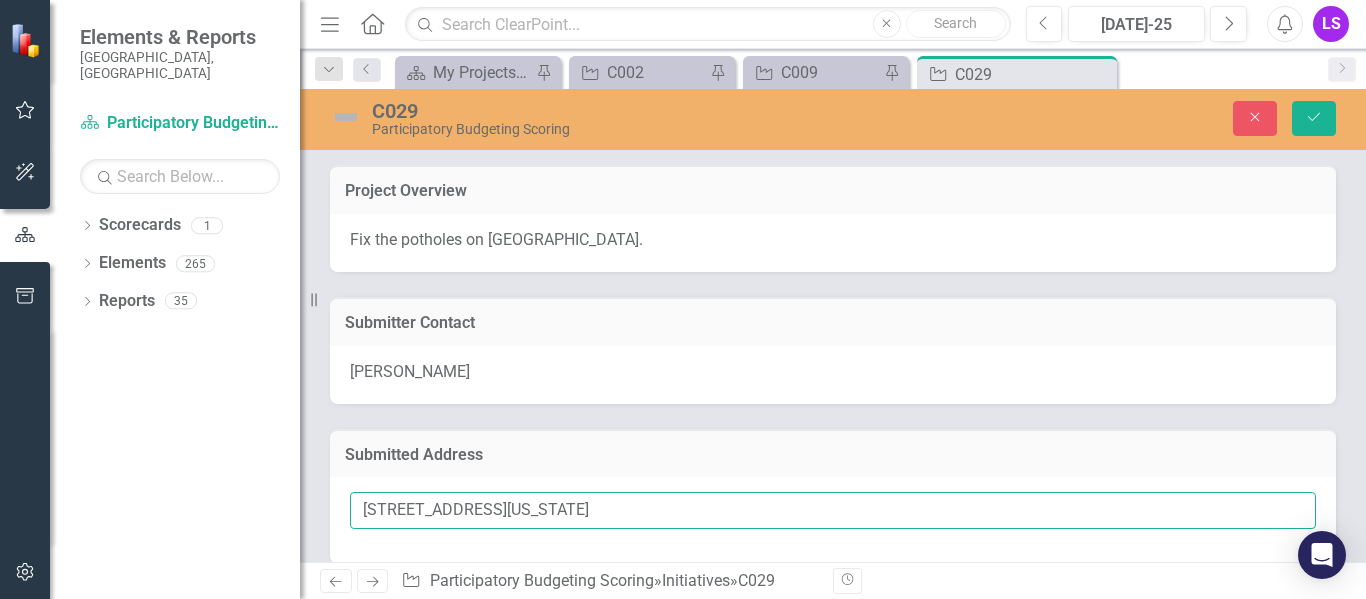drag, startPoint x: 365, startPoint y: 510, endPoint x: 850, endPoint y: 518, distance: 485.06598 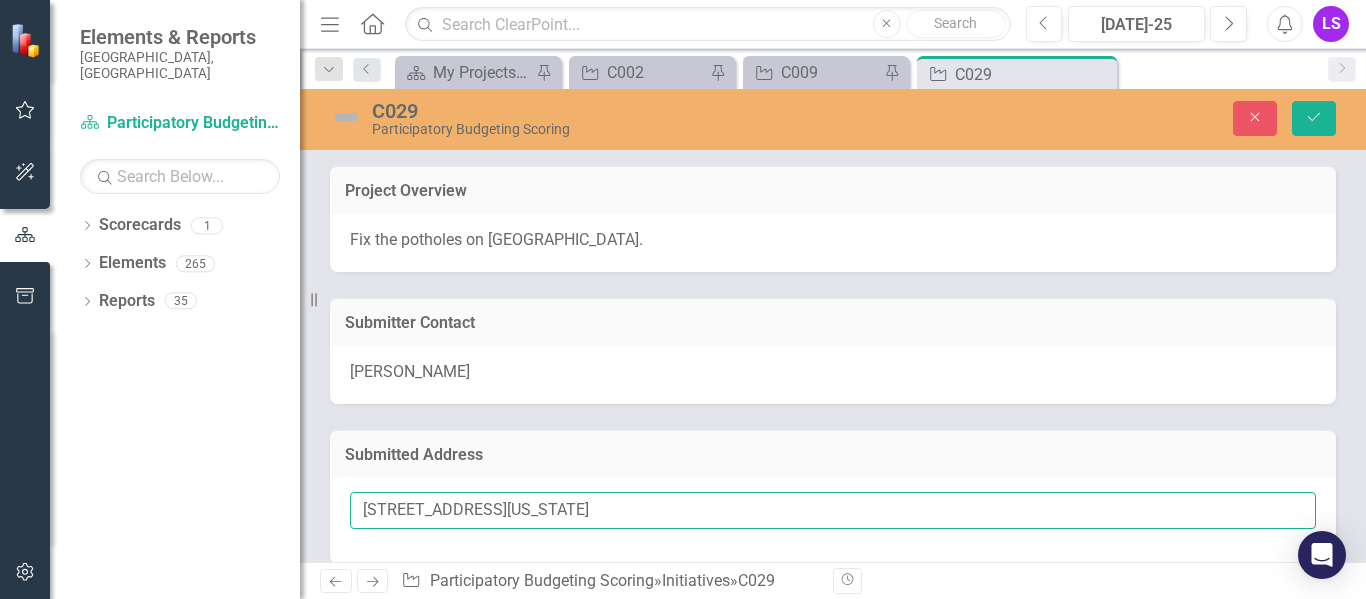 click on "[STREET_ADDRESS][US_STATE]" at bounding box center [833, 510] 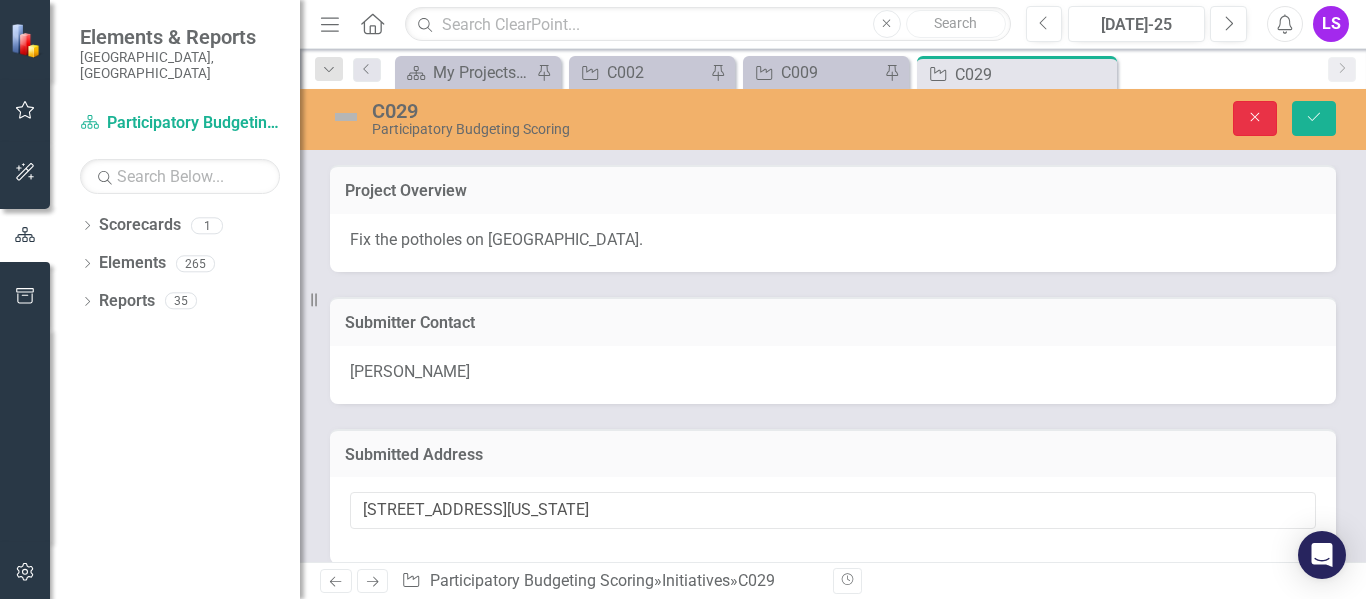 click on "Close" 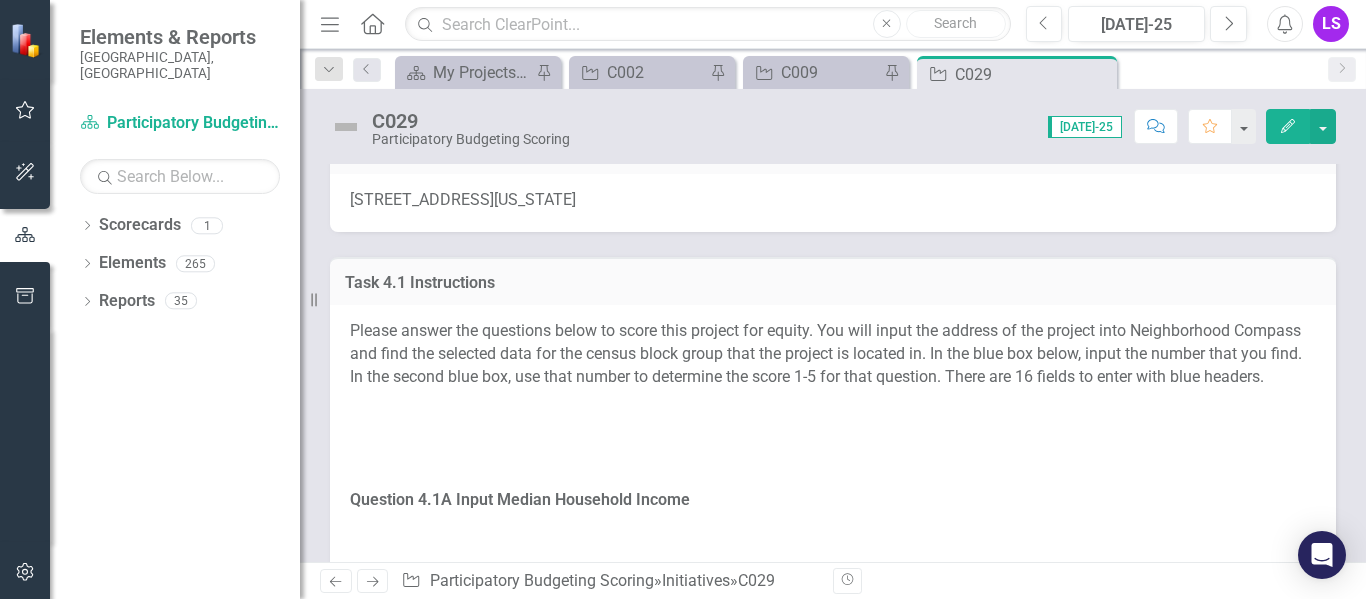 scroll, scrollTop: 395, scrollLeft: 0, axis: vertical 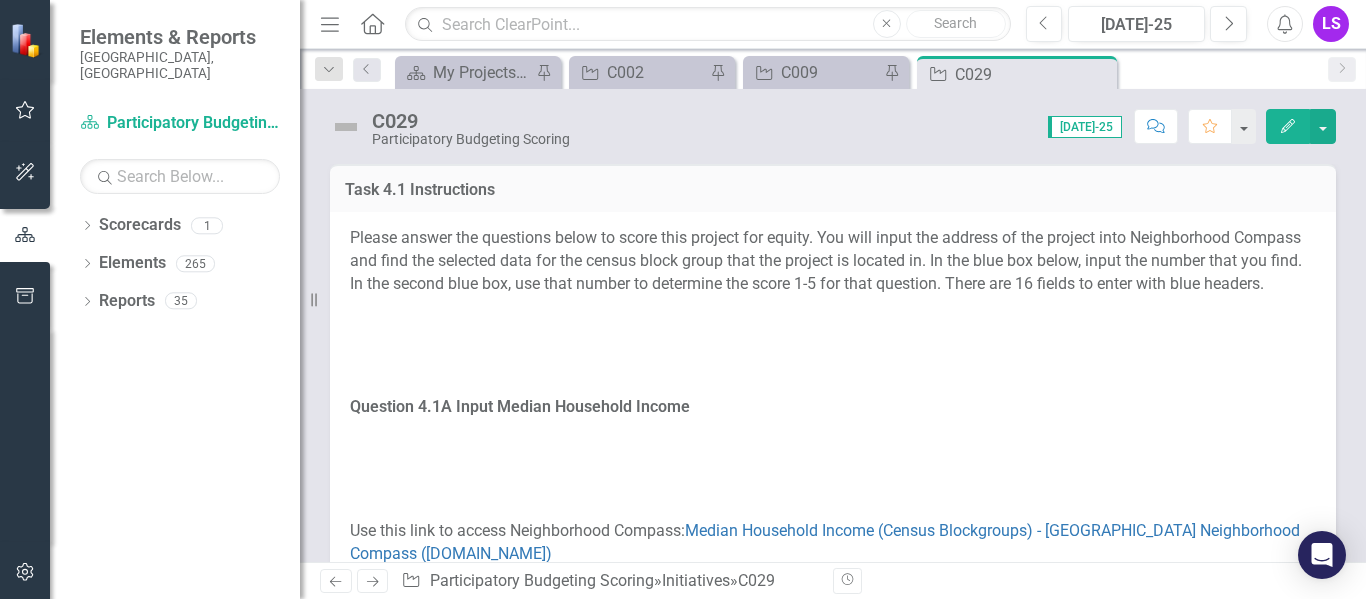 click on "Please answer the questions below to score this project for equity. You will input the address of the project into Neighborhood Compass and find the selected data for the census block group that the project is located in. In the blue box below, input the number that you find. In the second blue box, use that number to determine the score 1-5 for that question. There are 16 fields to enter with blue headers." at bounding box center [833, 263] 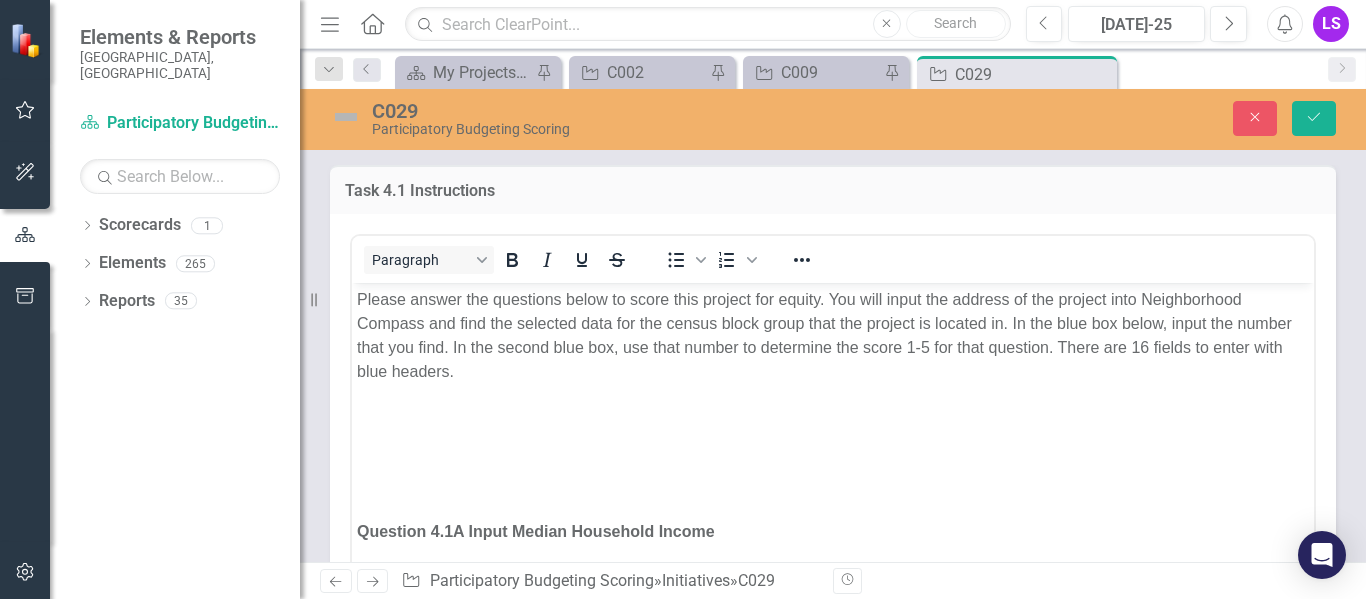 scroll, scrollTop: 0, scrollLeft: 0, axis: both 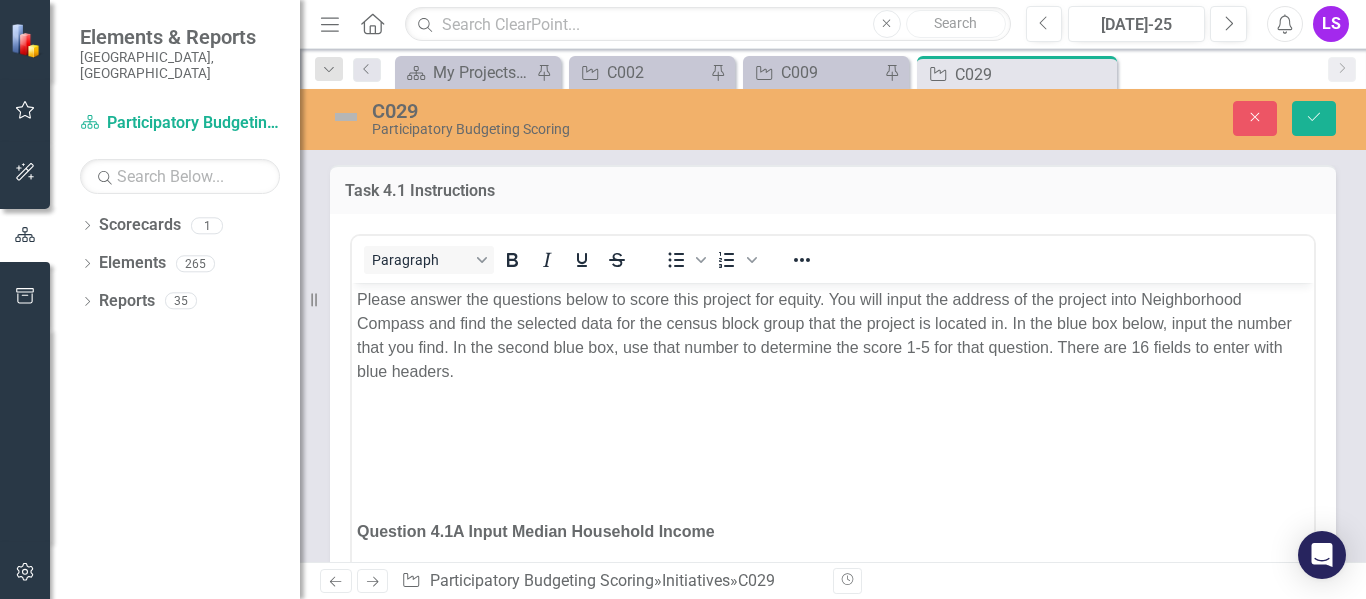 click on "Please answer the questions below to score this project for equity. You will input the address of the project into Neighborhood Compass and find the selected data for the census block group that the project is located in. In the blue box below, input the number that you find. In the second blue box, use that number to determine the score 1-5 for that question. There are 16 fields to enter with blue headers. Question 4.1A Input Median Household Income Use this link to access Neighborhood Compass:  Median Household Income (Census Blockgroups) - [GEOGRAPHIC_DATA] Neighborhood Compass ([DOMAIN_NAME]) Ensure that you are looking at the 2019 Median Household Income Map of [GEOGRAPHIC_DATA] (pictured below). Input the address of the project you are scoring in the search bar on the bottom right of the map in order to find the median household income of the blockgroup where the project is located. It will be the number under "Selected". Report the Median Household Income in Question 4.1A below. Question 4.1B: Score Median Household Income" at bounding box center (833, 1693) 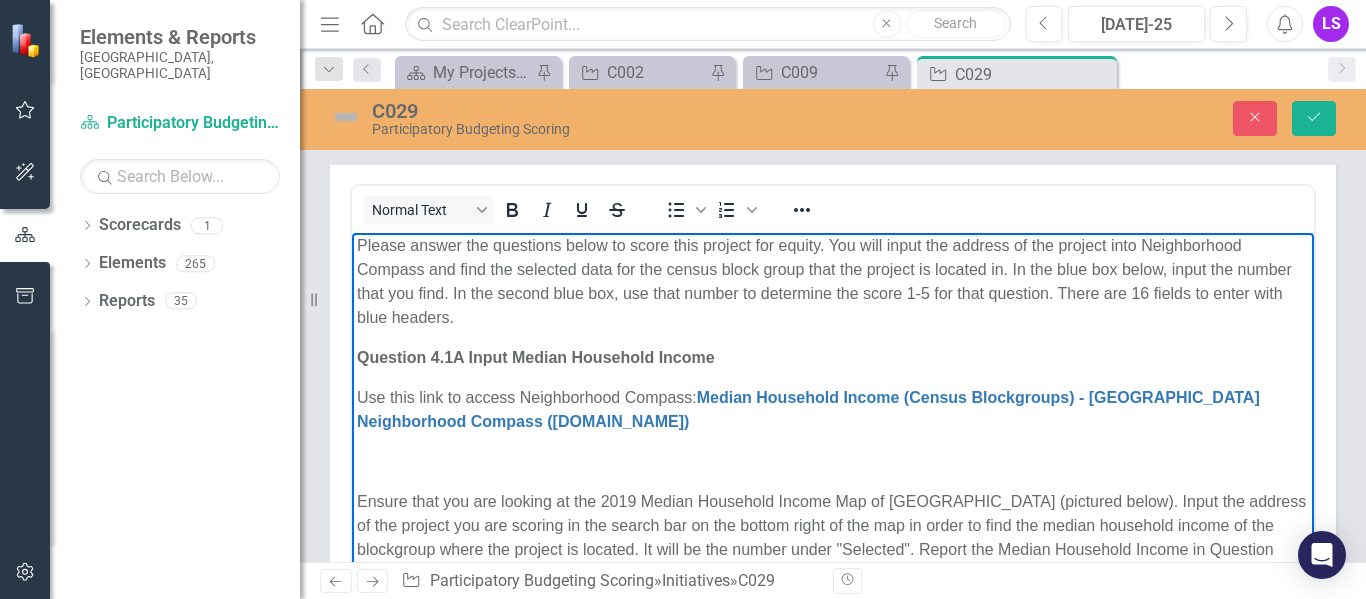 scroll, scrollTop: 465, scrollLeft: 0, axis: vertical 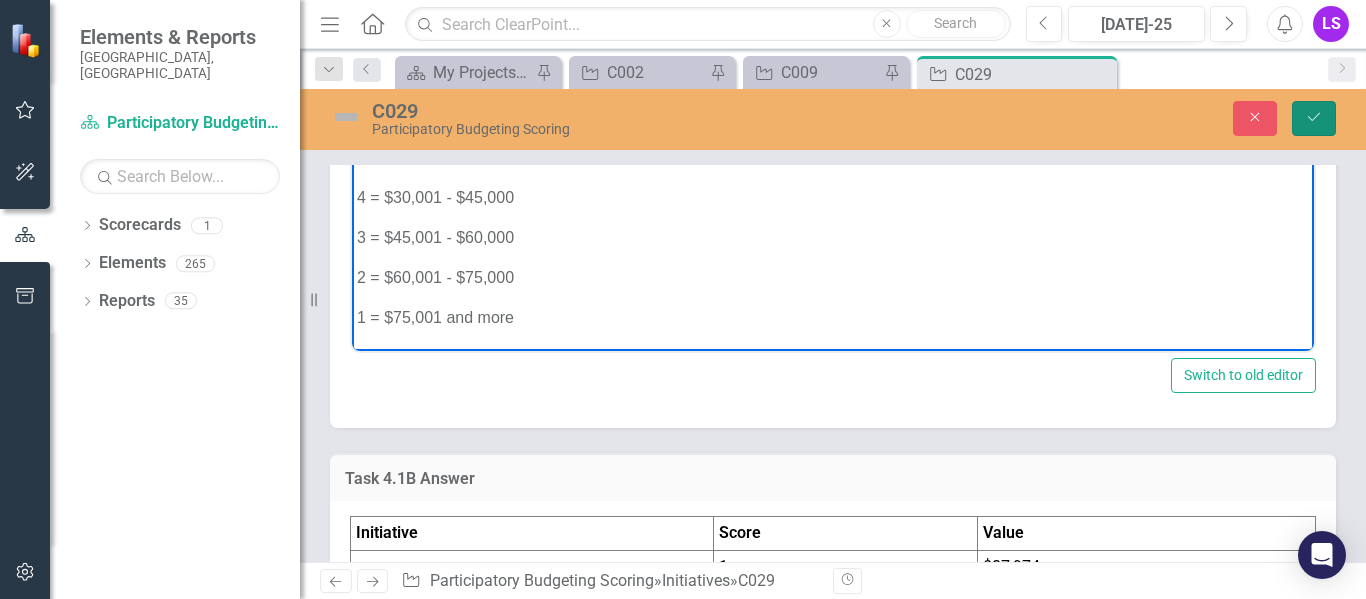click on "Save" 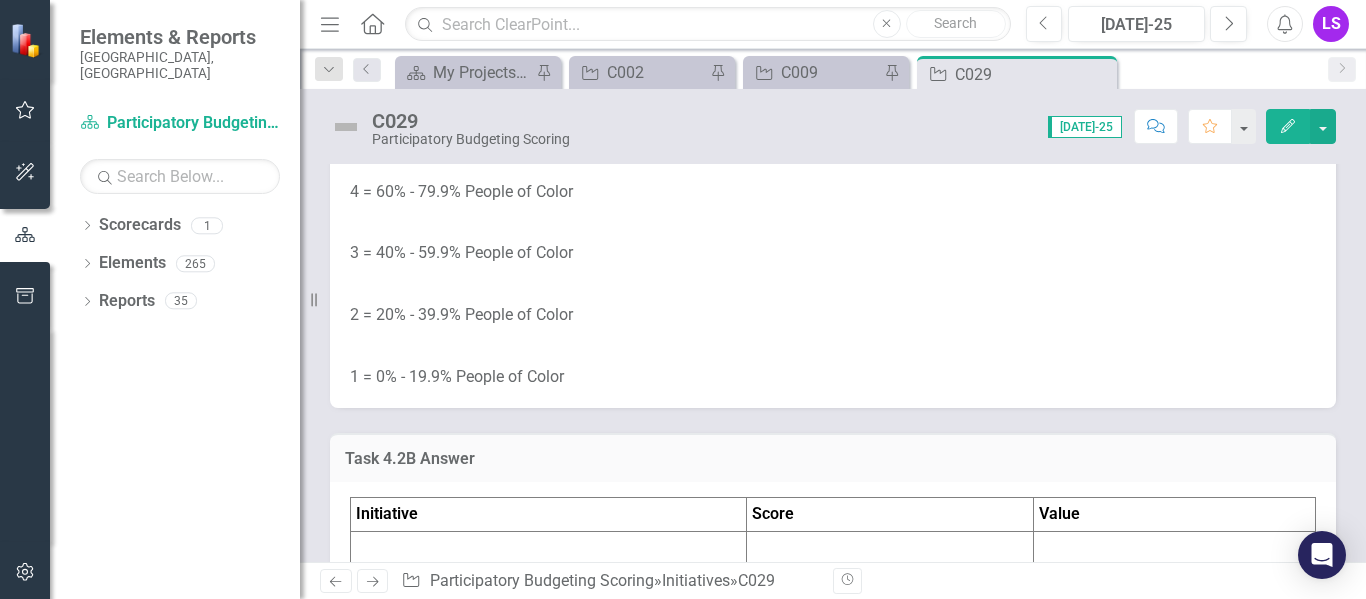 scroll, scrollTop: 2406, scrollLeft: 0, axis: vertical 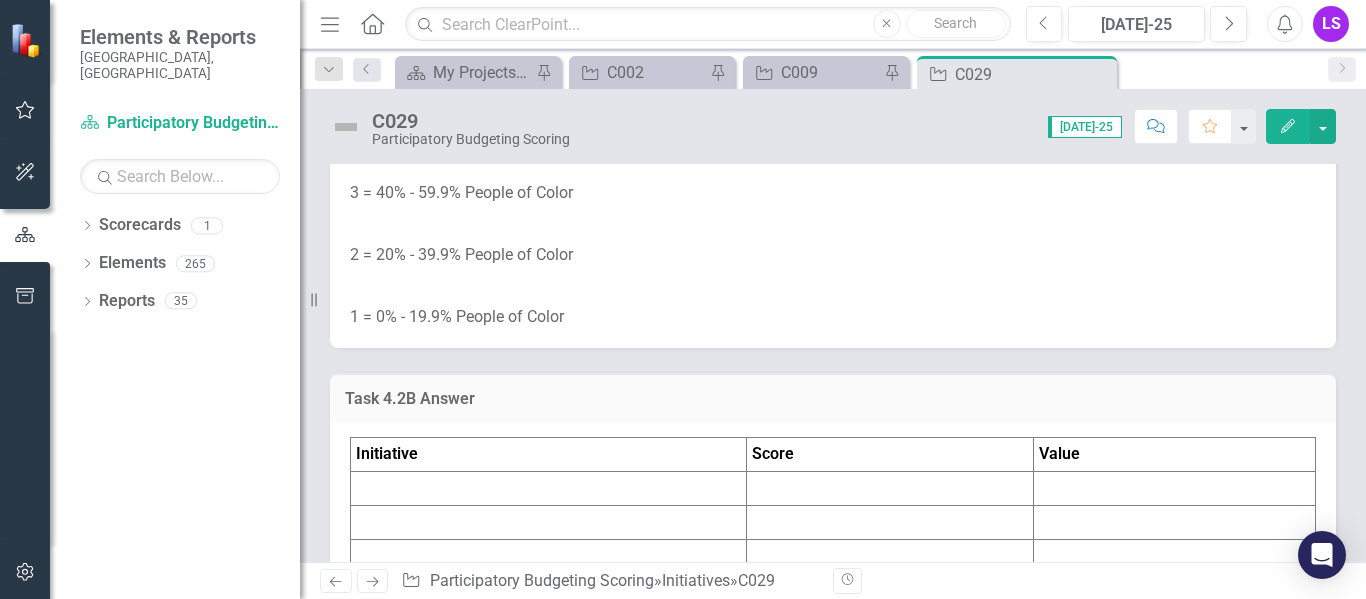 click on "Ensure that you are looking at the People of Color, 2021 Map of [GEOGRAPHIC_DATA]. Input the address of the project you are scoring in the search bar. Report the percentage in Question 4.2A below." at bounding box center (833, -126) 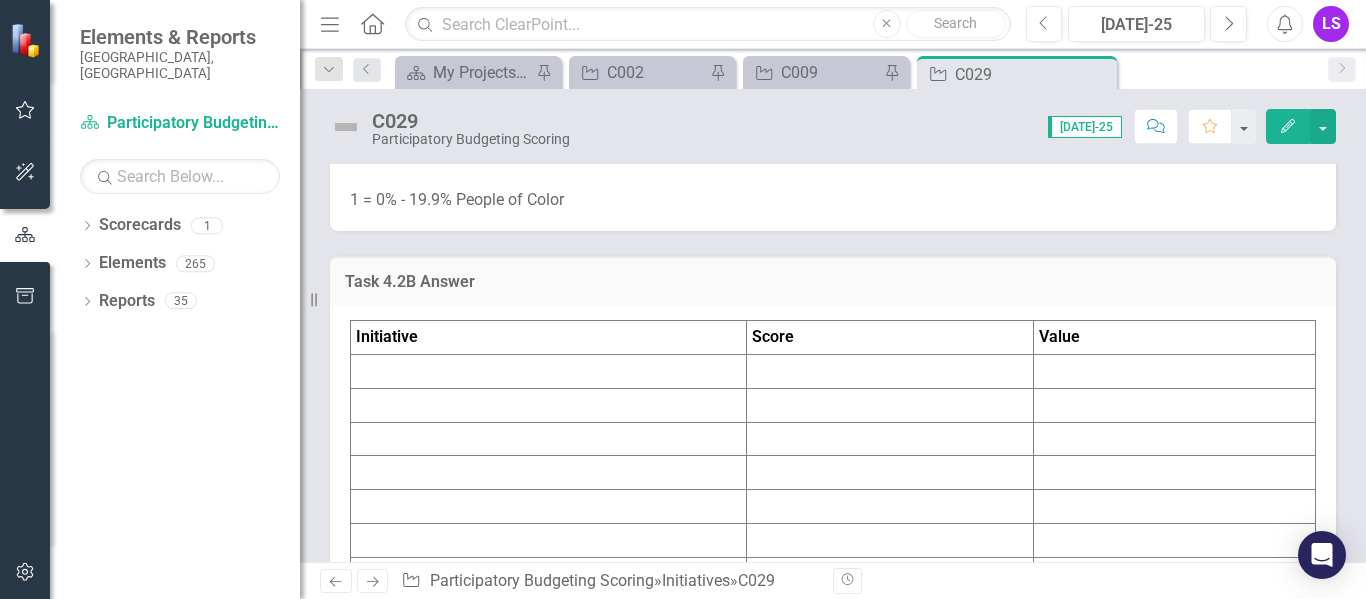 scroll, scrollTop: 2566, scrollLeft: 0, axis: vertical 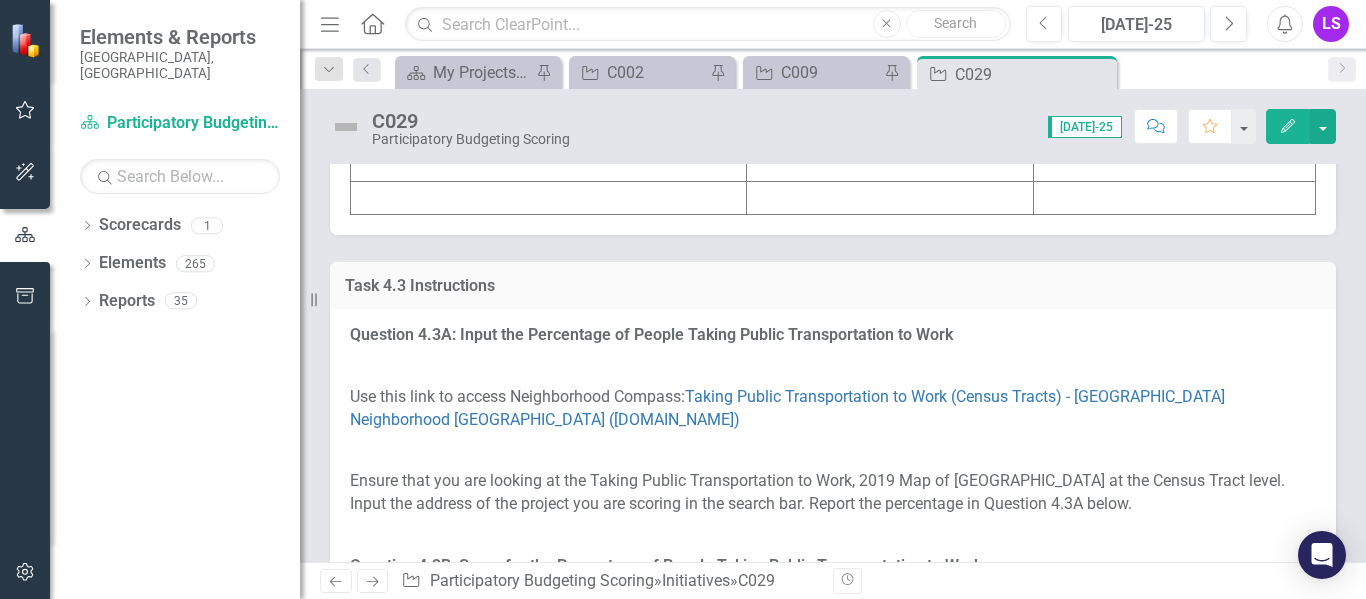 click at bounding box center (1175, -73) 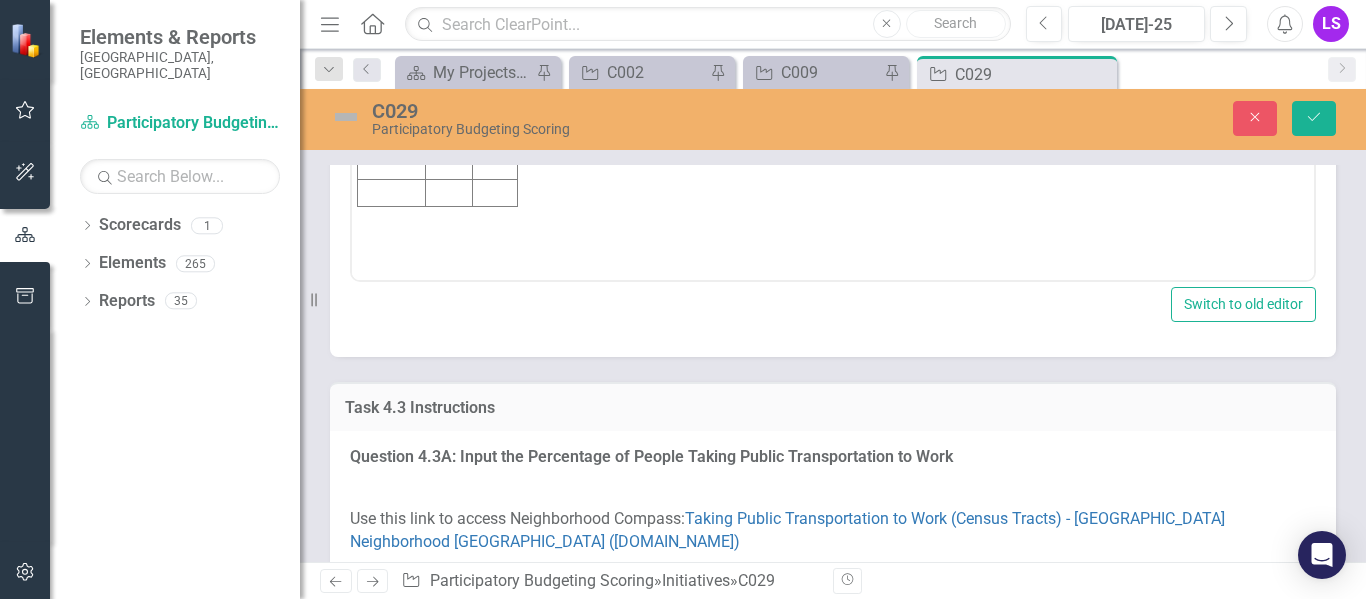 scroll, scrollTop: 0, scrollLeft: 0, axis: both 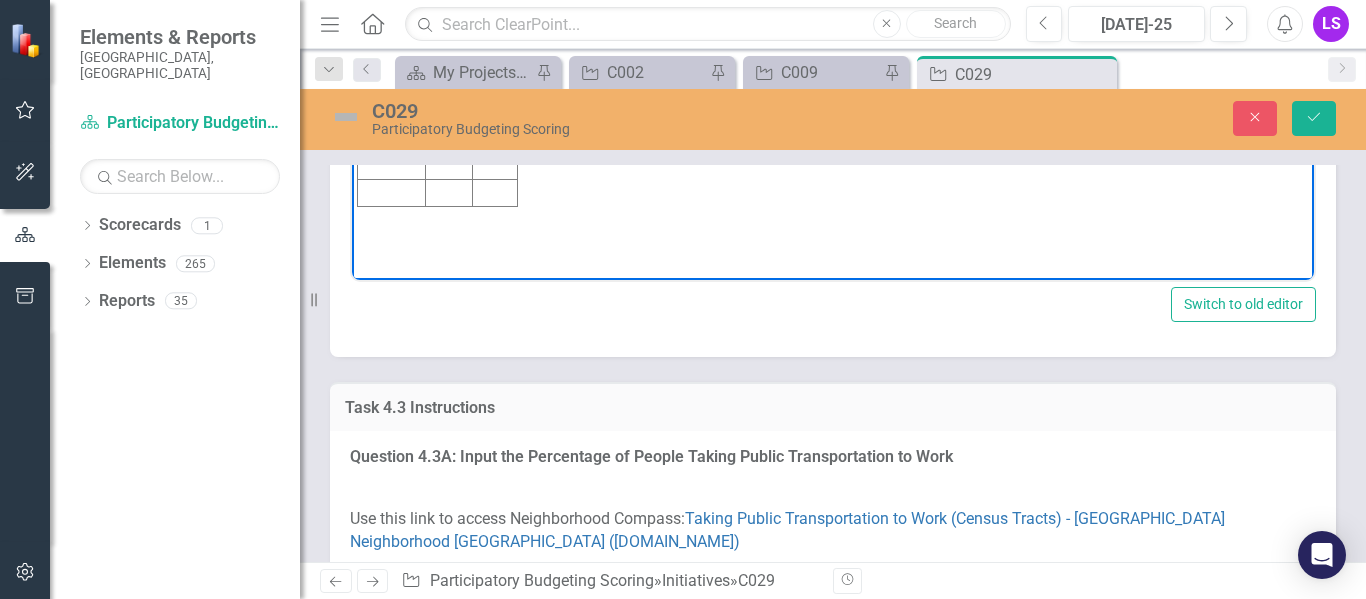 click at bounding box center (495, -22) 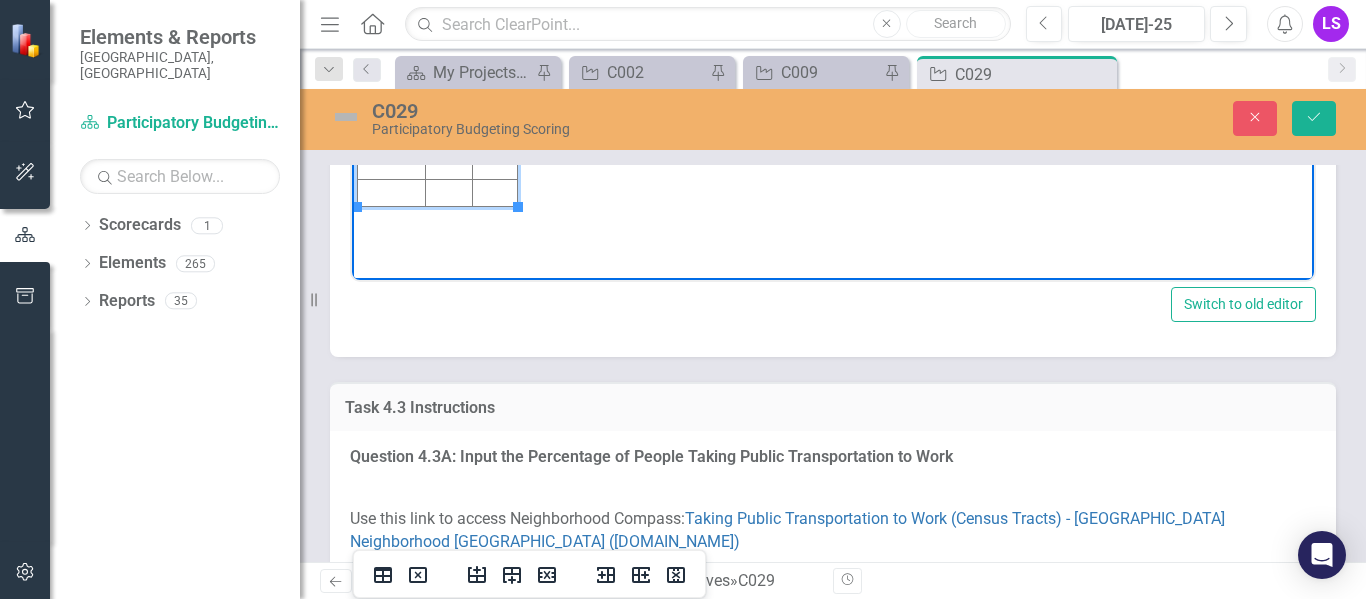 type 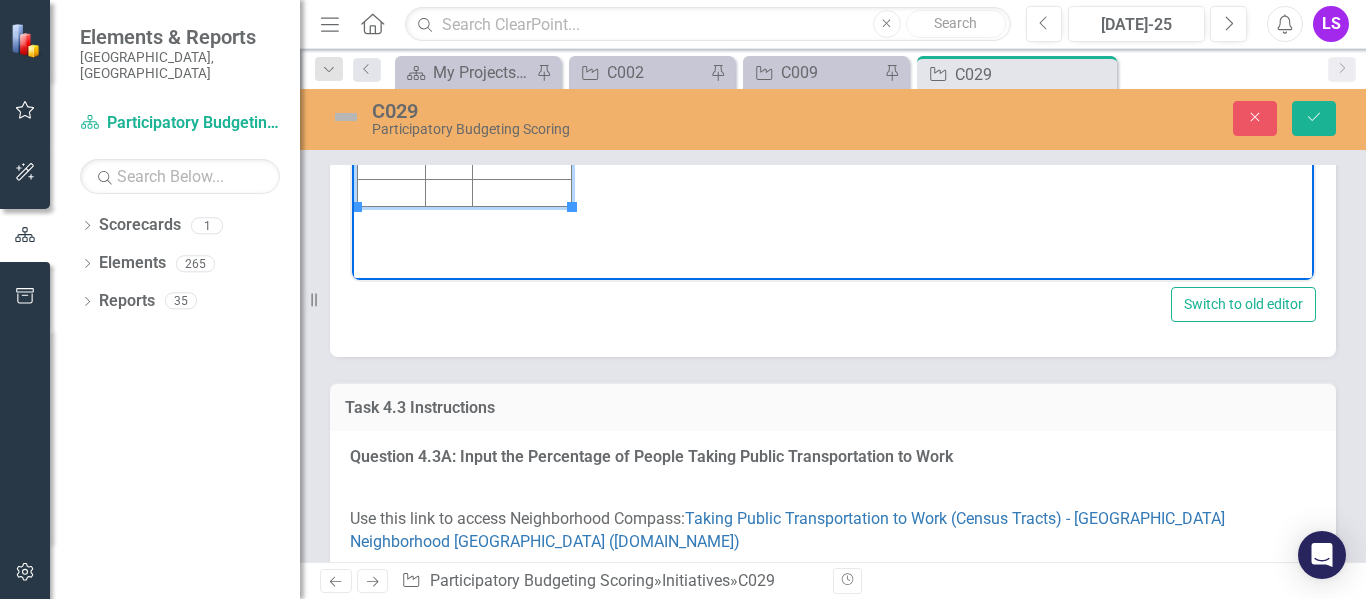 click on "(2023)" at bounding box center [522, 5] 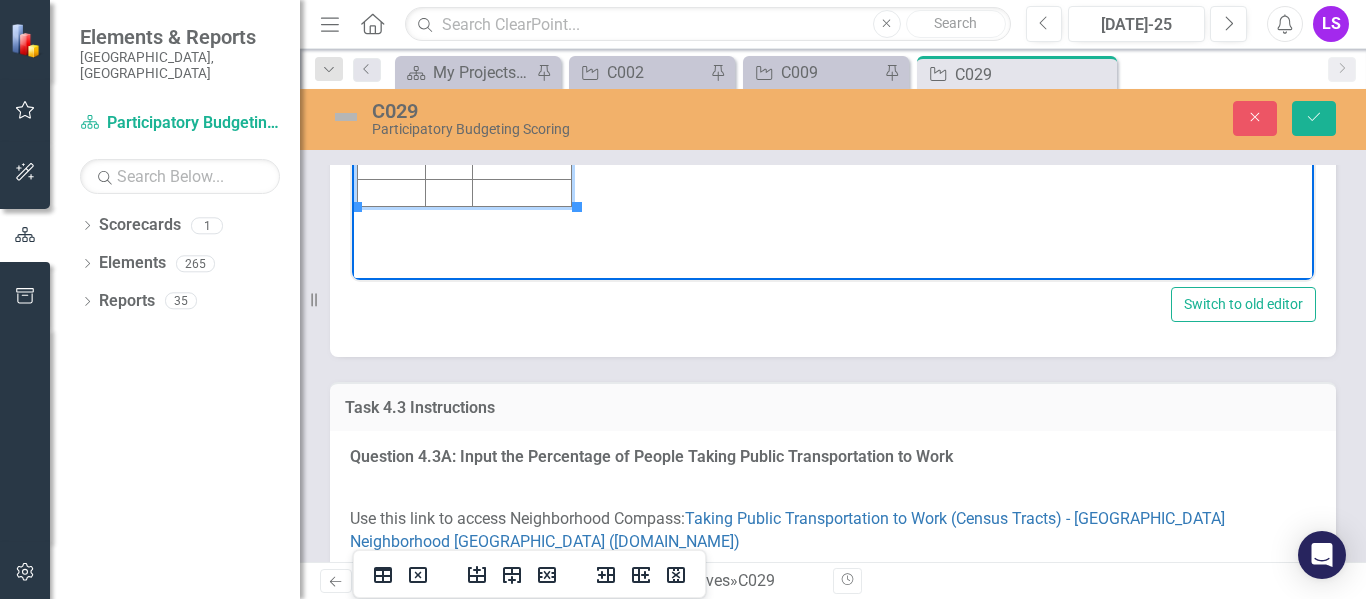 click on "54.6% (2023)" at bounding box center [522, 5] 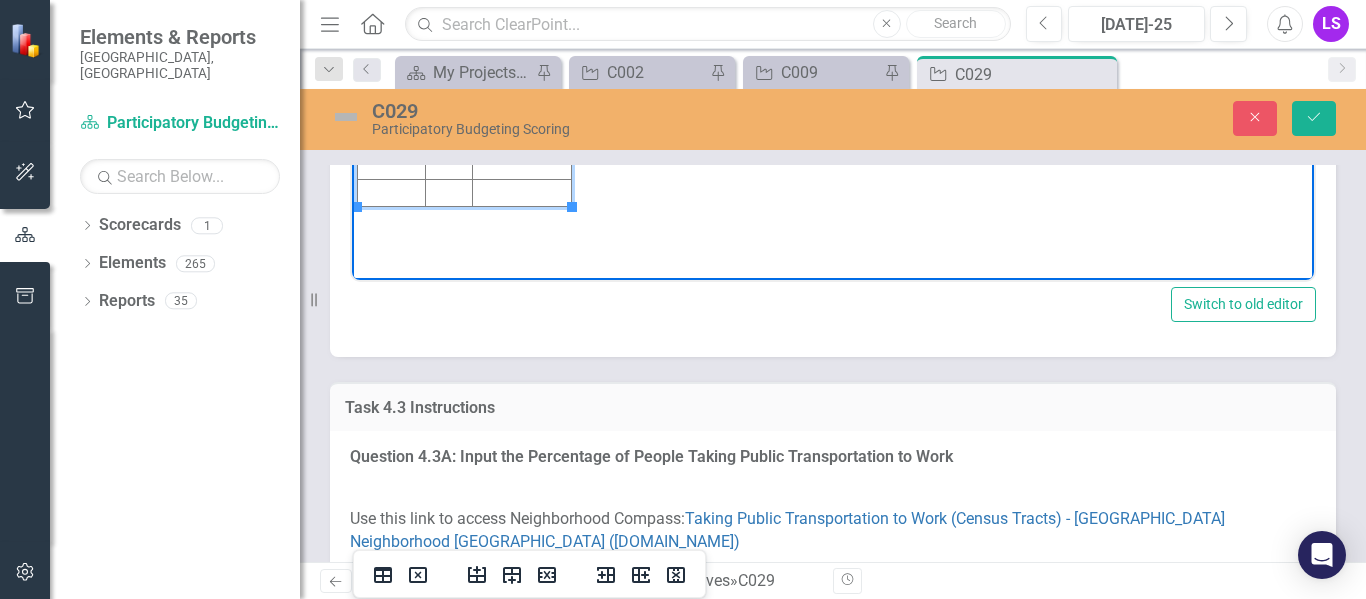 click at bounding box center [448, -22] 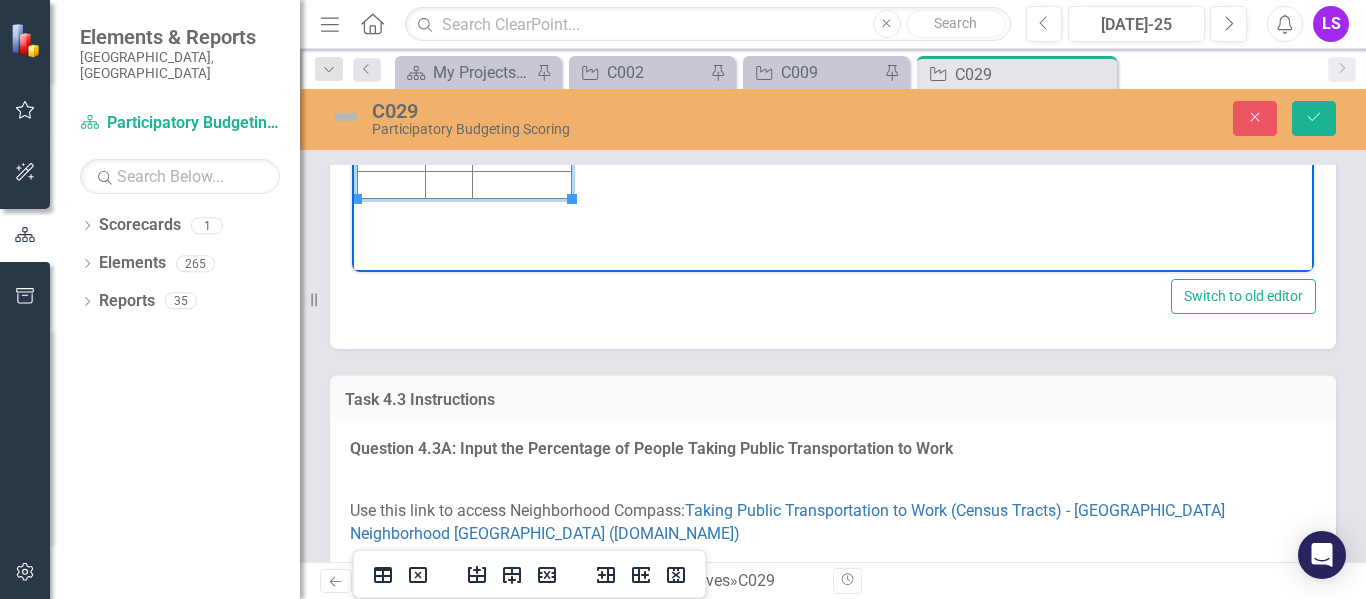 scroll, scrollTop: 3055, scrollLeft: 0, axis: vertical 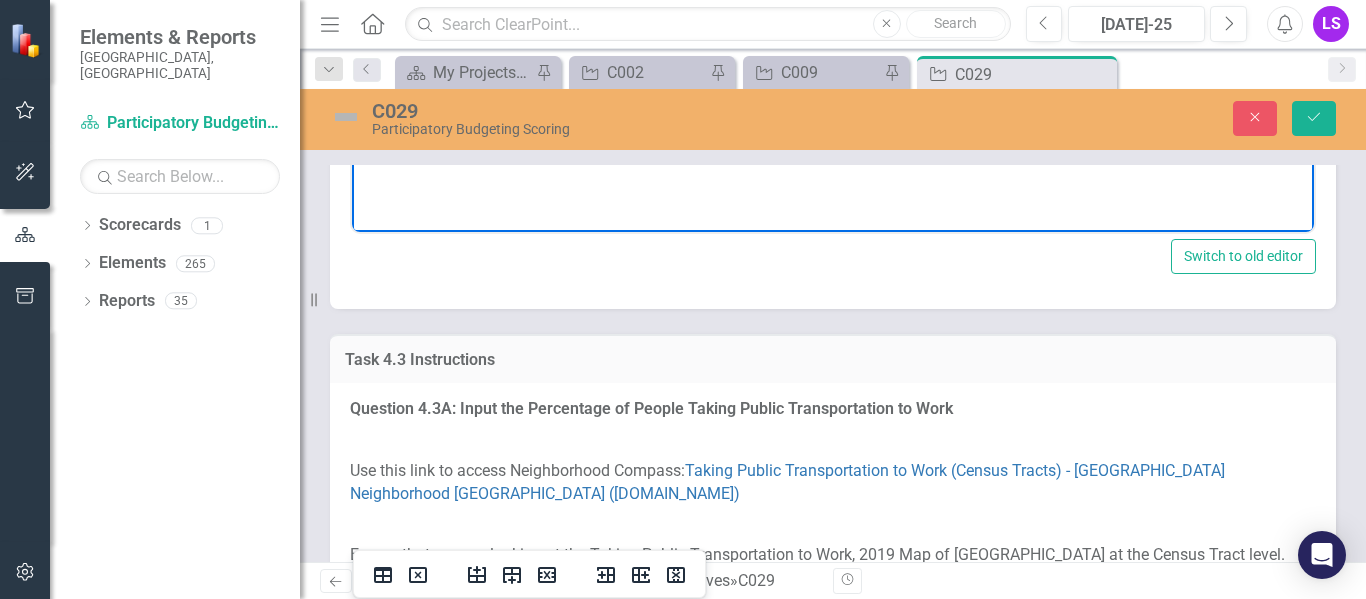 click at bounding box center [448, -43] 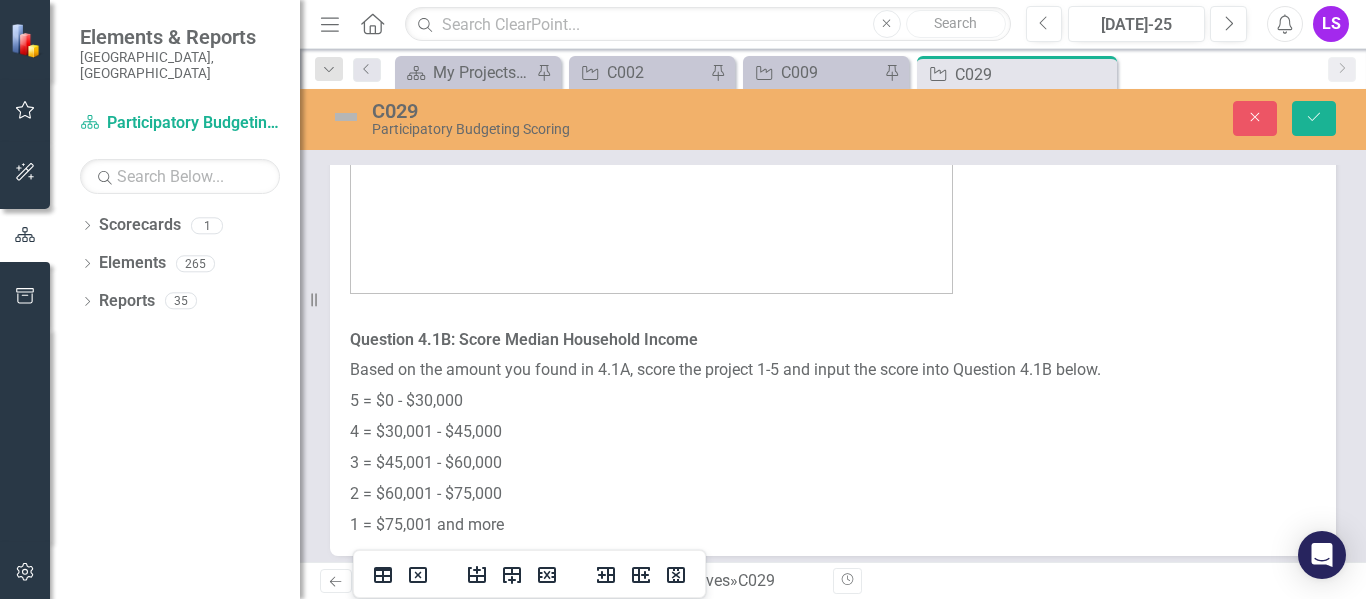 scroll, scrollTop: 1019, scrollLeft: 0, axis: vertical 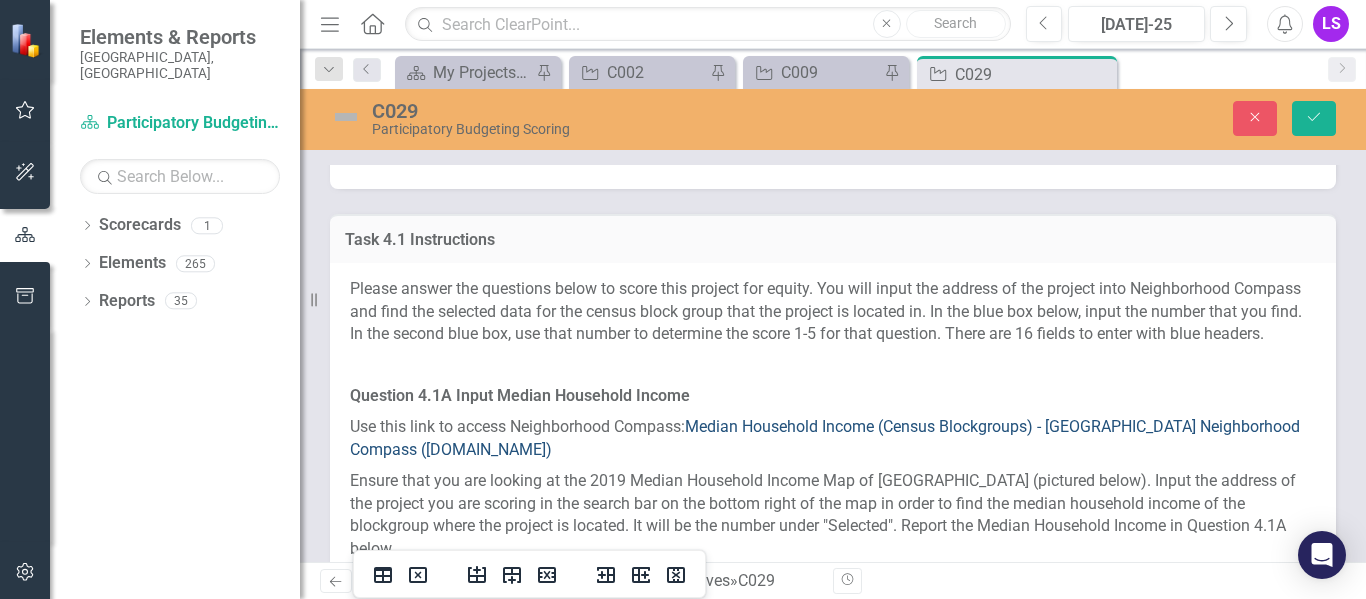 click on "Median Household Income (Census Blockgroups) - [GEOGRAPHIC_DATA] Neighborhood Compass ([DOMAIN_NAME])" at bounding box center [825, 438] 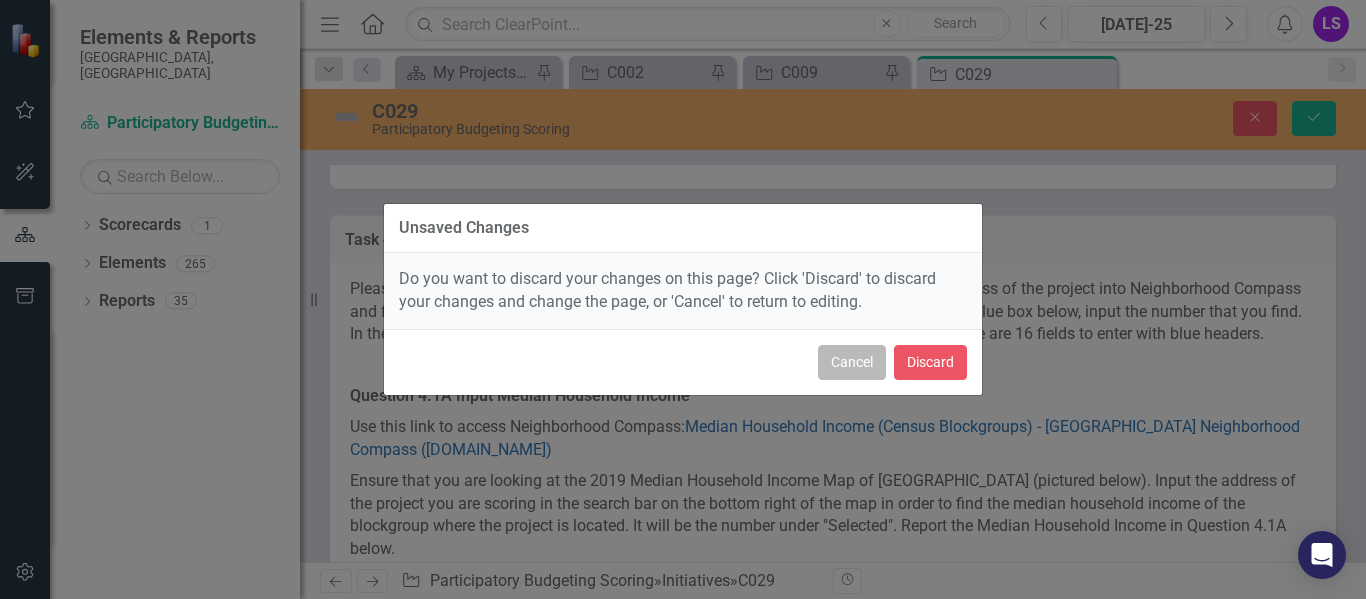 click on "Cancel" at bounding box center [852, 362] 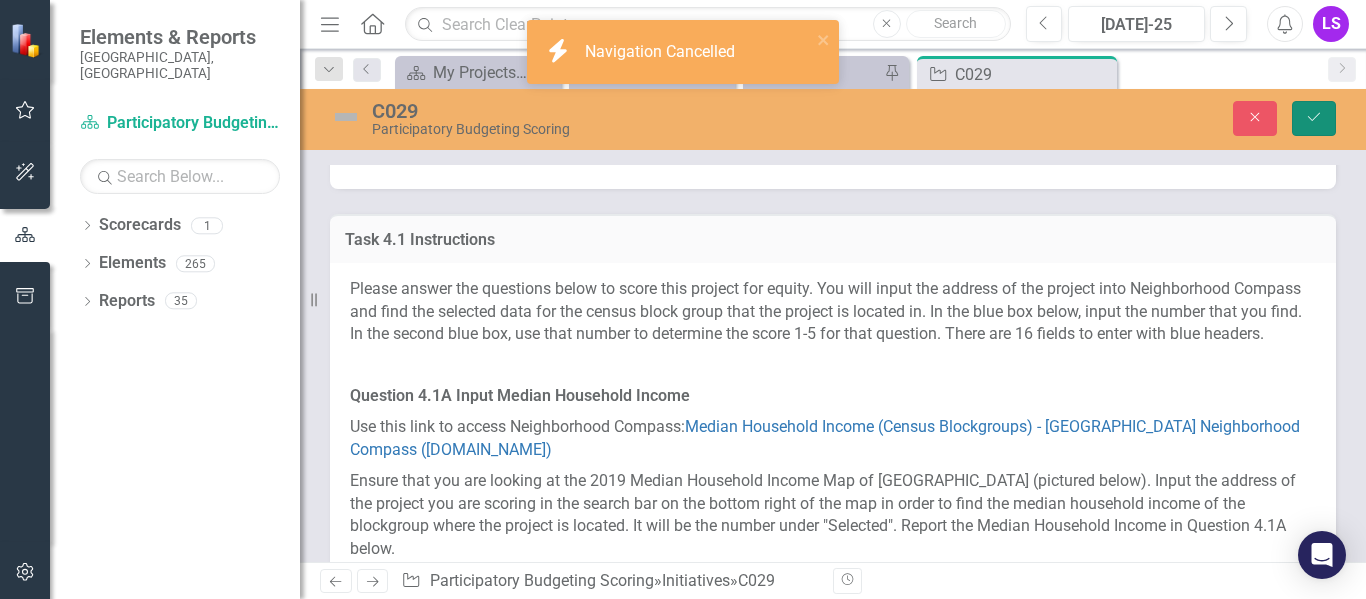 click on "Save" 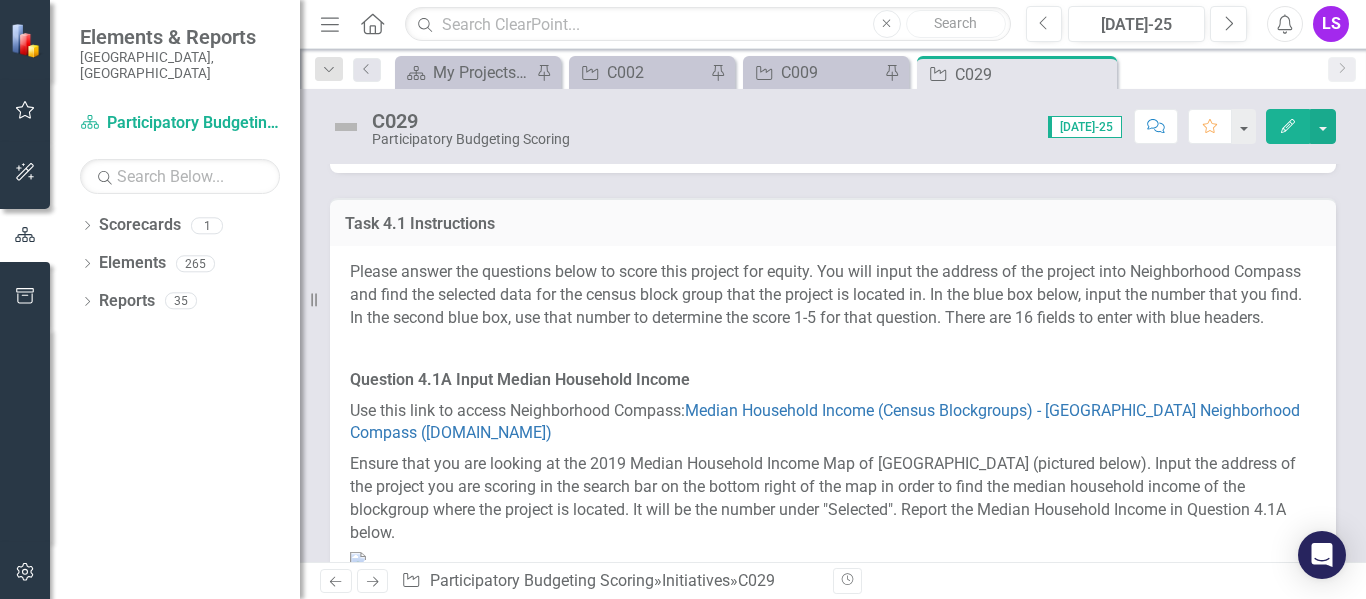 scroll, scrollTop: 341, scrollLeft: 0, axis: vertical 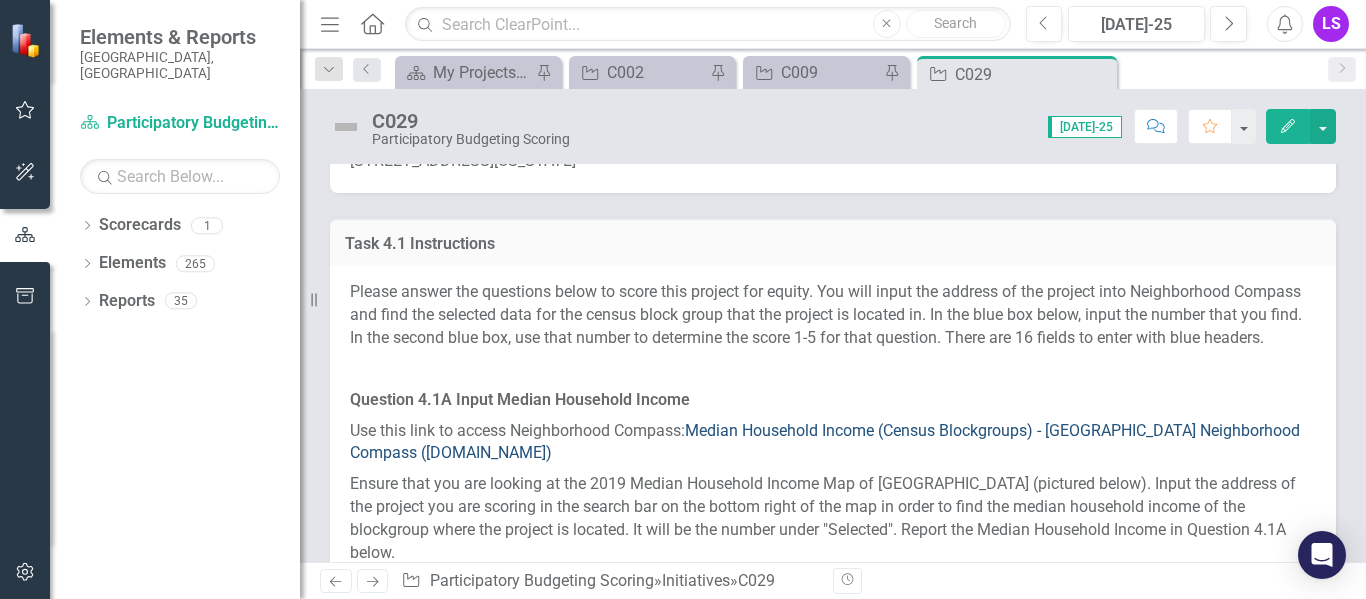 click on "Median Household Income (Census Blockgroups) - [GEOGRAPHIC_DATA] Neighborhood Compass ([DOMAIN_NAME])" at bounding box center [825, 442] 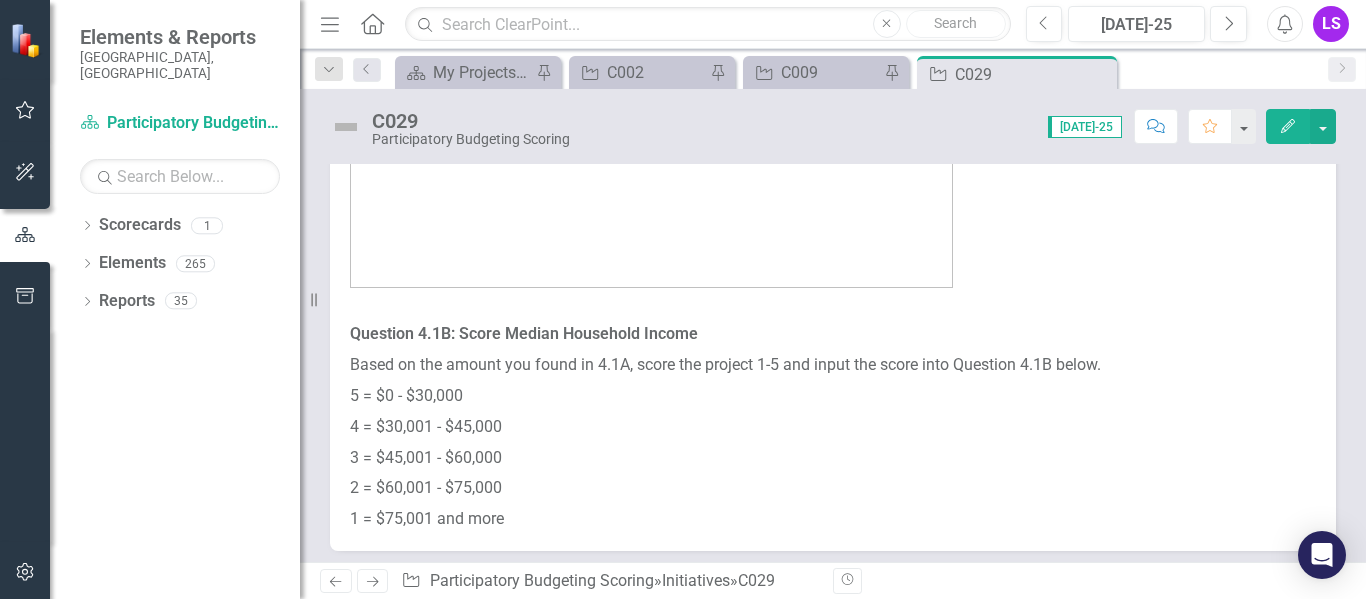 scroll, scrollTop: 1083, scrollLeft: 0, axis: vertical 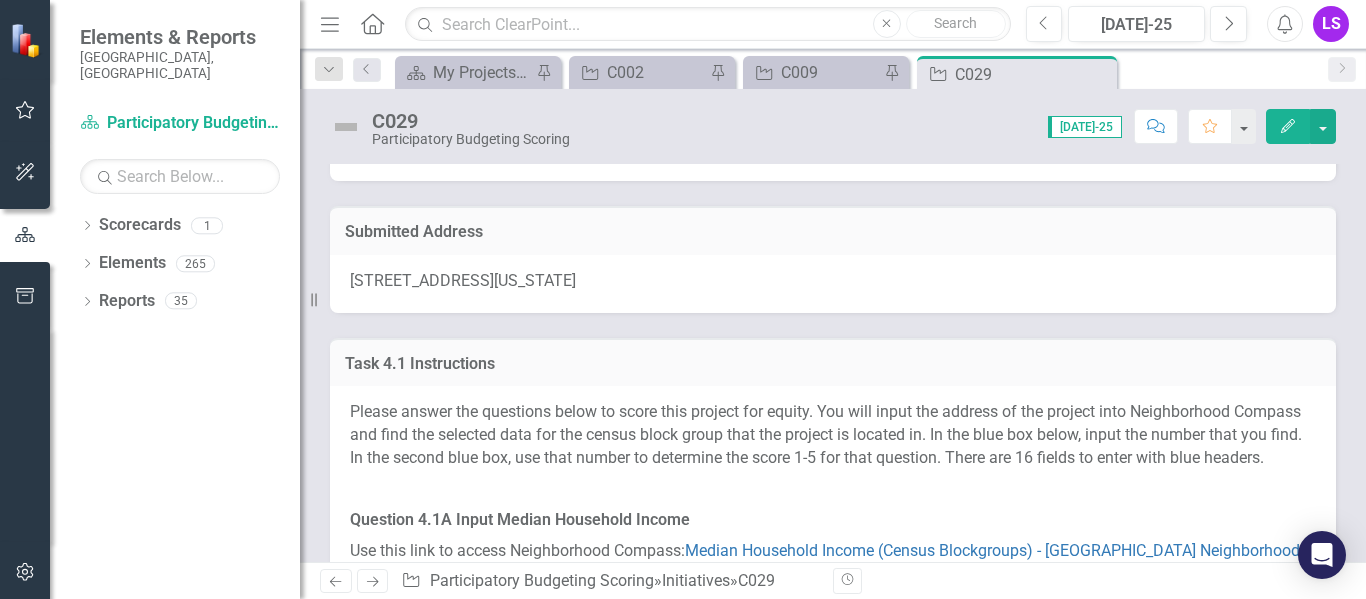 click on "[STREET_ADDRESS][US_STATE]" at bounding box center (463, 280) 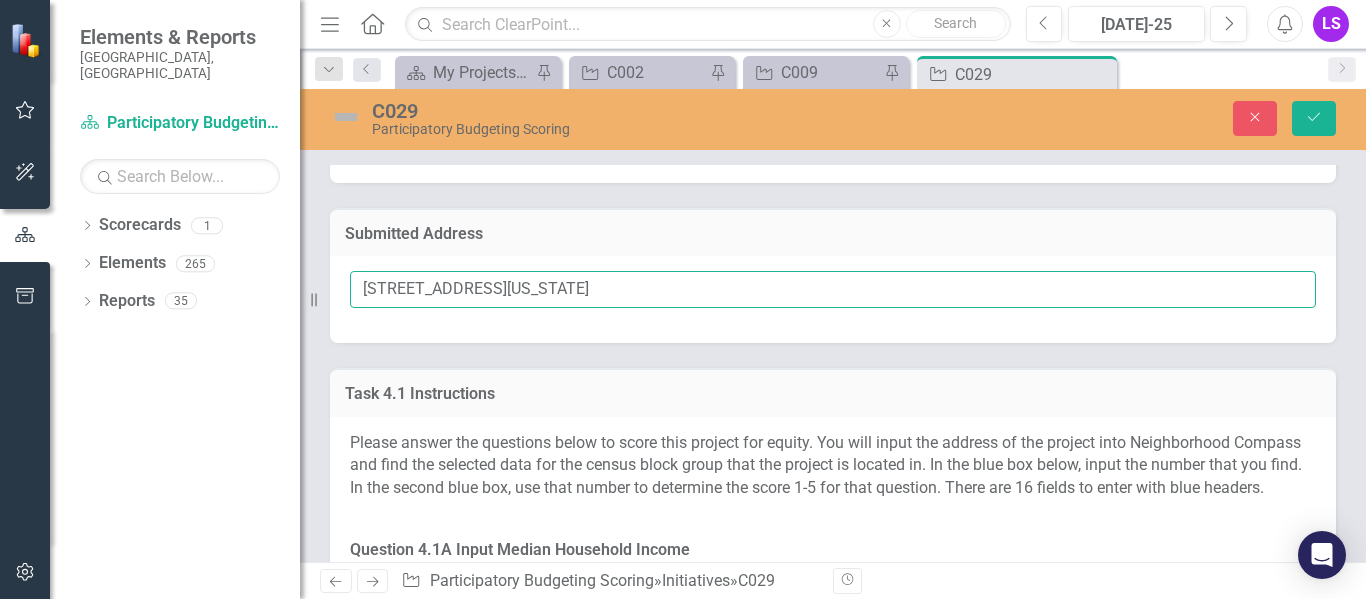 click on "[STREET_ADDRESS][US_STATE]" at bounding box center [833, 289] 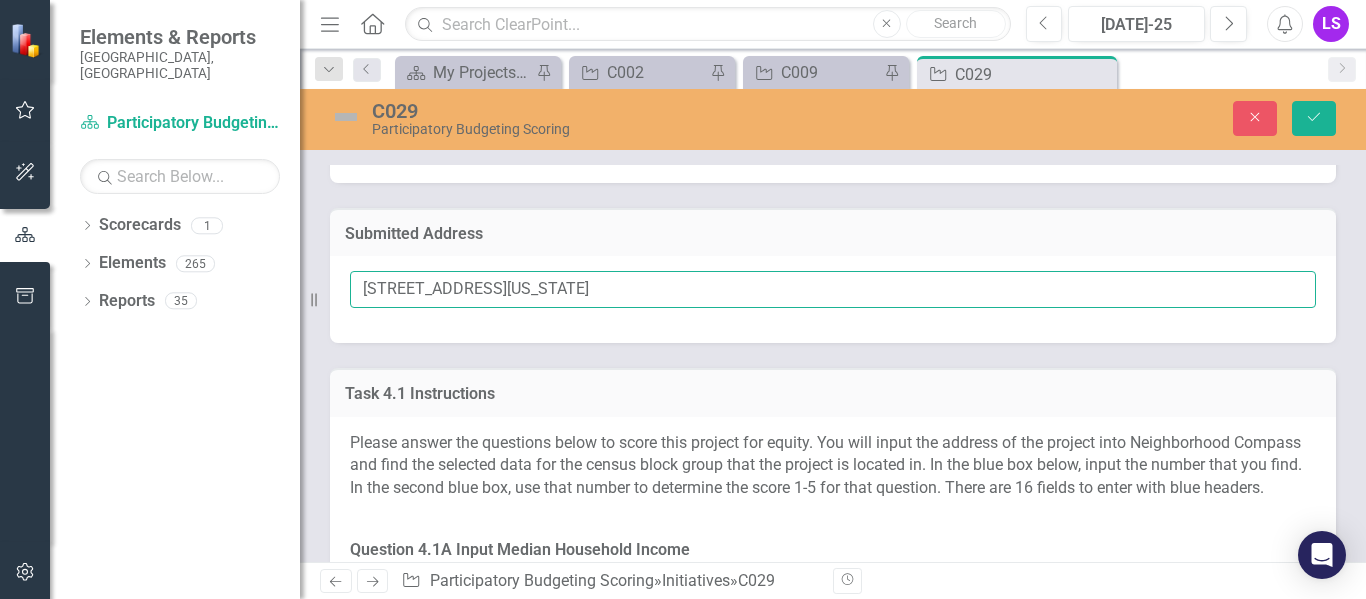 drag, startPoint x: 369, startPoint y: 284, endPoint x: 709, endPoint y: 268, distance: 340.37625 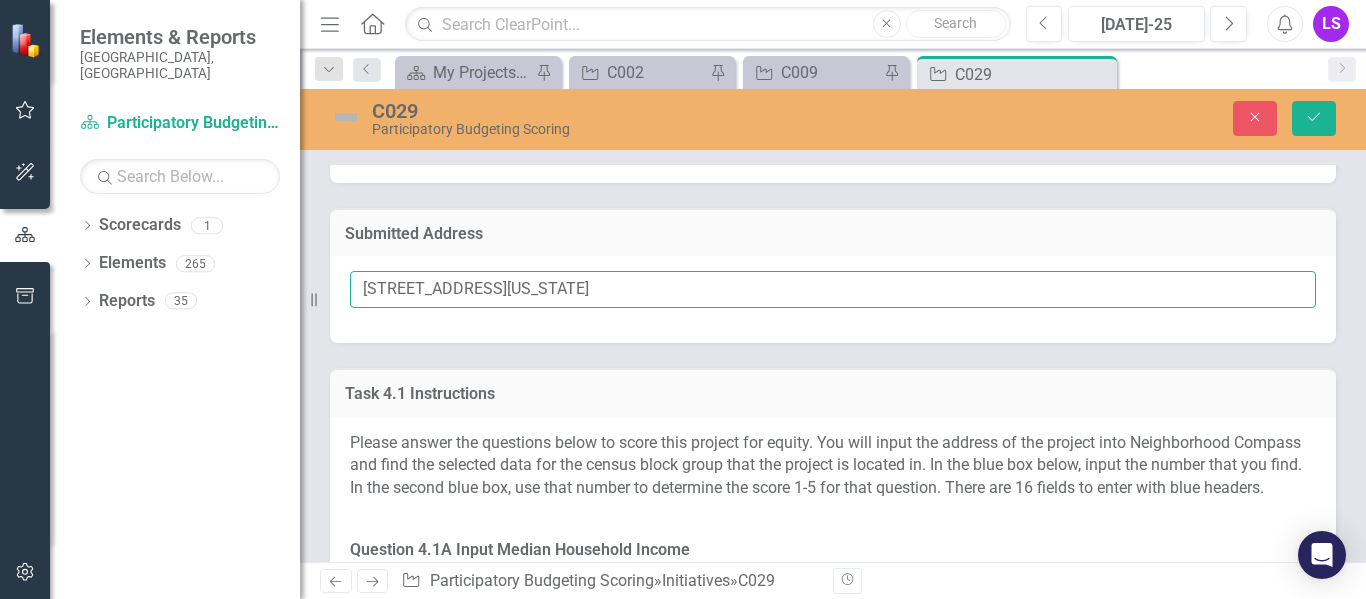 click on "[STREET_ADDRESS][US_STATE]" at bounding box center [833, 299] 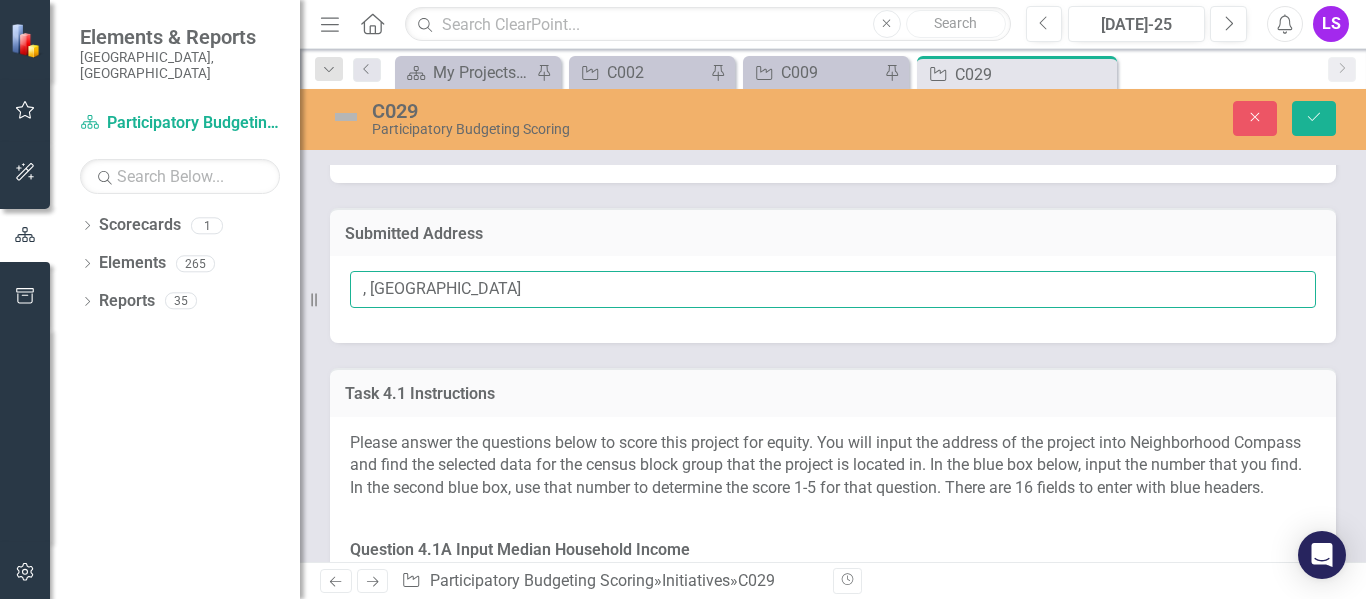 type on "[STREET_ADDRESS][US_STATE]" 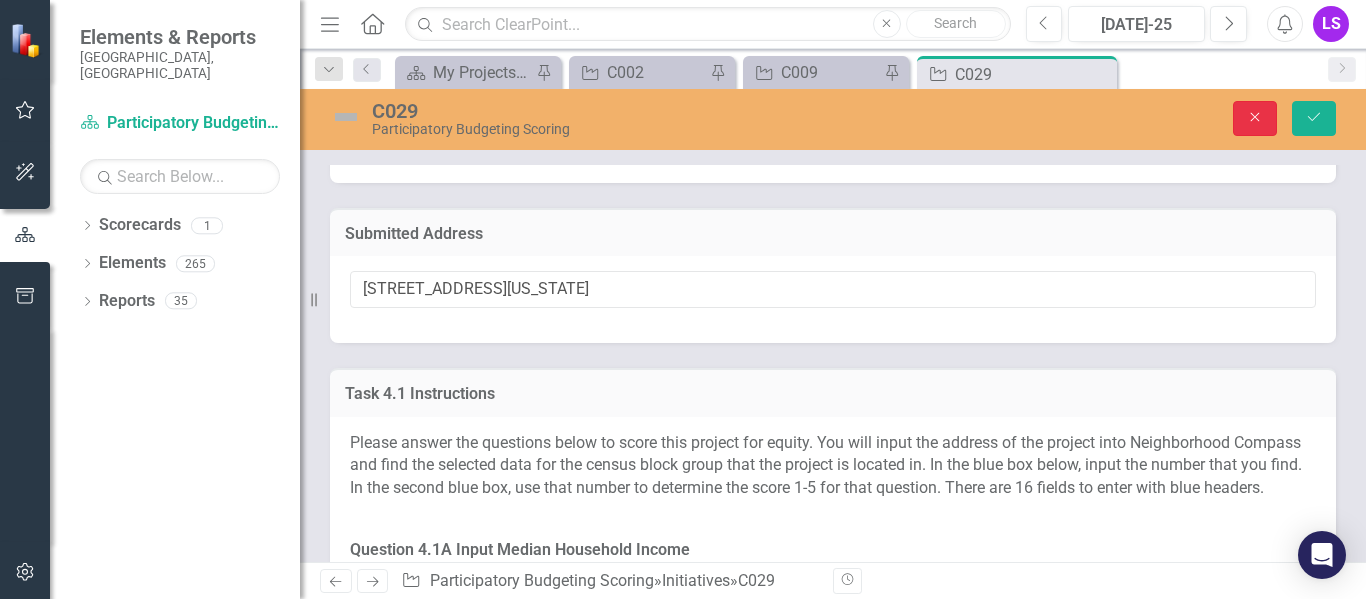 click on "Close" at bounding box center [1255, 118] 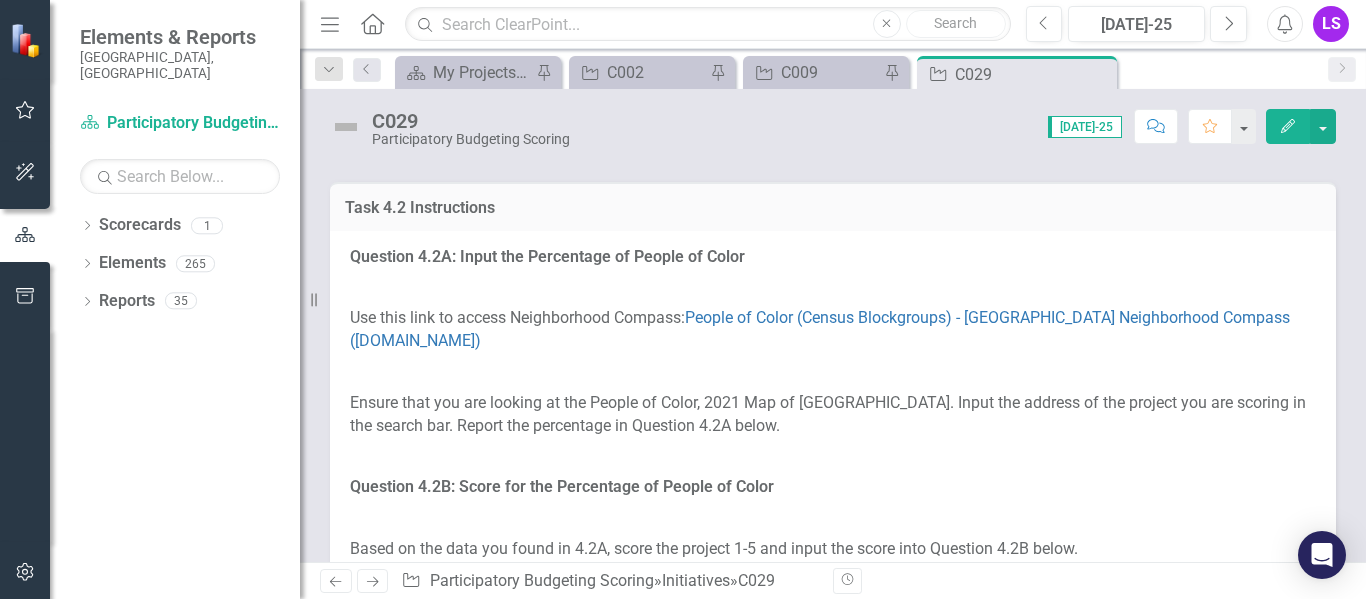 scroll, scrollTop: 1945, scrollLeft: 0, axis: vertical 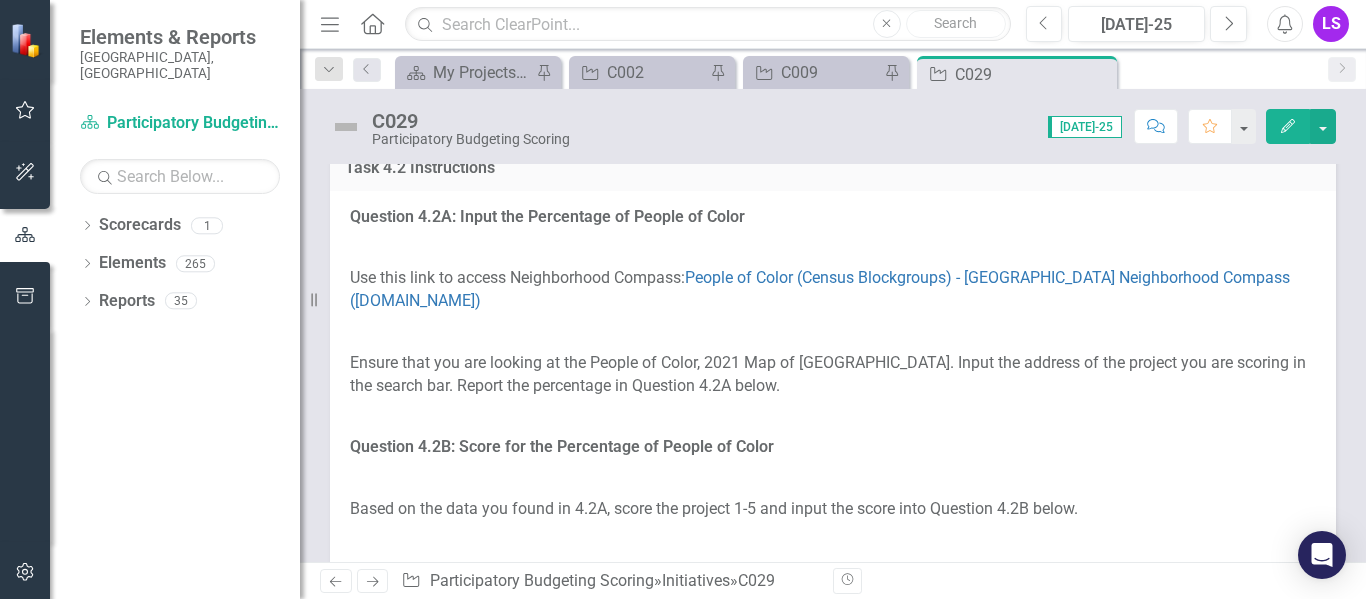 click at bounding box center [1146, -157] 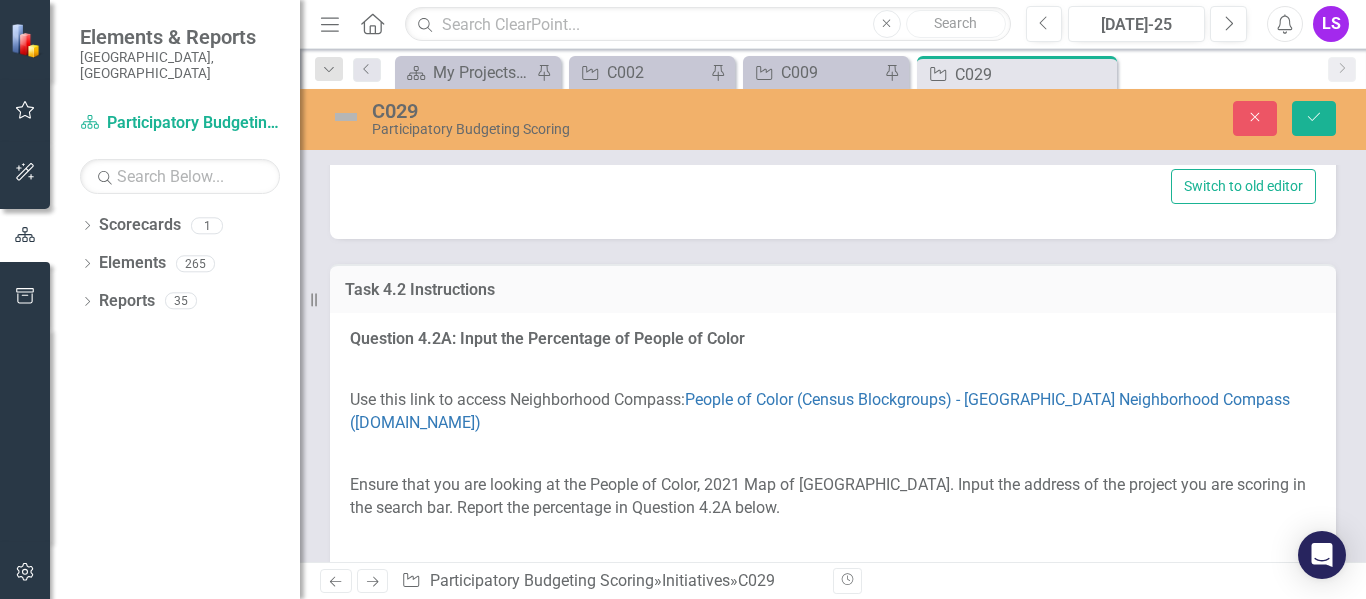 scroll, scrollTop: 0, scrollLeft: 0, axis: both 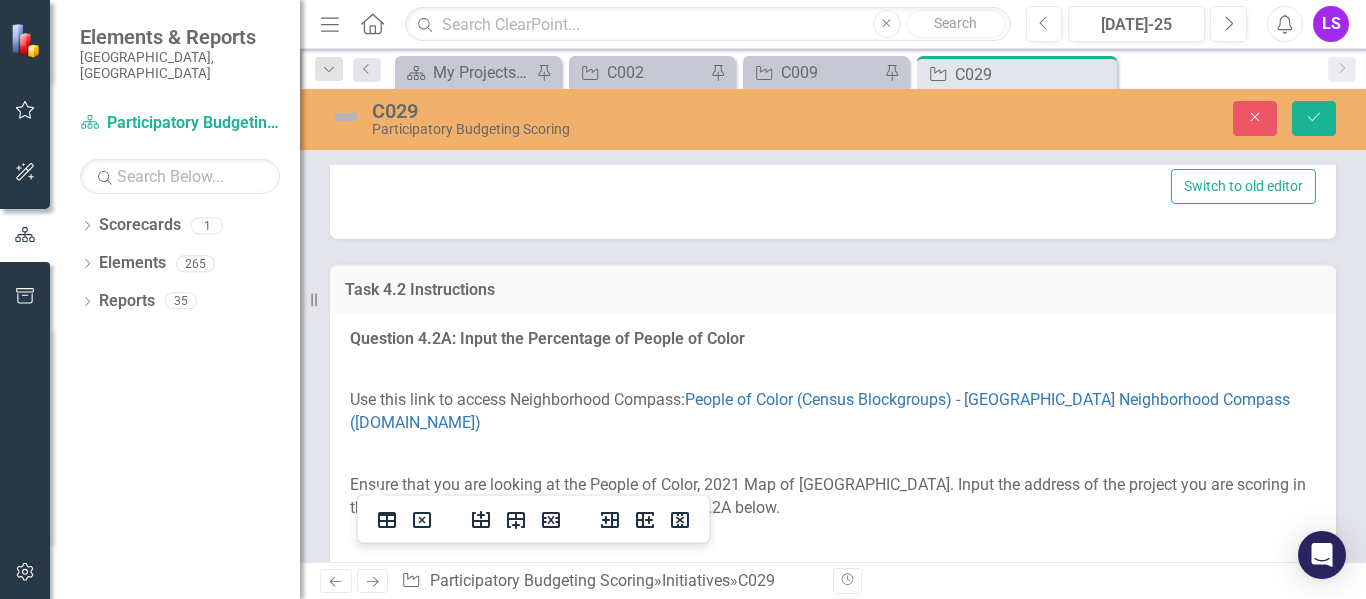 click at bounding box center [503, -86] 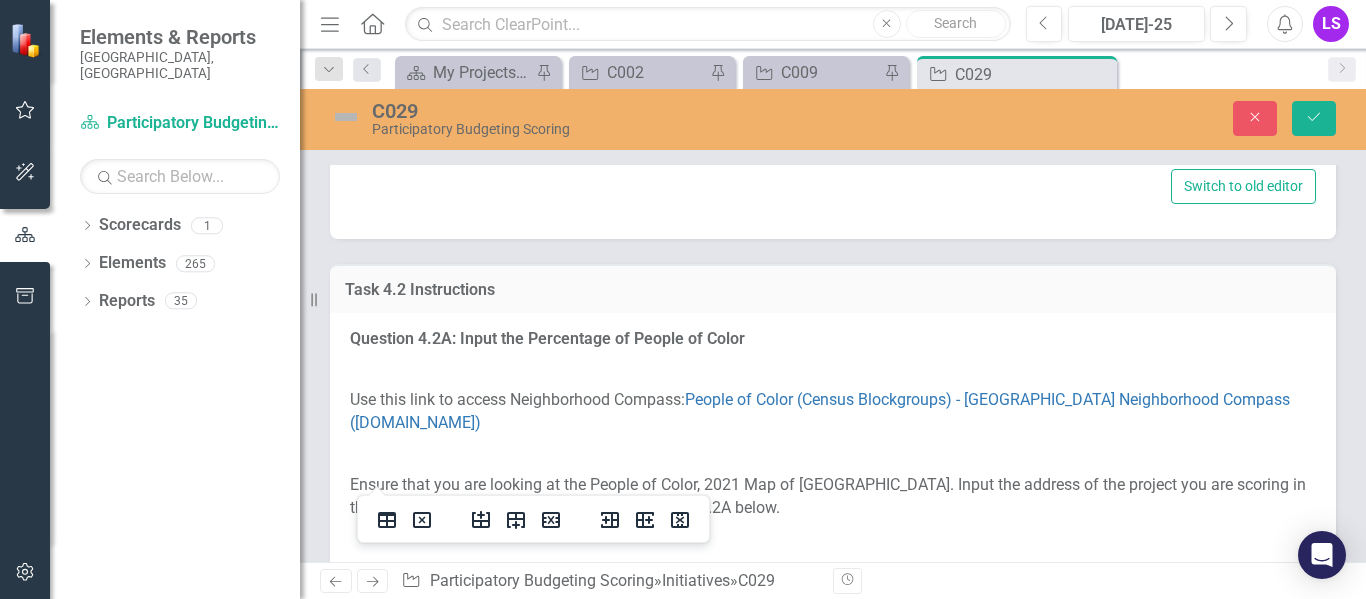 type 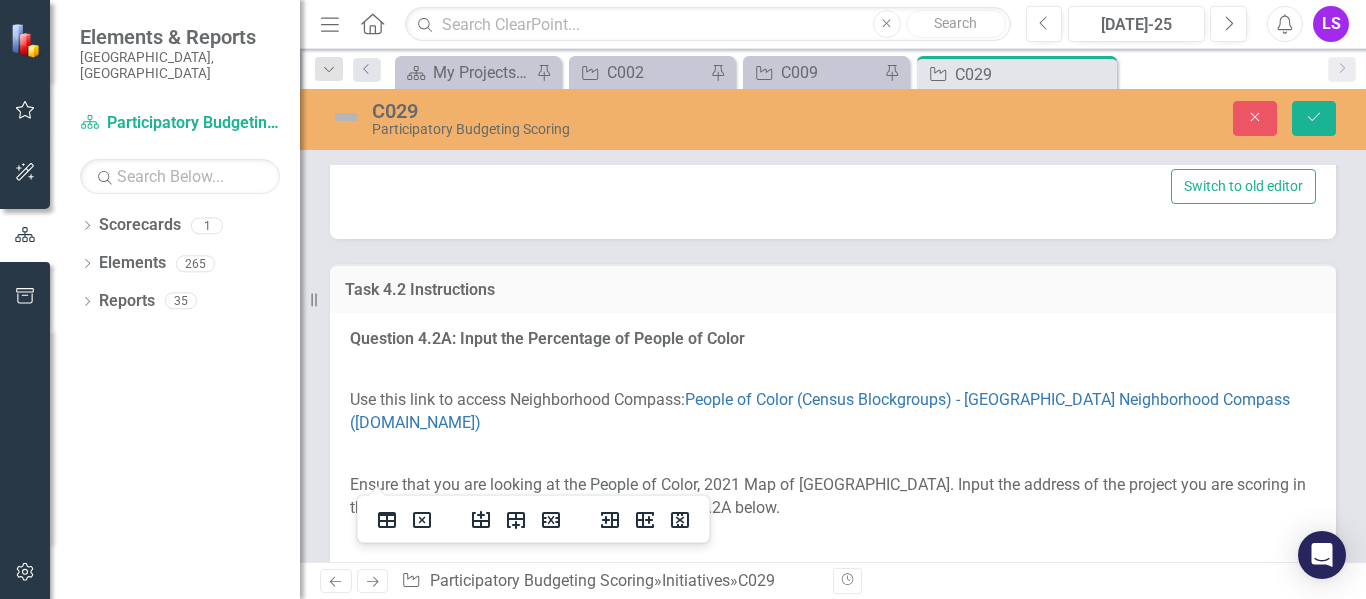 click at bounding box center (448, -86) 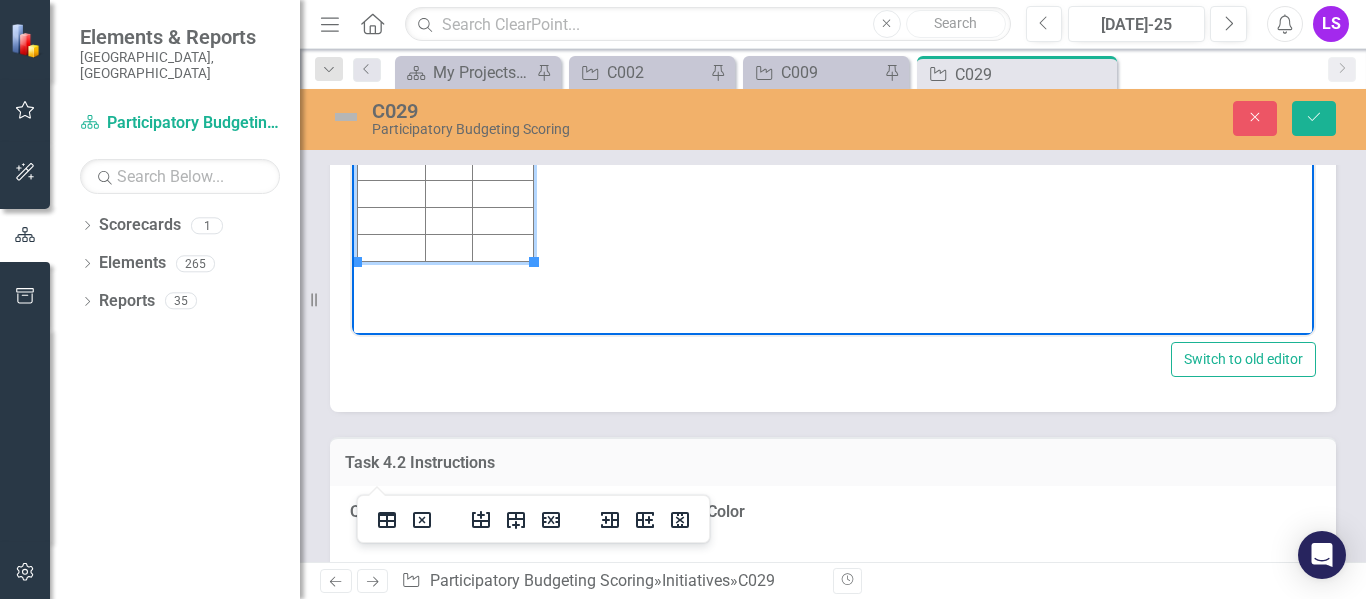scroll, scrollTop: 1793, scrollLeft: 0, axis: vertical 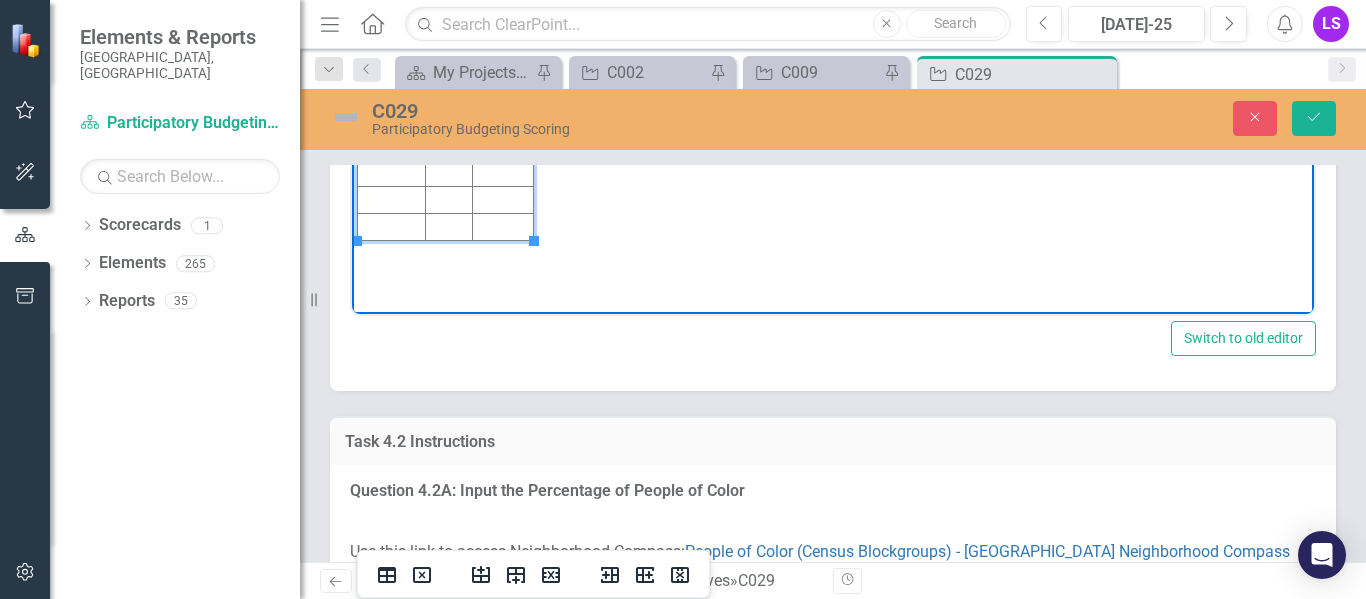 click on "$50,208" at bounding box center (503, 66) 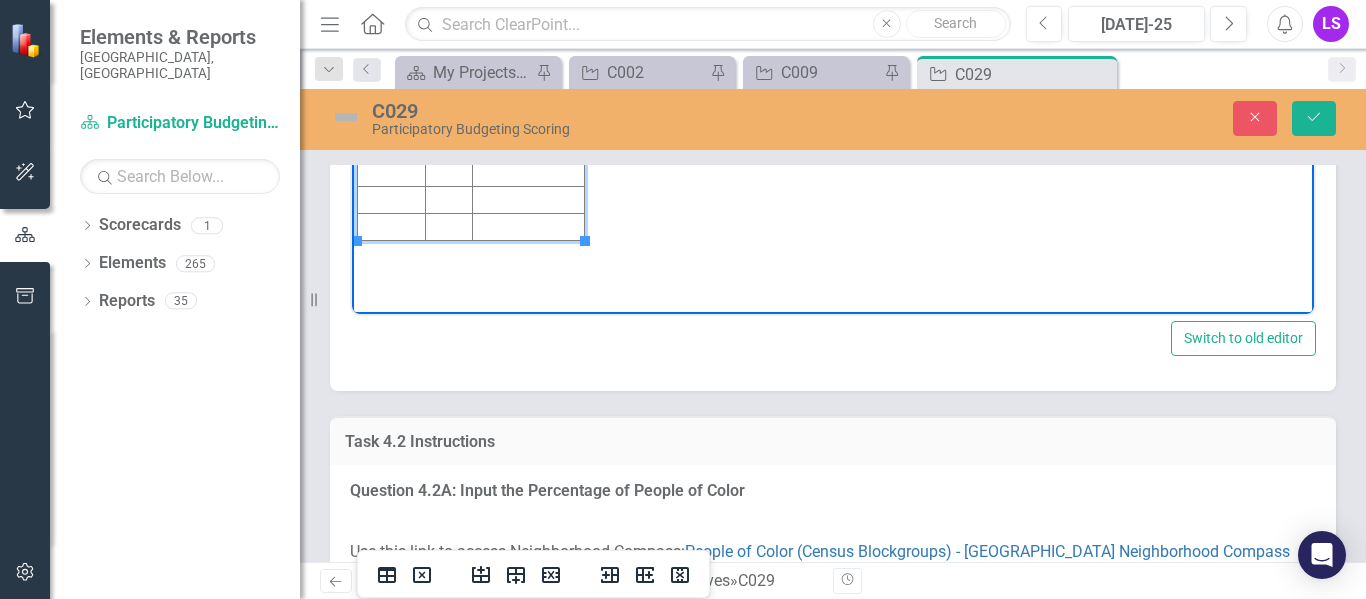 click on "$87,974" at bounding box center (529, 12) 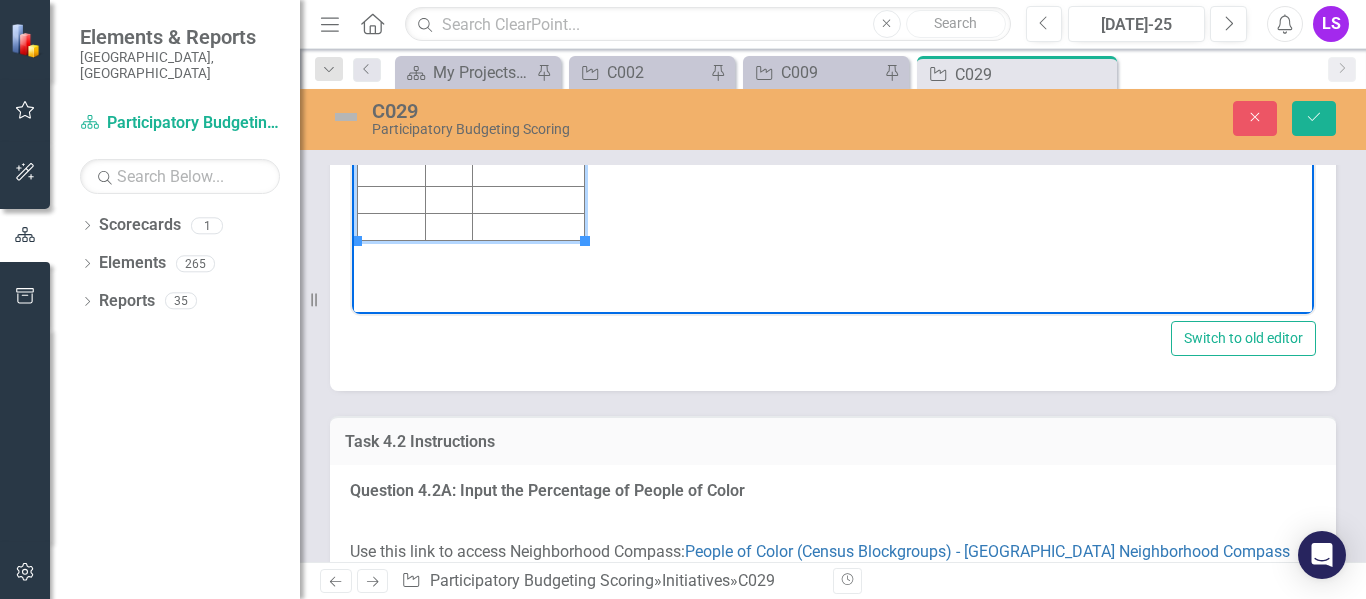 click on "1" at bounding box center [448, 12] 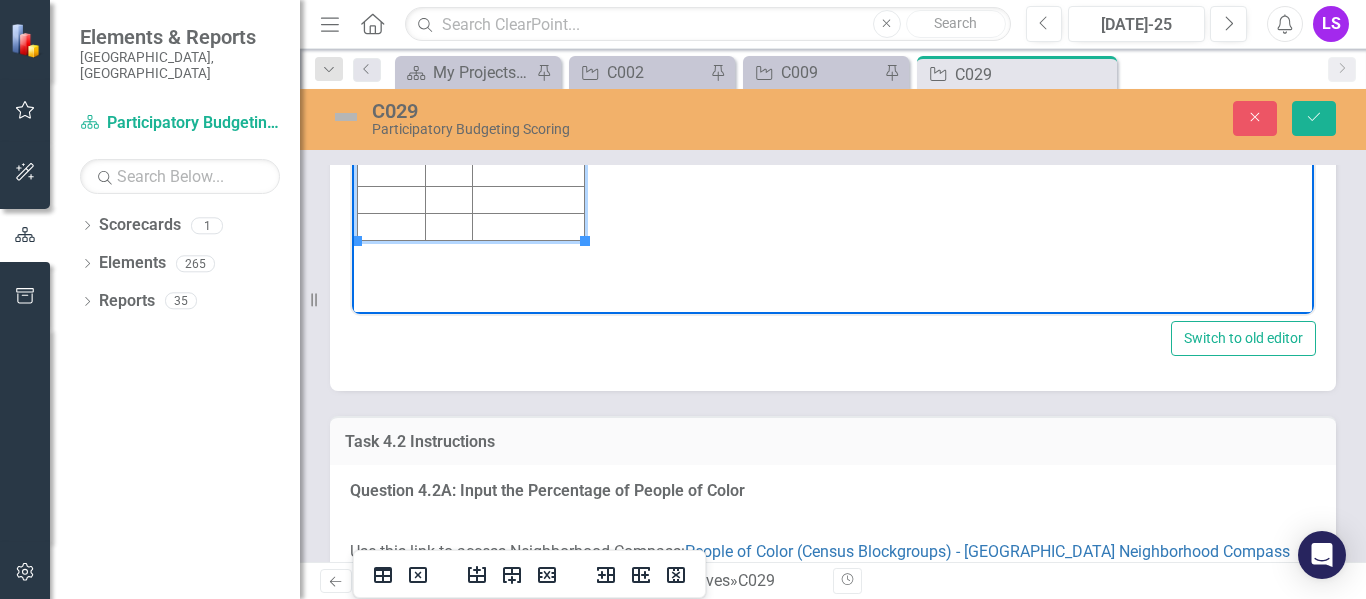 drag, startPoint x: 430, startPoint y: 12, endPoint x: 565, endPoint y: 12, distance: 135 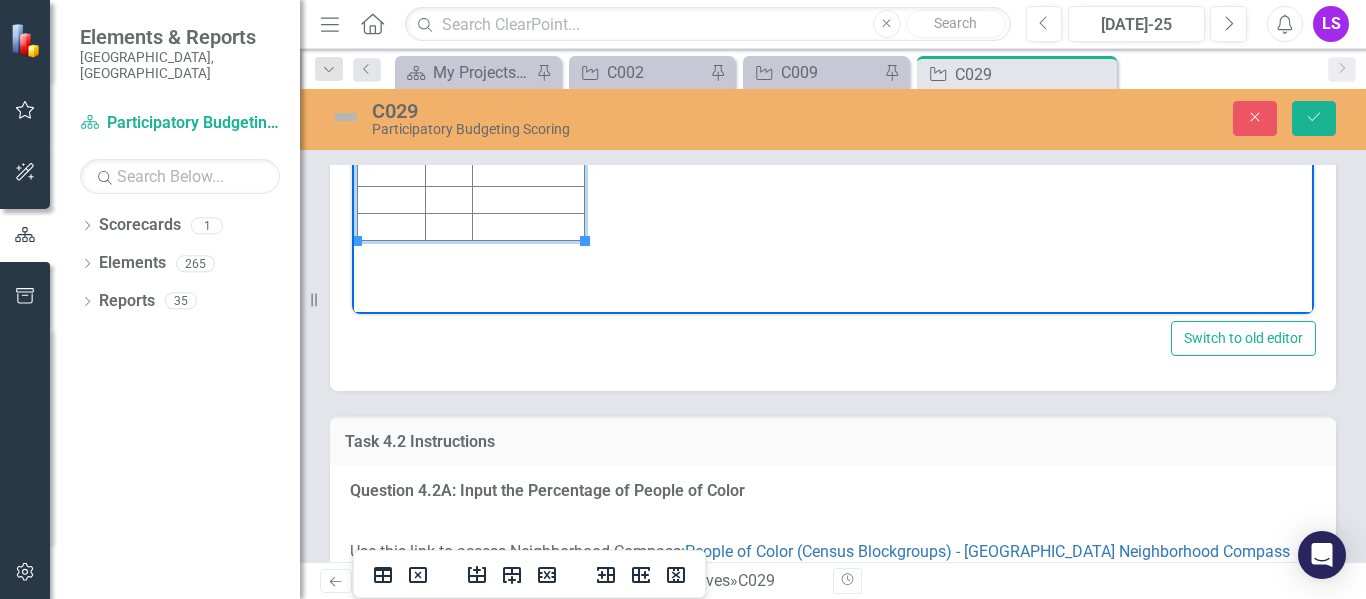 click on "1 $87,974 (2023" at bounding box center (471, 12) 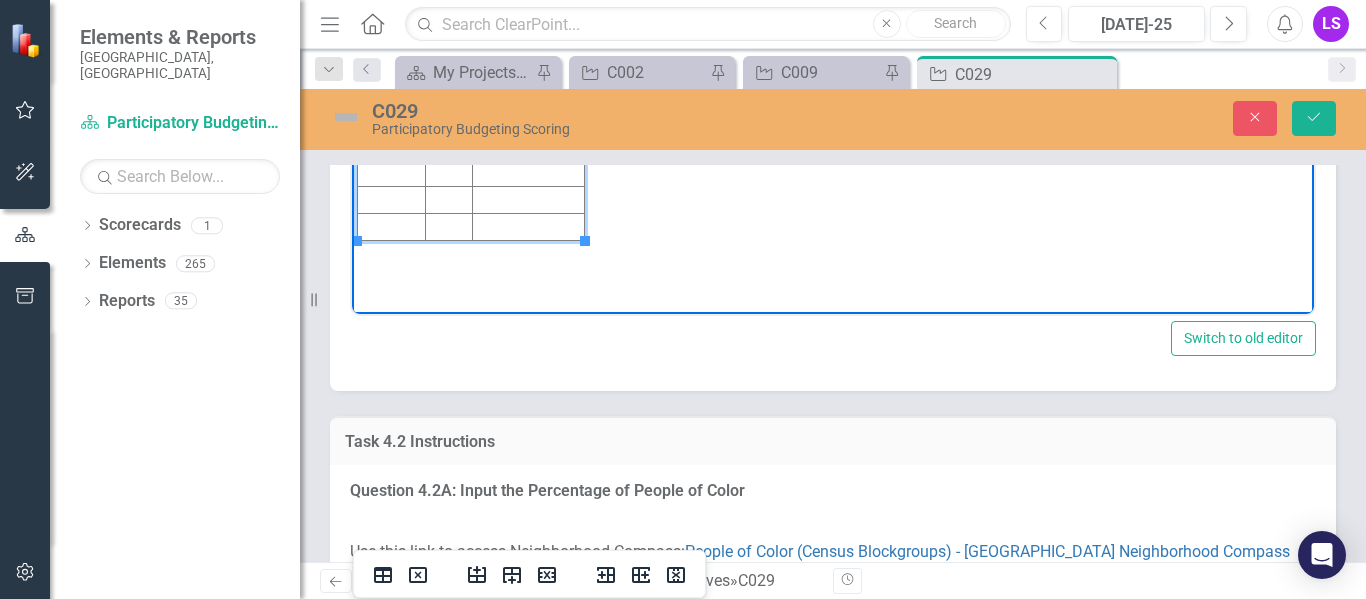 click at bounding box center [448, 39] 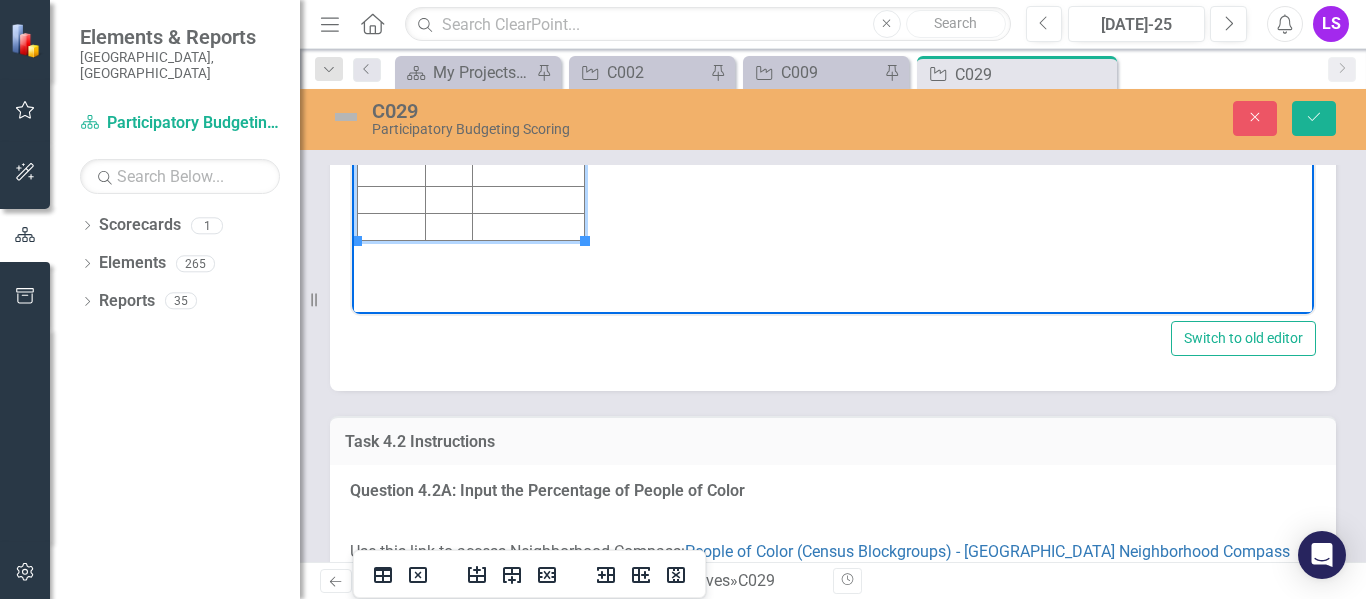 click on "3" at bounding box center (448, 66) 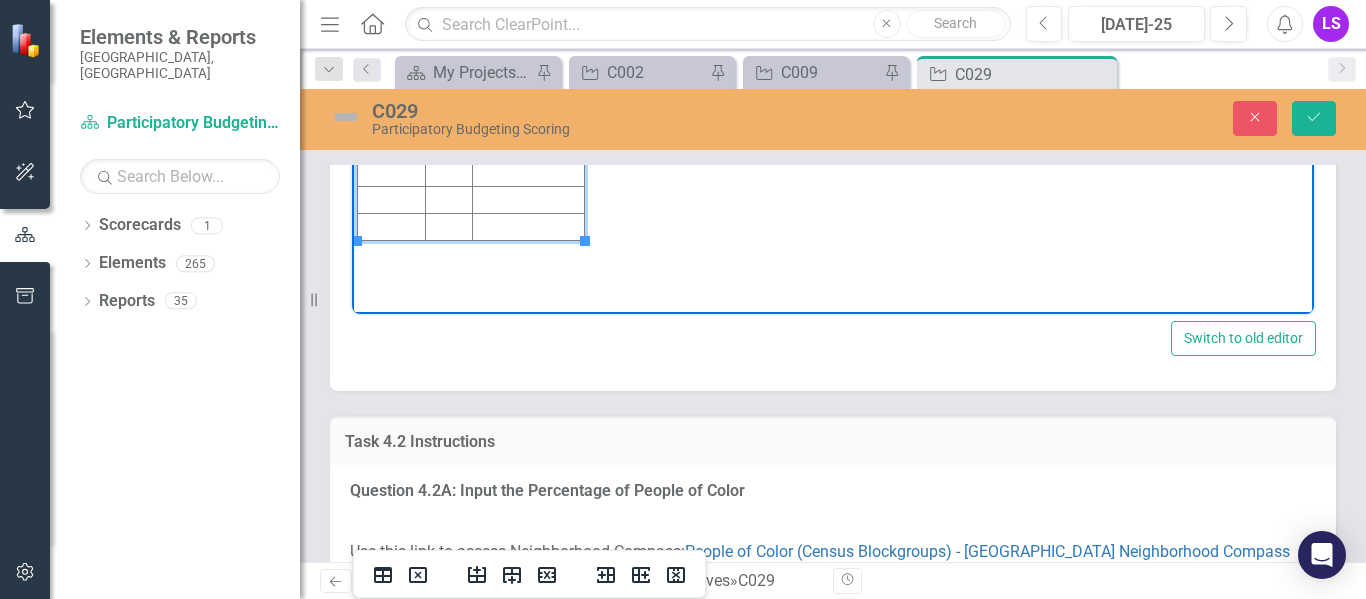 drag, startPoint x: 429, startPoint y: 65, endPoint x: 543, endPoint y: 63, distance: 114.01754 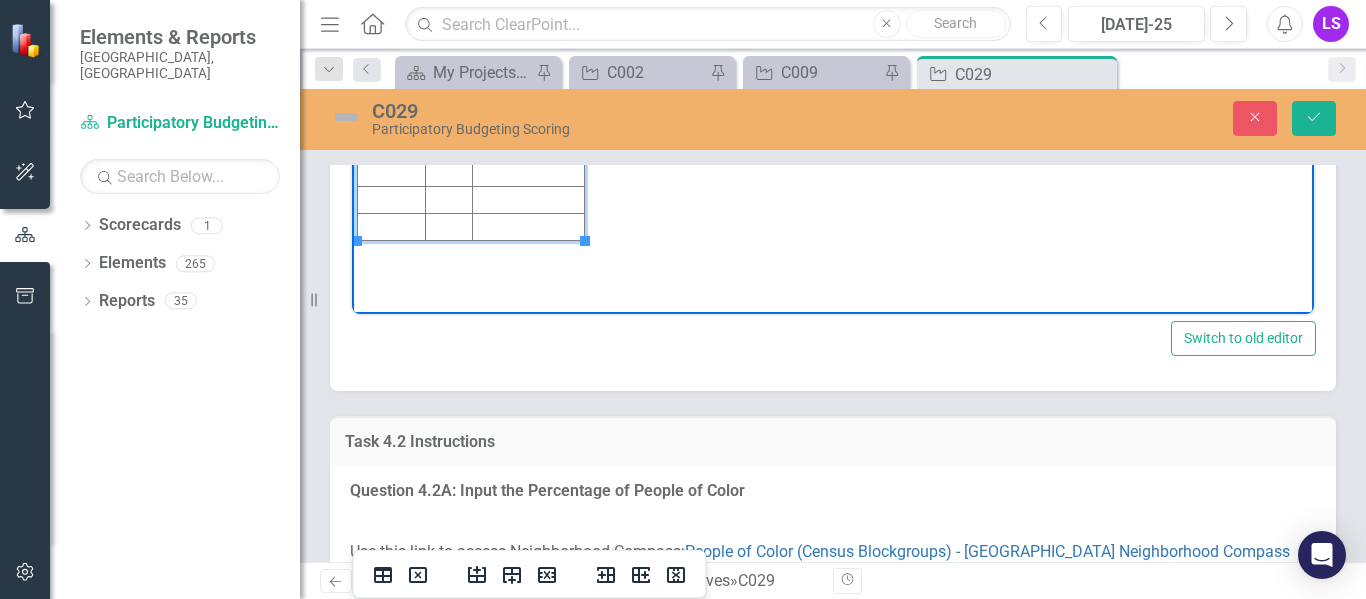 click on "3 $50,208 (2019)" at bounding box center [471, 66] 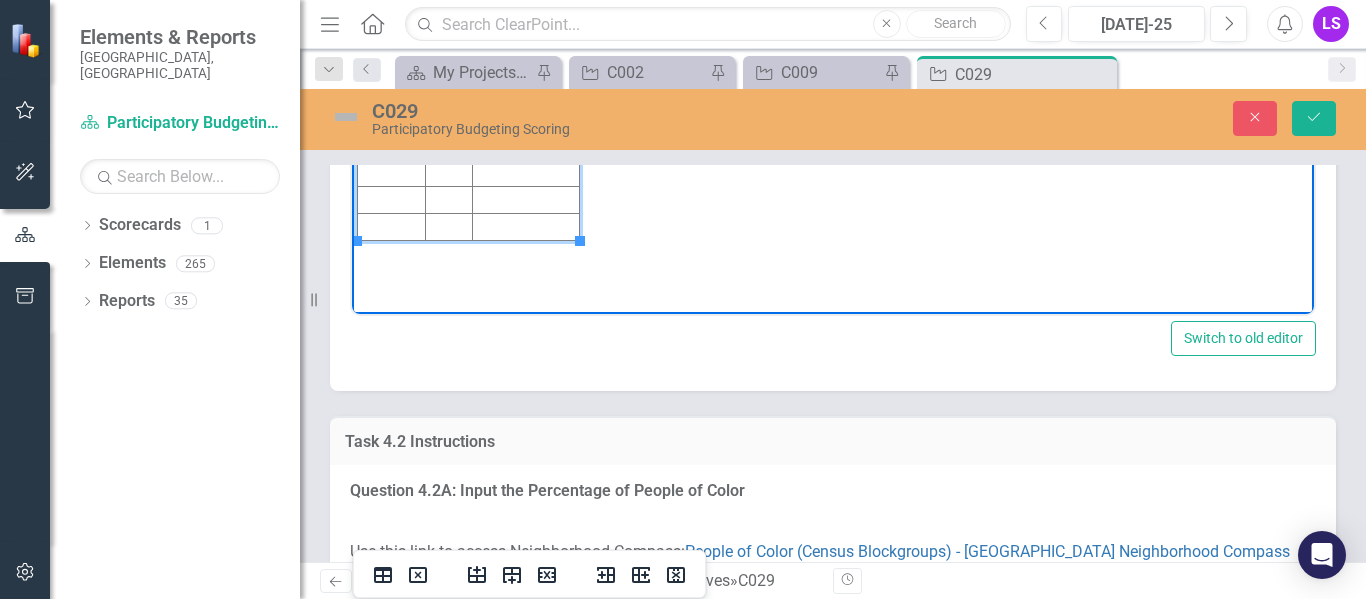 click on "1" at bounding box center (448, 12) 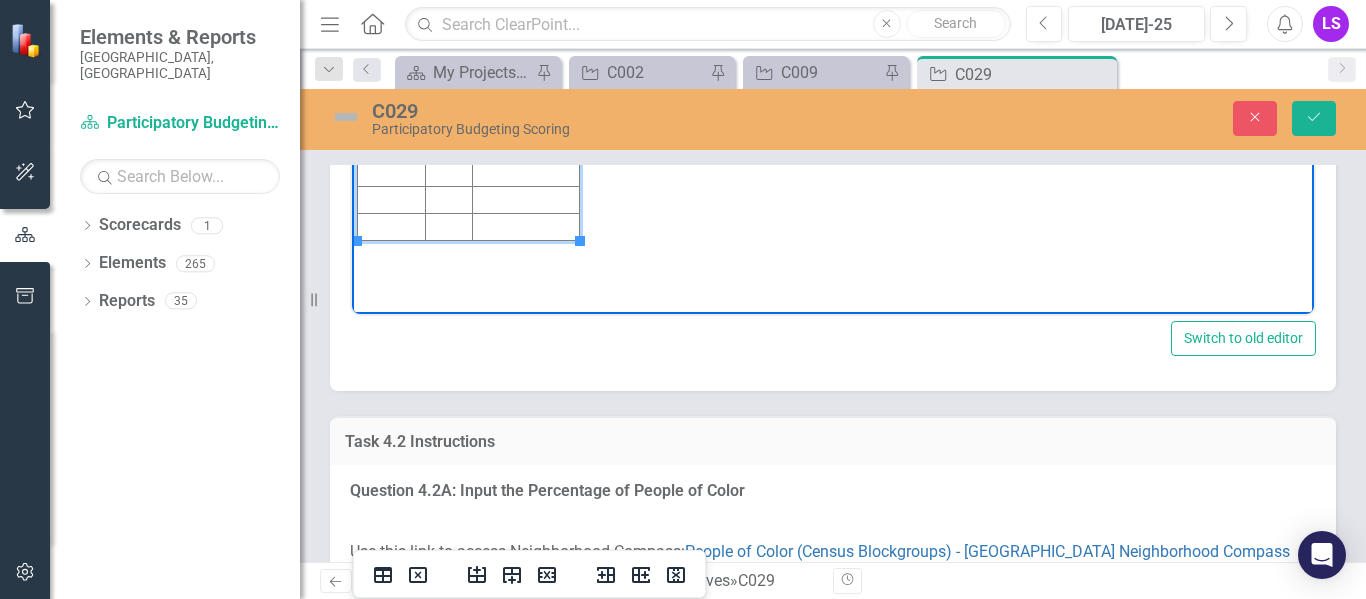 drag, startPoint x: 430, startPoint y: 10, endPoint x: 525, endPoint y: 7, distance: 95.047356 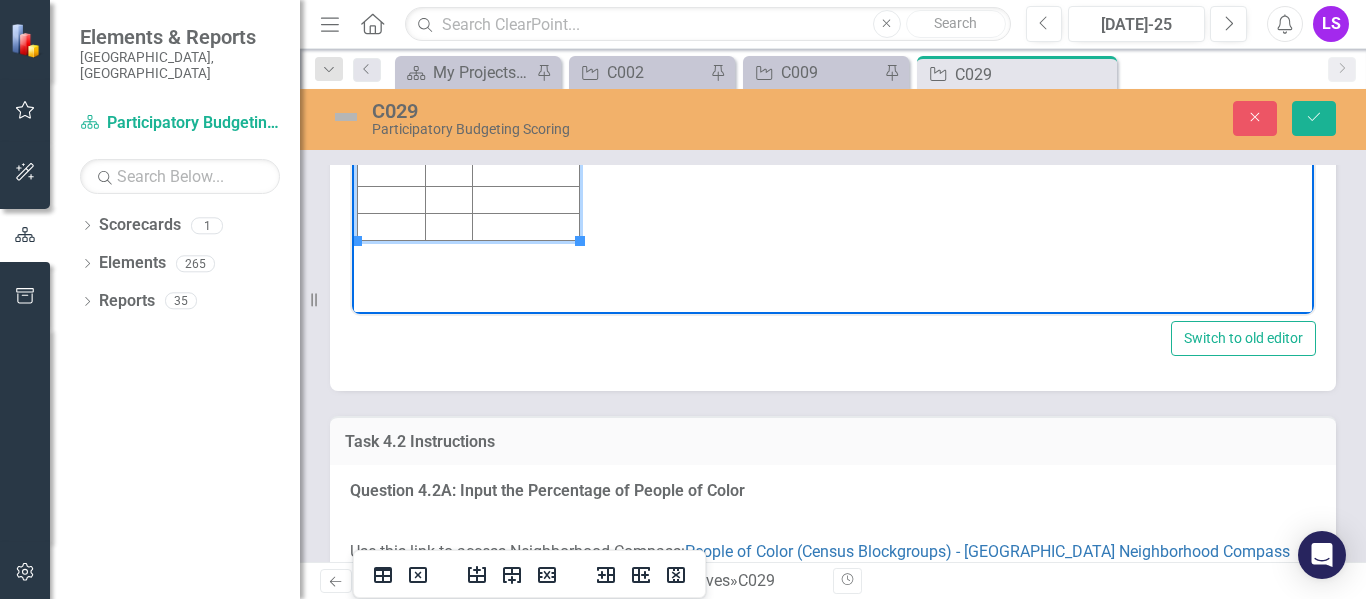 click on "1 $87,974 (2023" at bounding box center [469, 12] 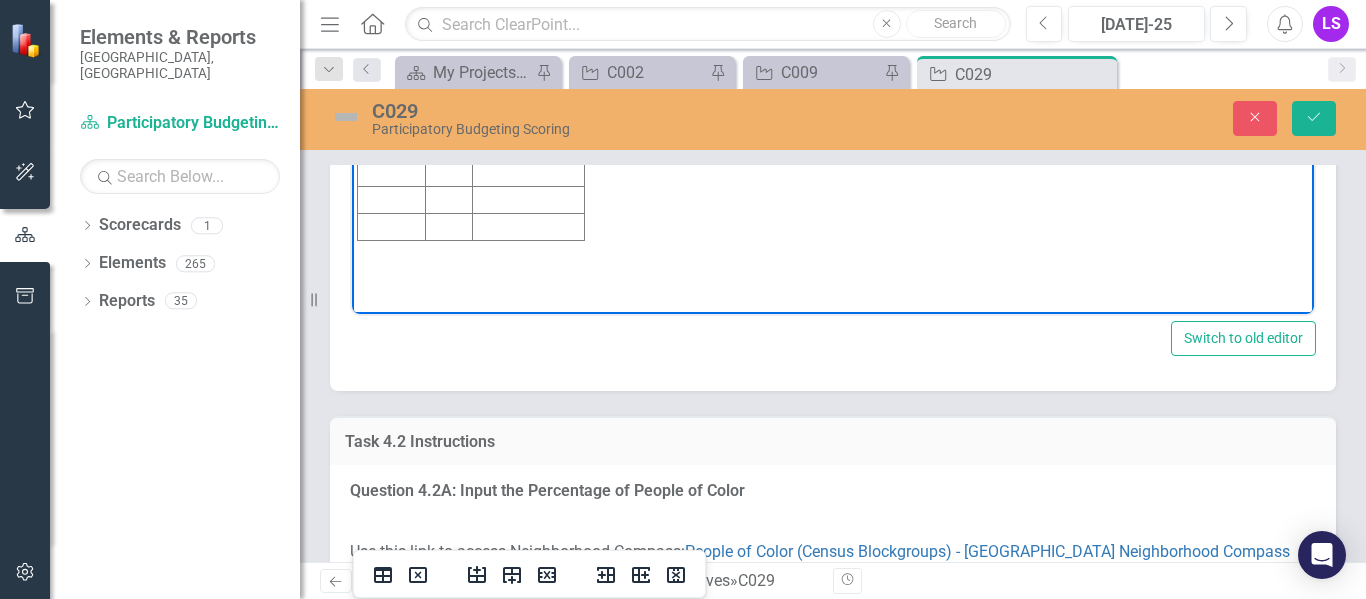 click on "Initiative Score Value 3 $50,208 (2019) 1 $87,974 (2023" at bounding box center [833, 116] 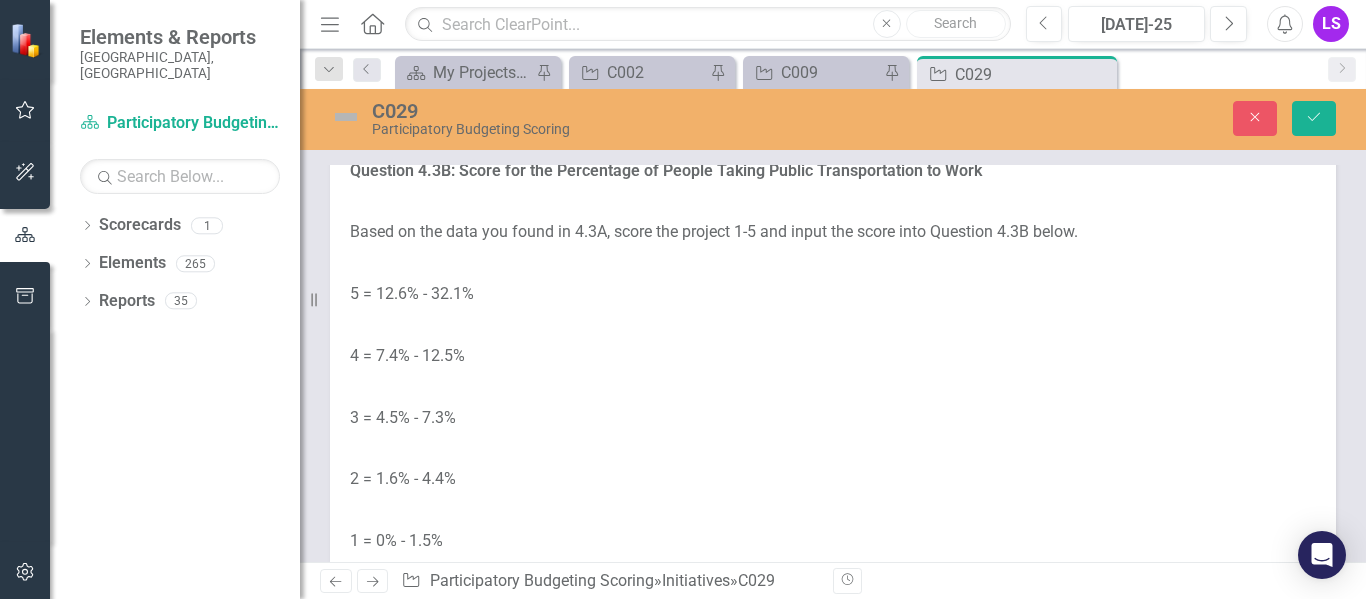 scroll, scrollTop: 3585, scrollLeft: 0, axis: vertical 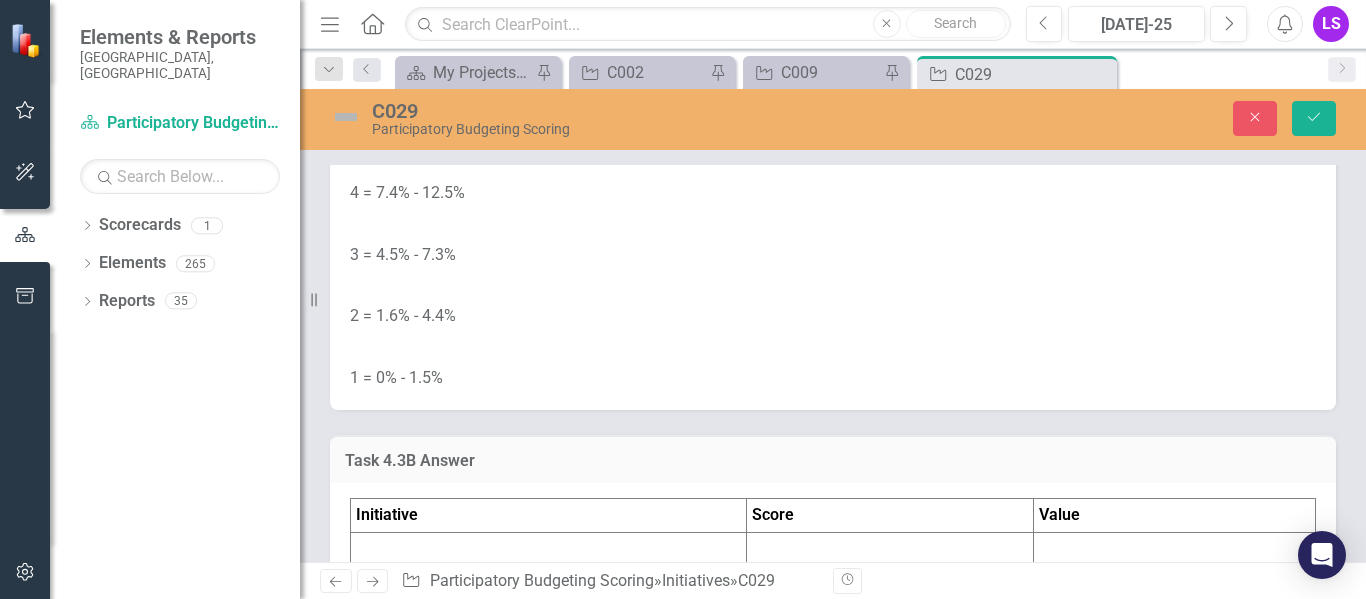 click on "Taking Public Transportation to Work (Census Tracts) - [GEOGRAPHIC_DATA] Neighborhood [GEOGRAPHIC_DATA] ([DOMAIN_NAME])" at bounding box center [787, -150] 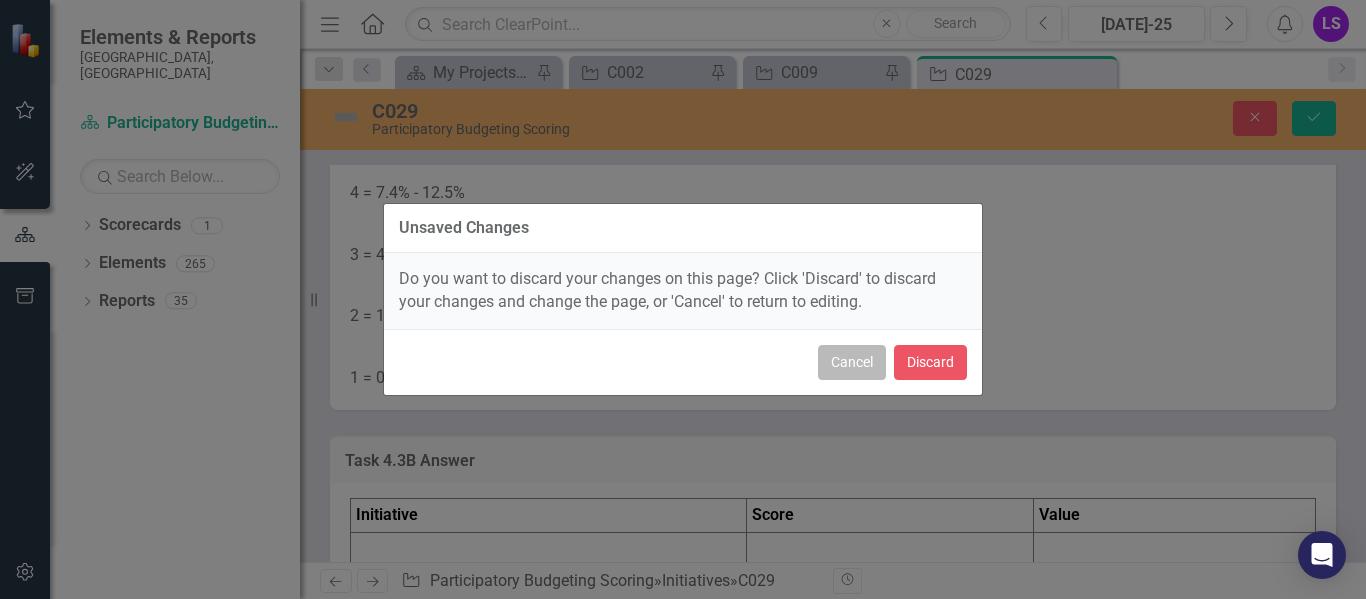 click on "Cancel" at bounding box center [852, 362] 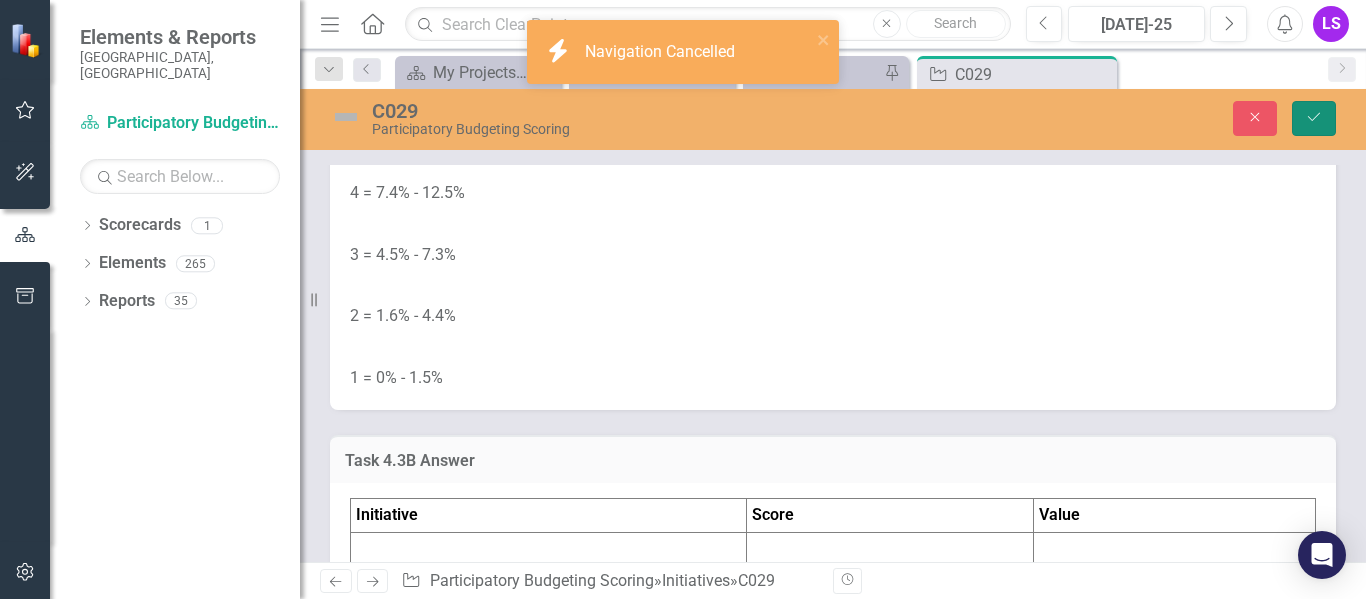 click on "Save" 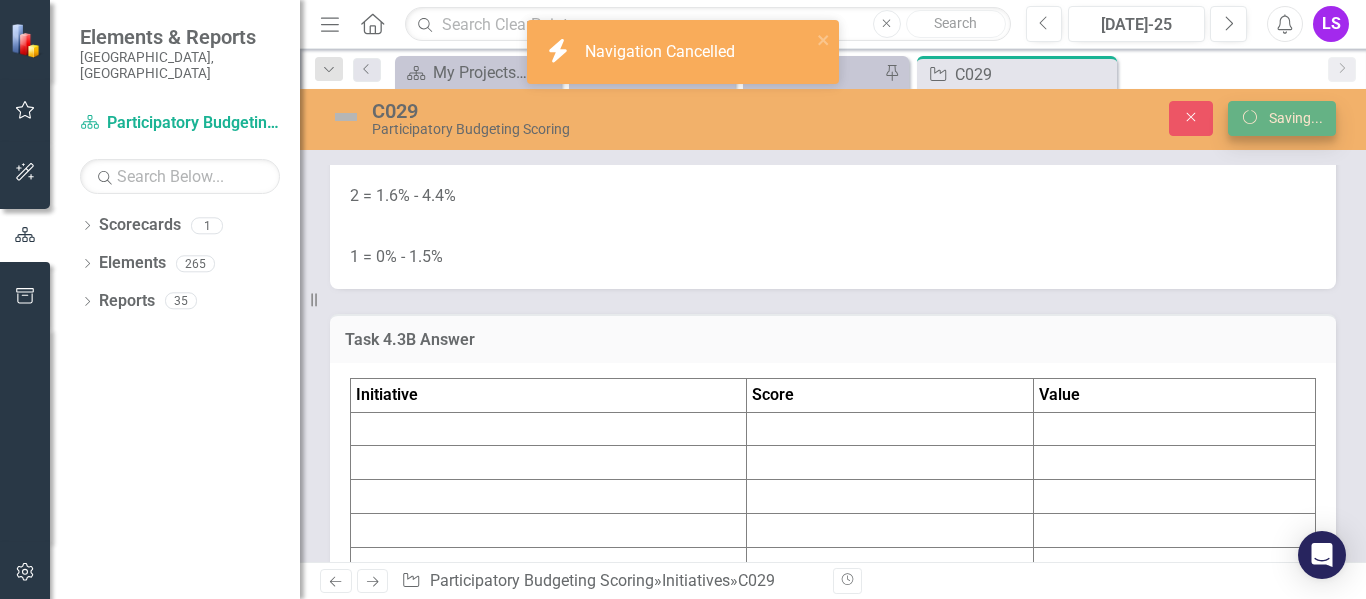 scroll, scrollTop: 3566, scrollLeft: 0, axis: vertical 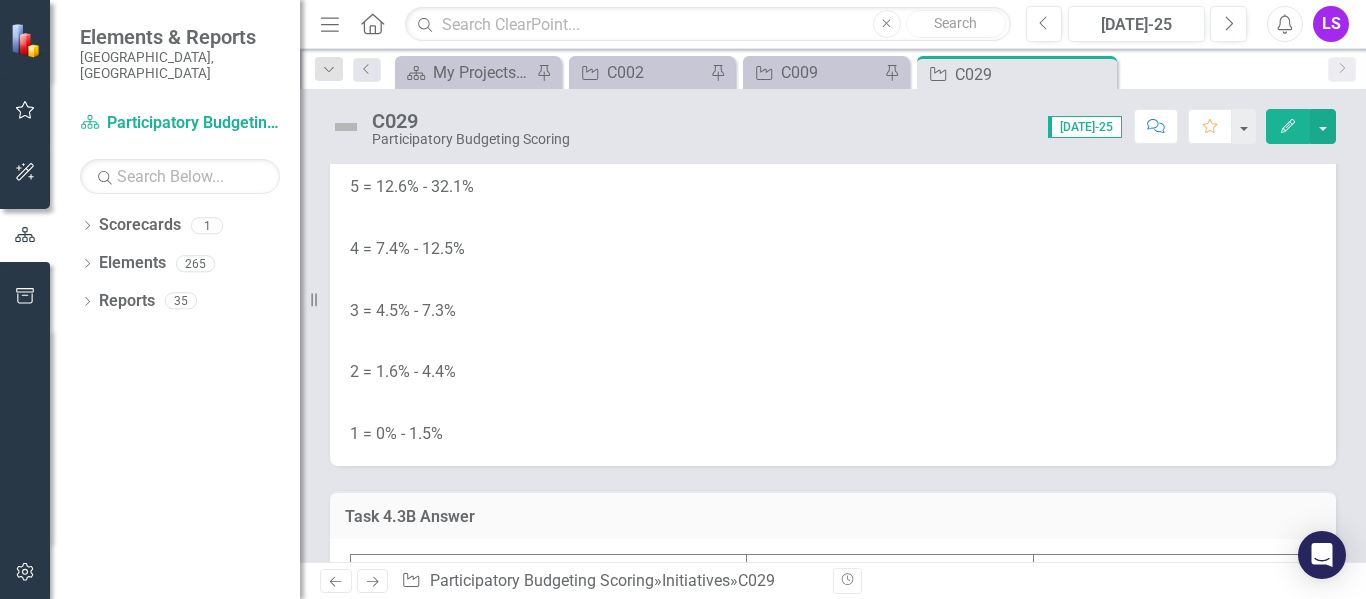 click on "Taking Public Transportation to Work (Census Tracts) - [GEOGRAPHIC_DATA] Neighborhood [GEOGRAPHIC_DATA] ([DOMAIN_NAME])" at bounding box center (787, -94) 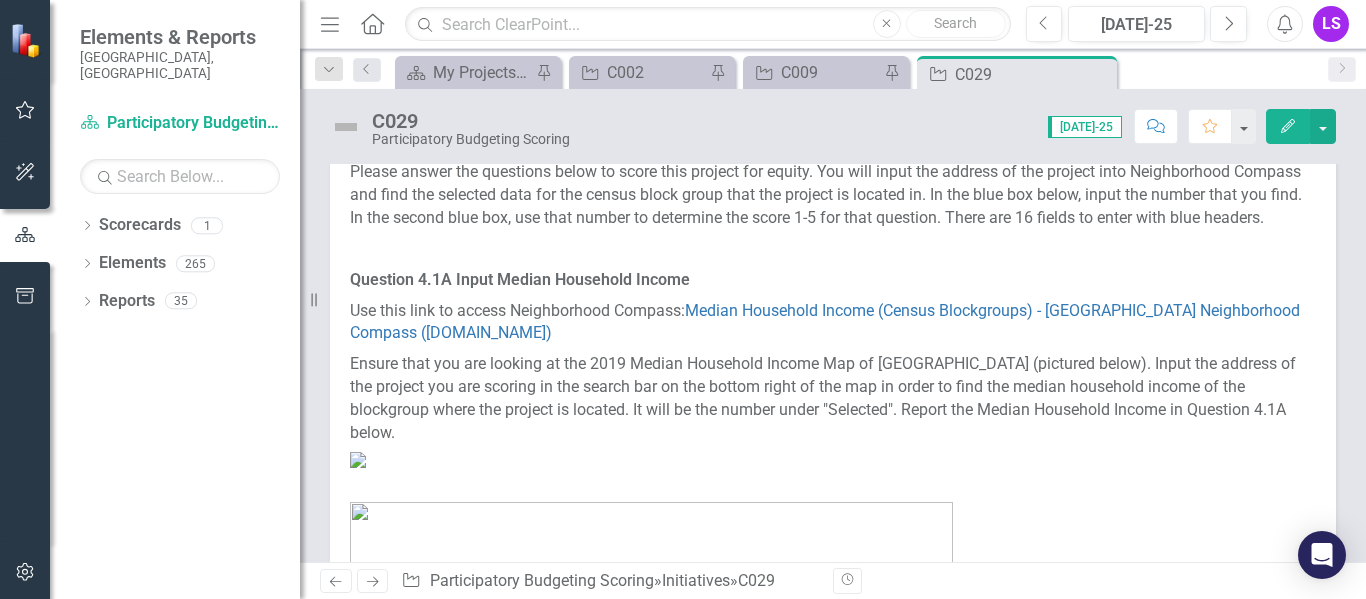 scroll, scrollTop: 802, scrollLeft: 0, axis: vertical 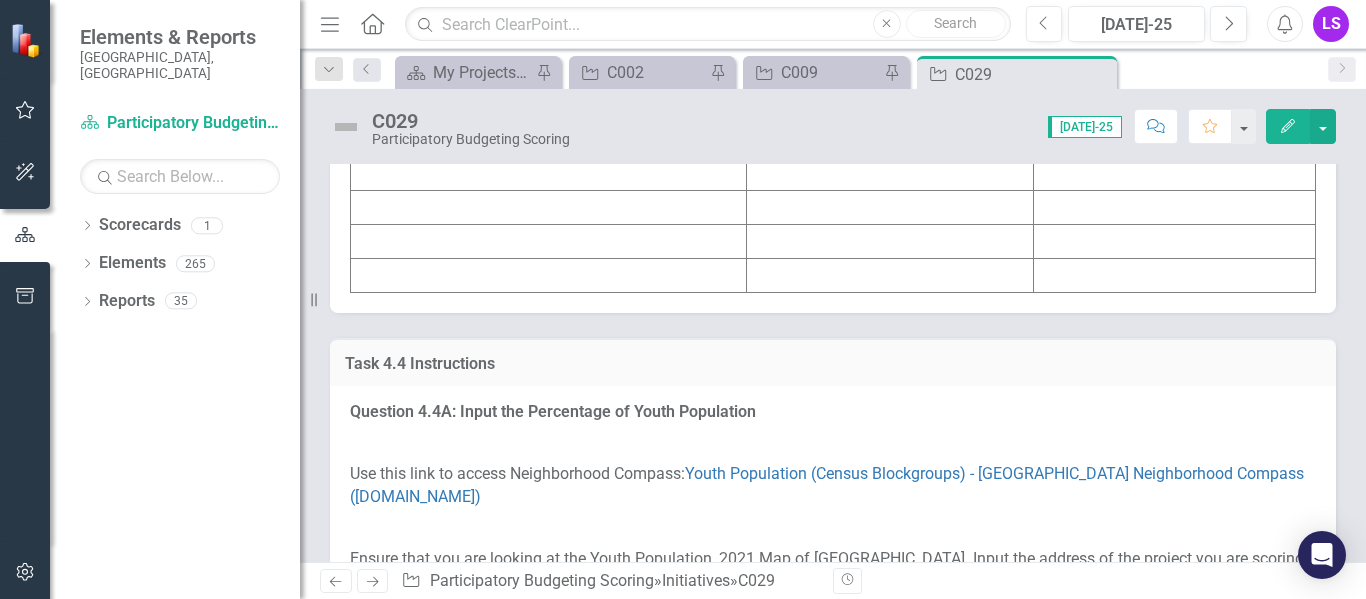 click at bounding box center (1175, 5) 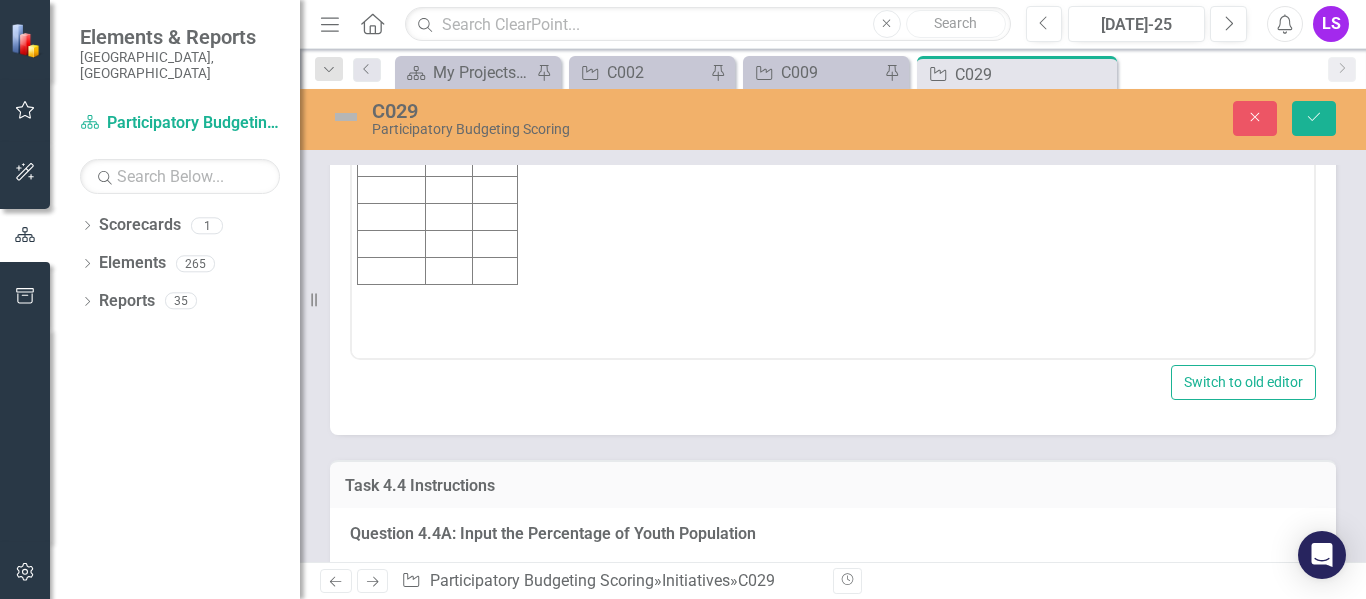 scroll, scrollTop: 0, scrollLeft: 0, axis: both 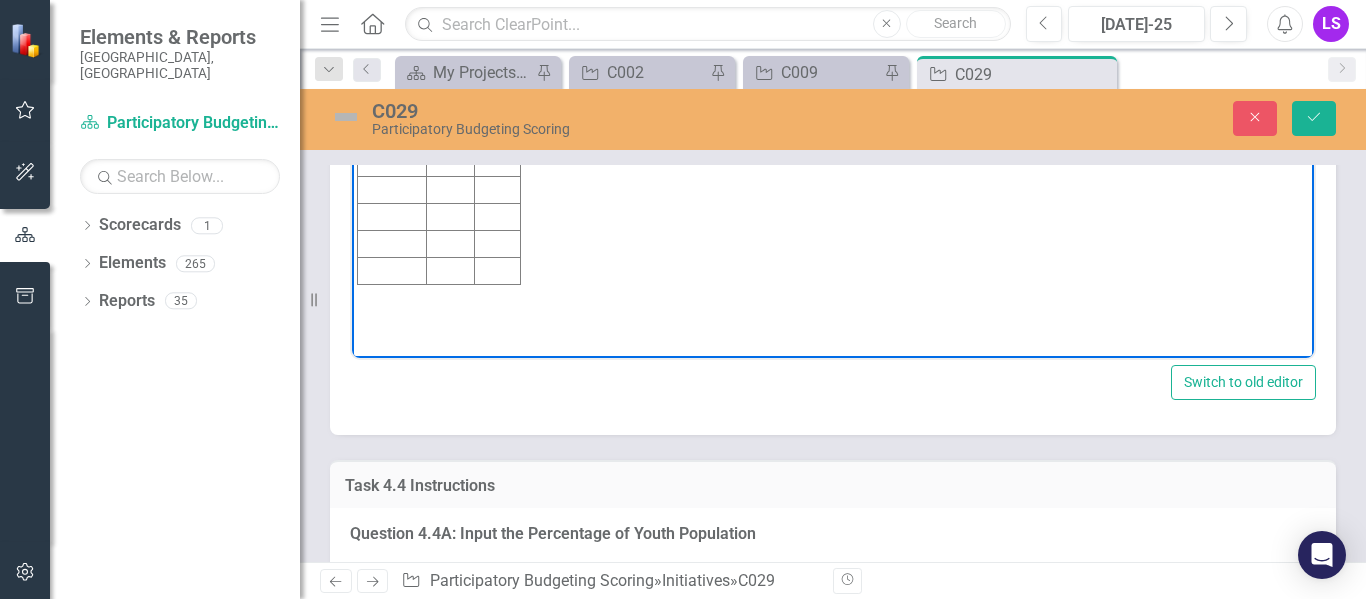 click at bounding box center [497, 54] 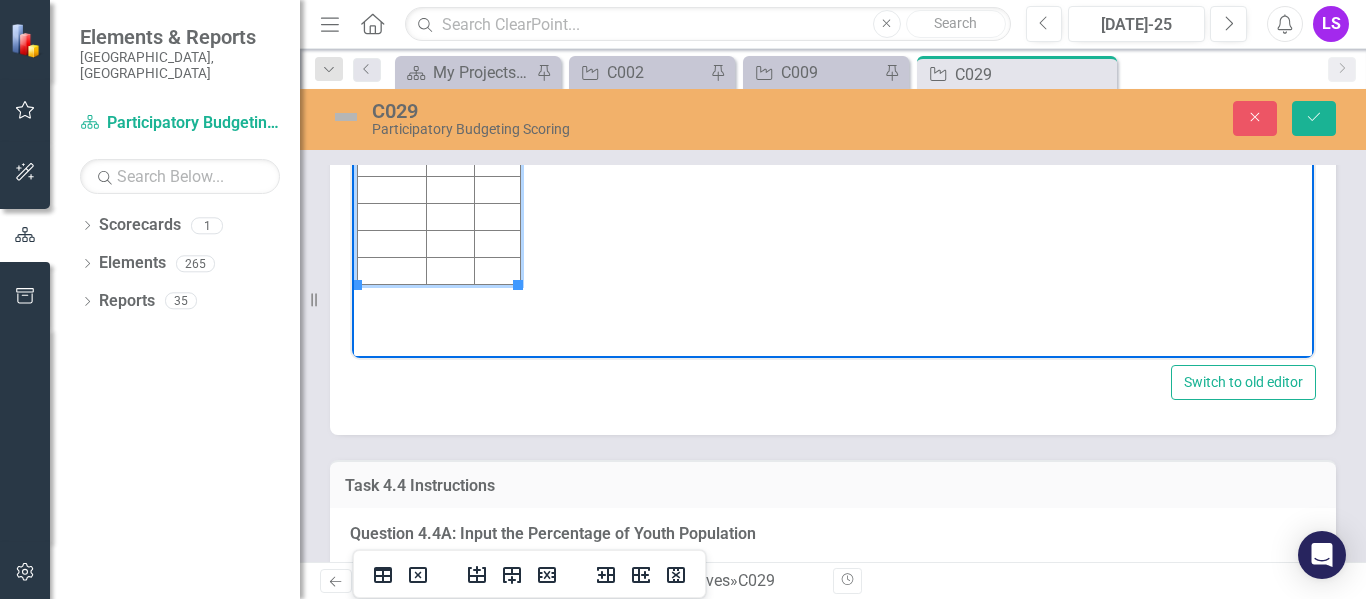 type 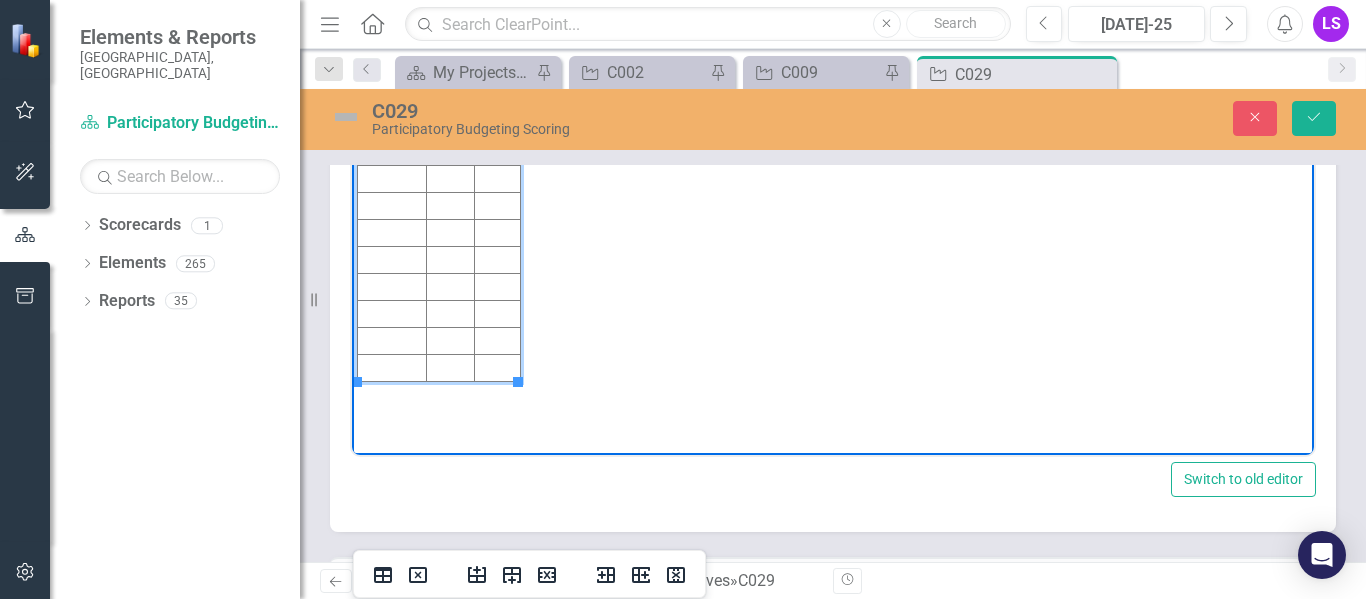 scroll, scrollTop: 4033, scrollLeft: 0, axis: vertical 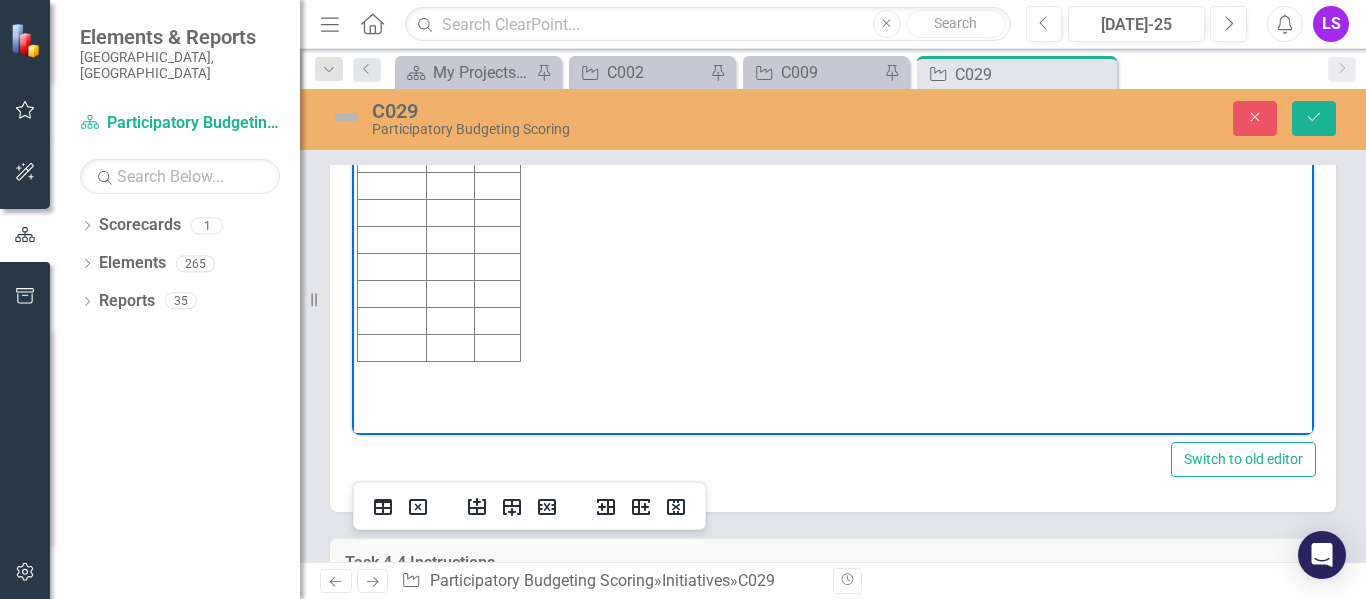 click on "Initiative Score Value 1 1.1%" at bounding box center (833, 235) 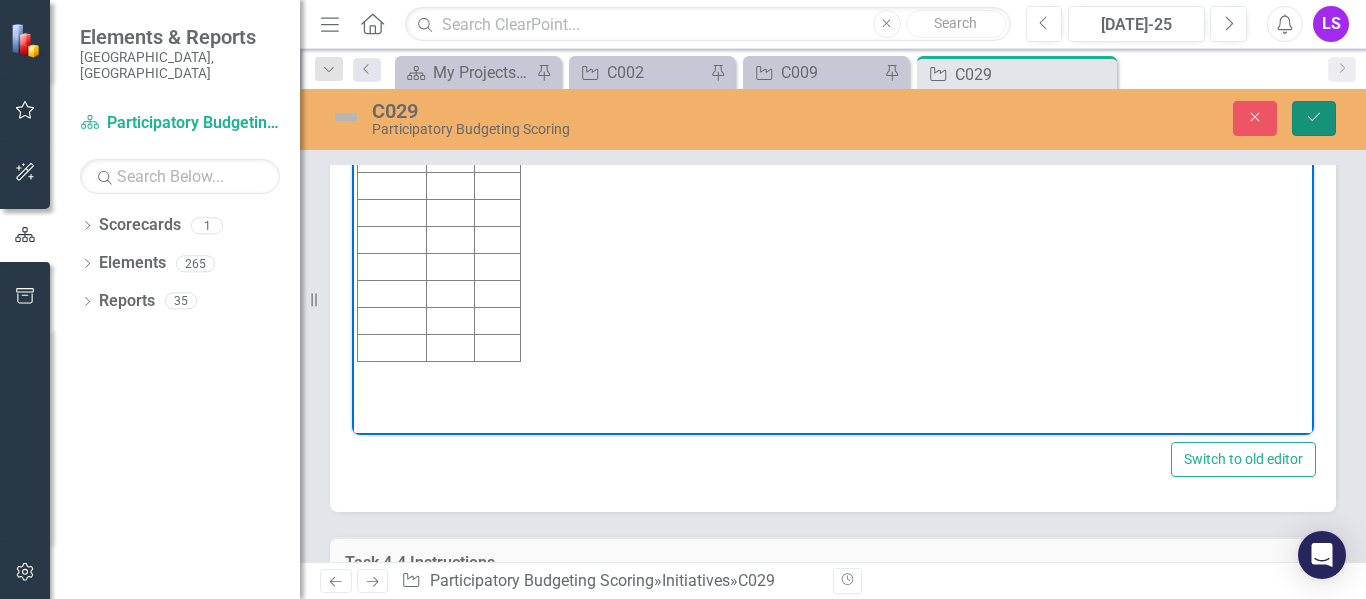 click on "Save" at bounding box center [1314, 118] 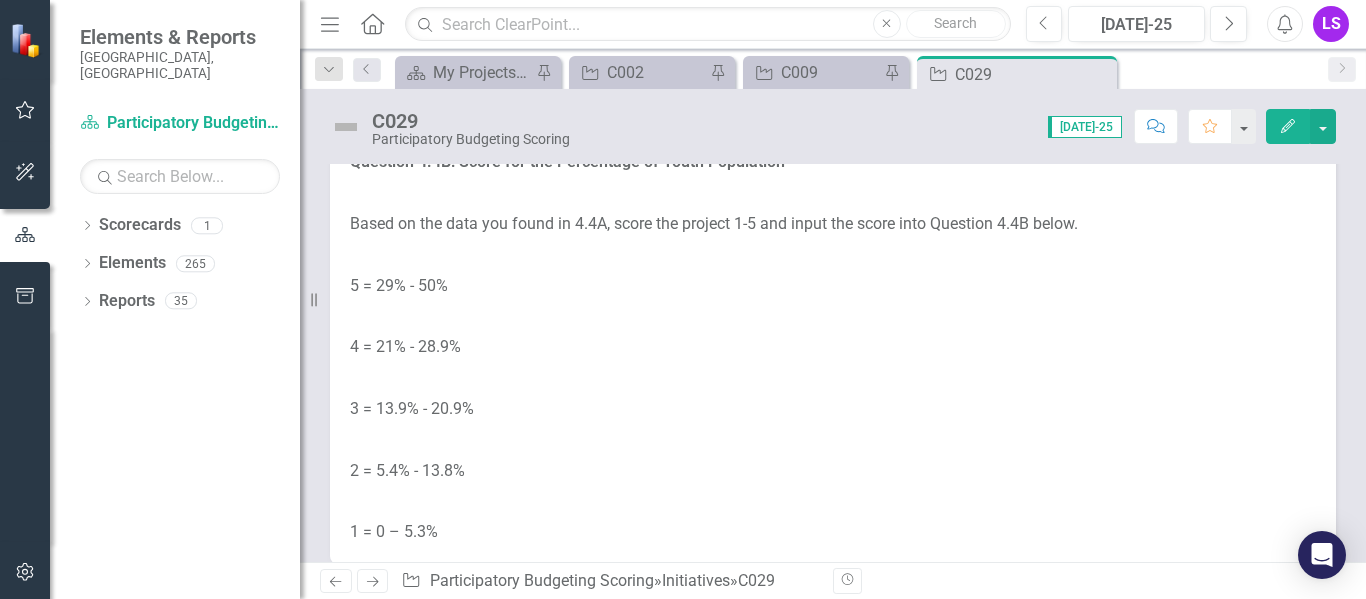 scroll, scrollTop: 4551, scrollLeft: 0, axis: vertical 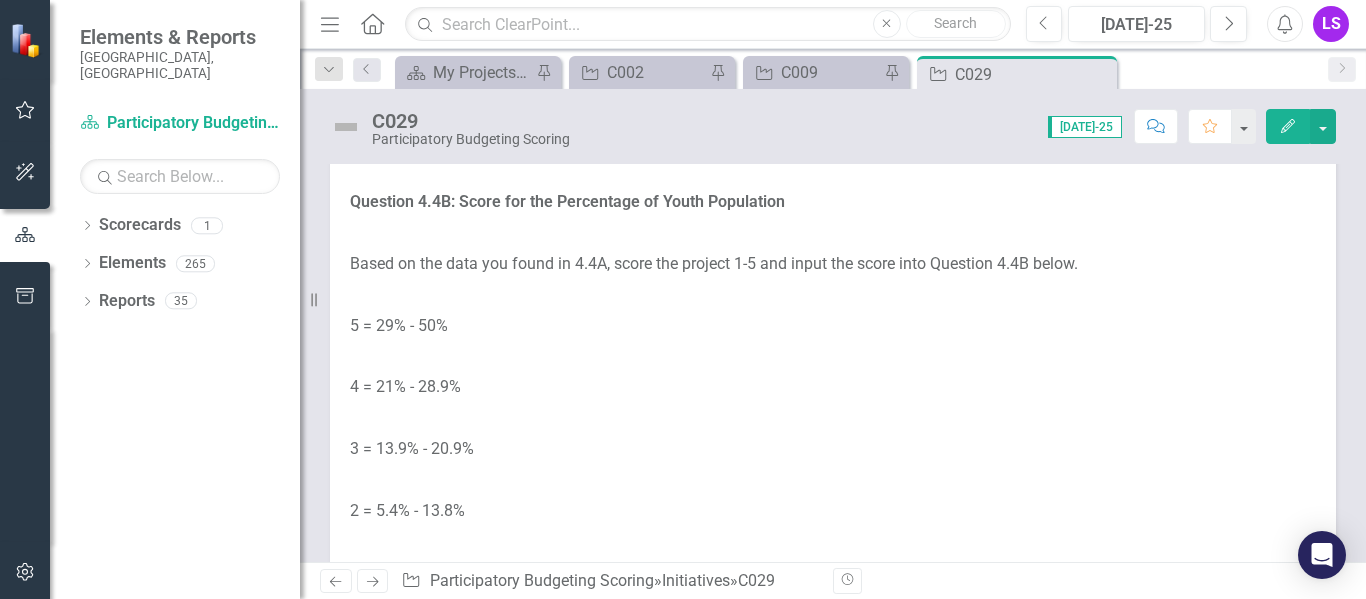 click on "Youth Population (Census Blockgroups) - [GEOGRAPHIC_DATA] Neighborhood Compass ([DOMAIN_NAME])" at bounding box center (827, 44) 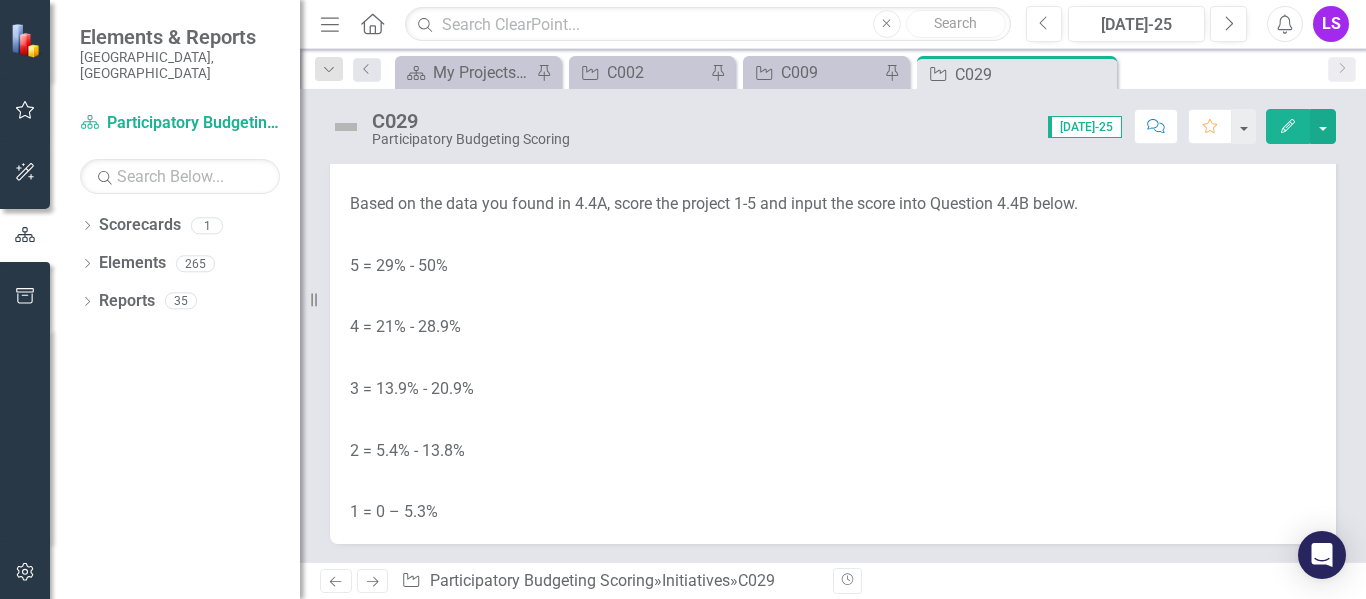 scroll, scrollTop: 4632, scrollLeft: 0, axis: vertical 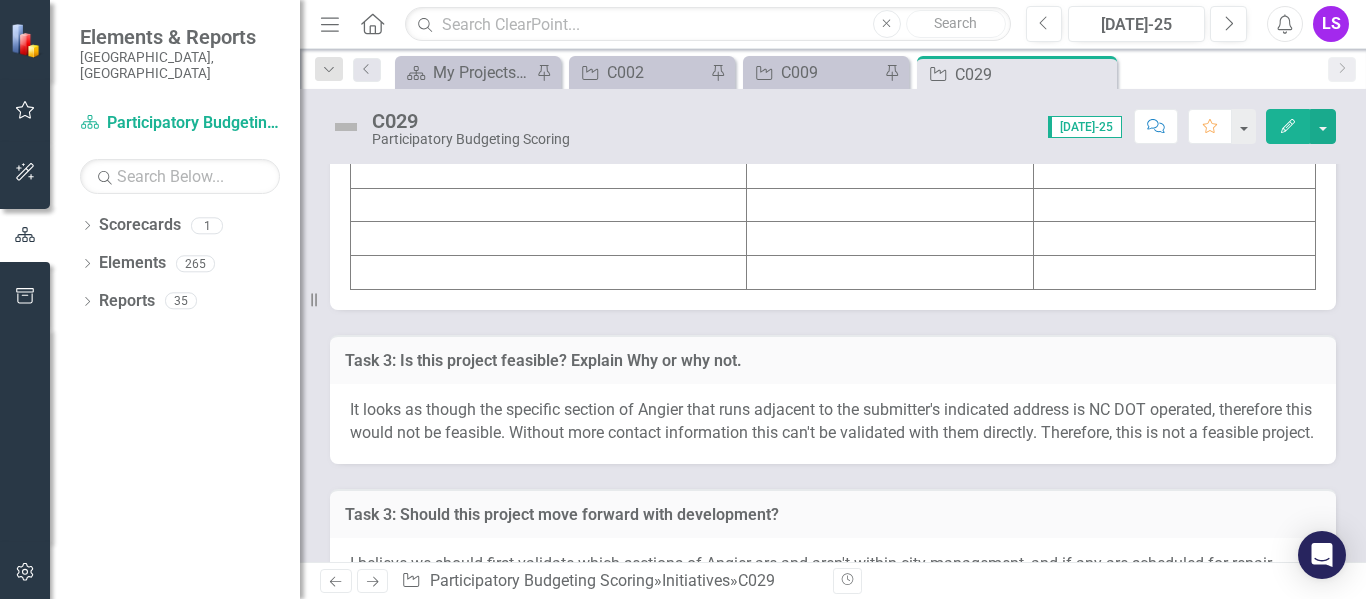 click at bounding box center (1175, 2) 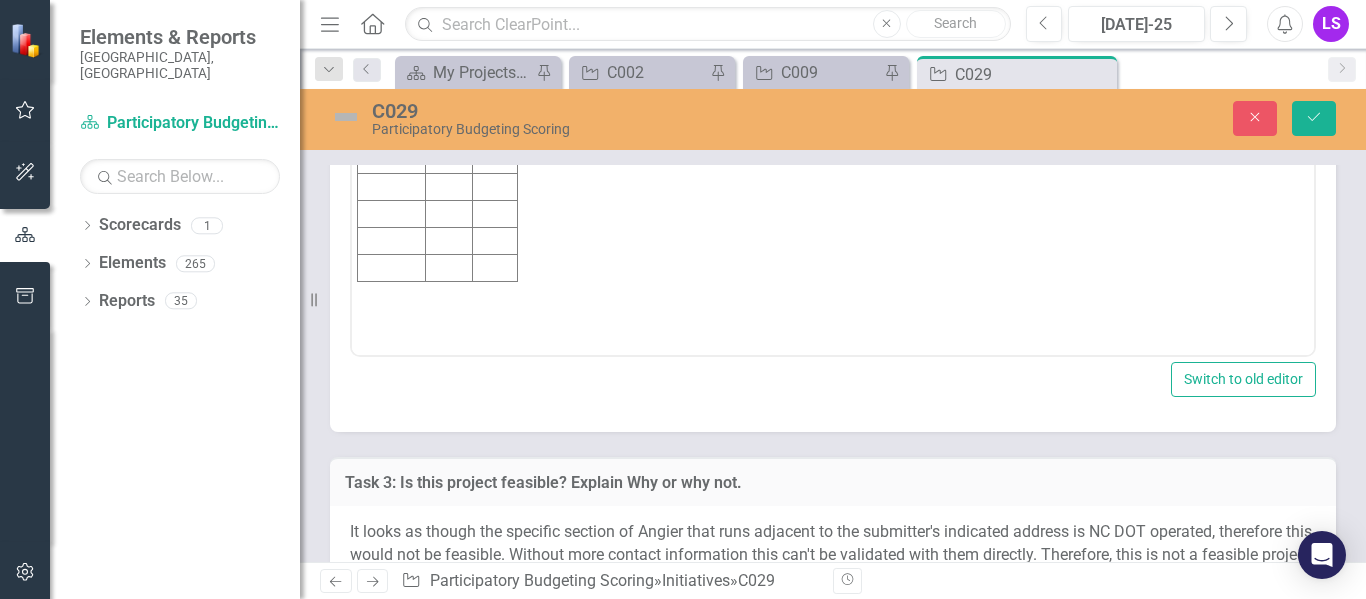 scroll, scrollTop: 0, scrollLeft: 0, axis: both 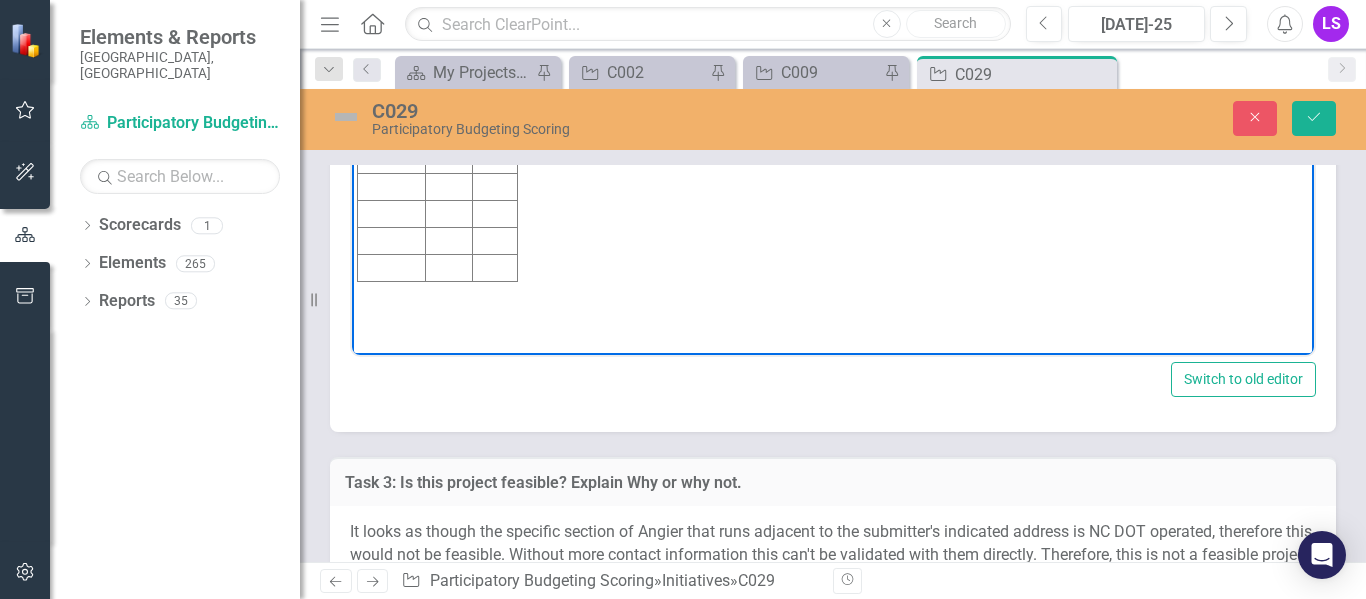 click at bounding box center (495, 52) 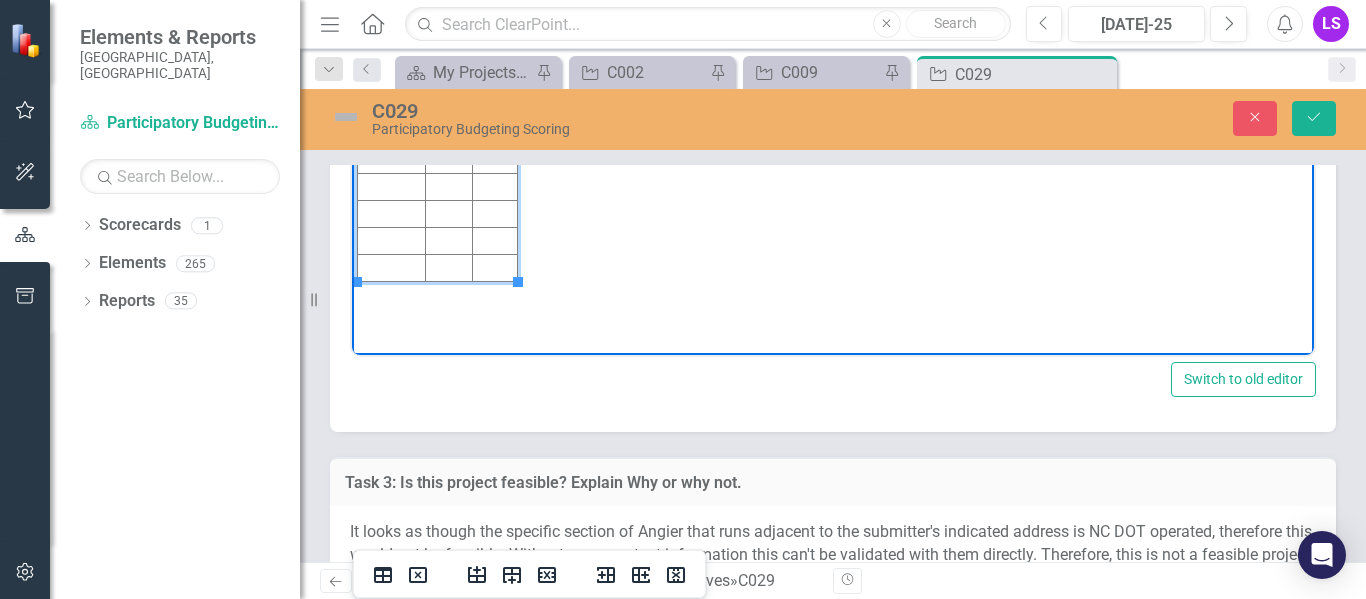 type 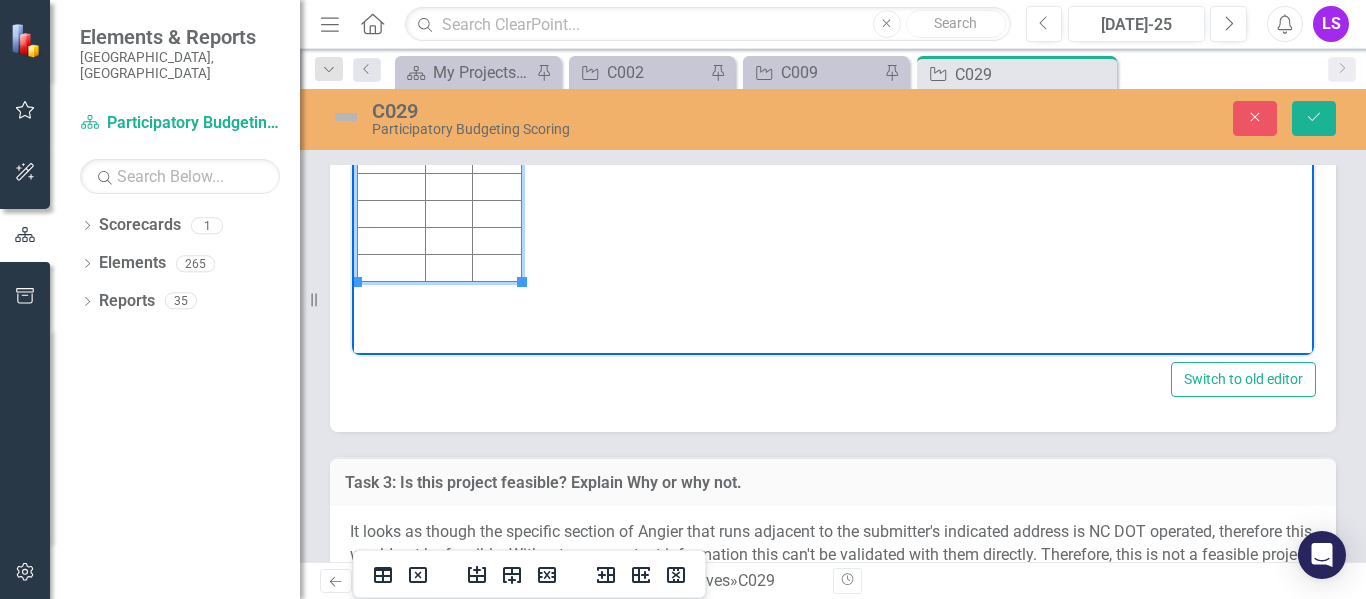 click at bounding box center (448, 52) 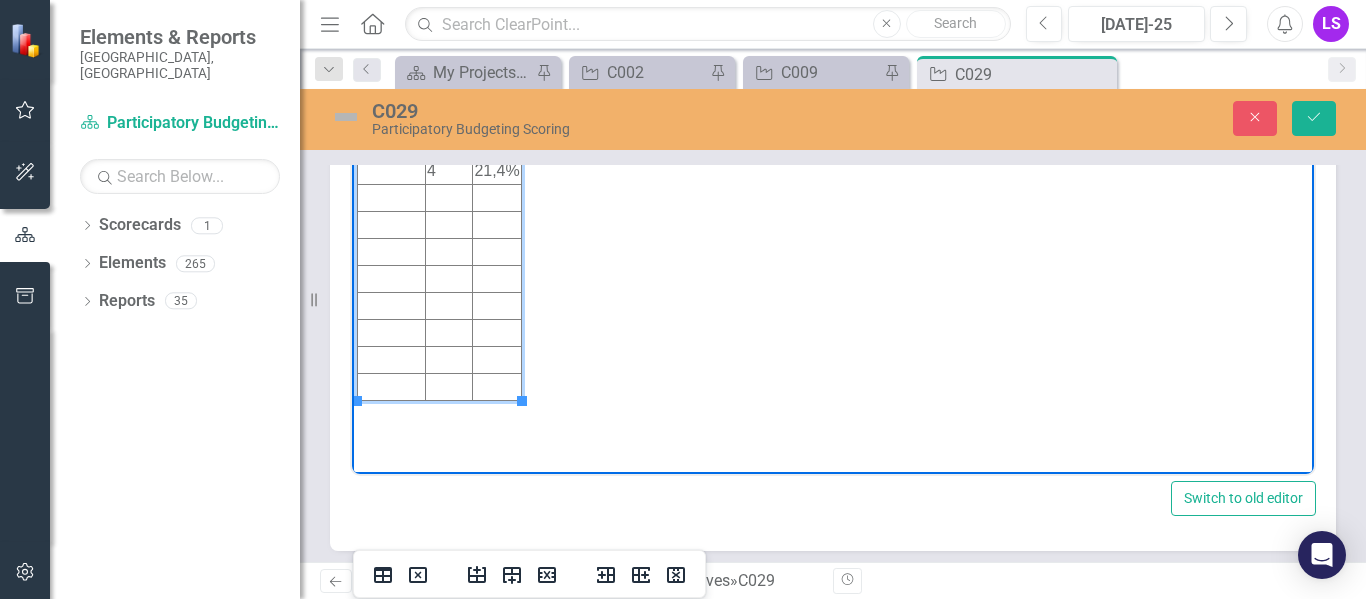 scroll, scrollTop: 5215, scrollLeft: 0, axis: vertical 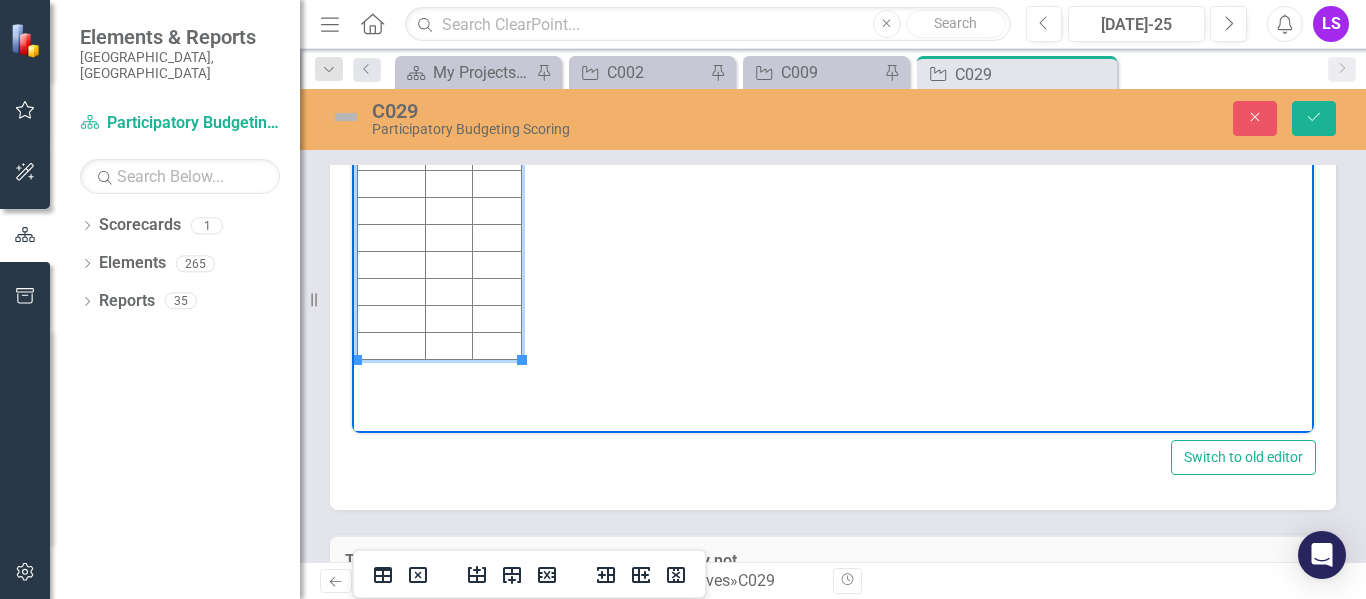 click on "21,4%" at bounding box center (497, 130) 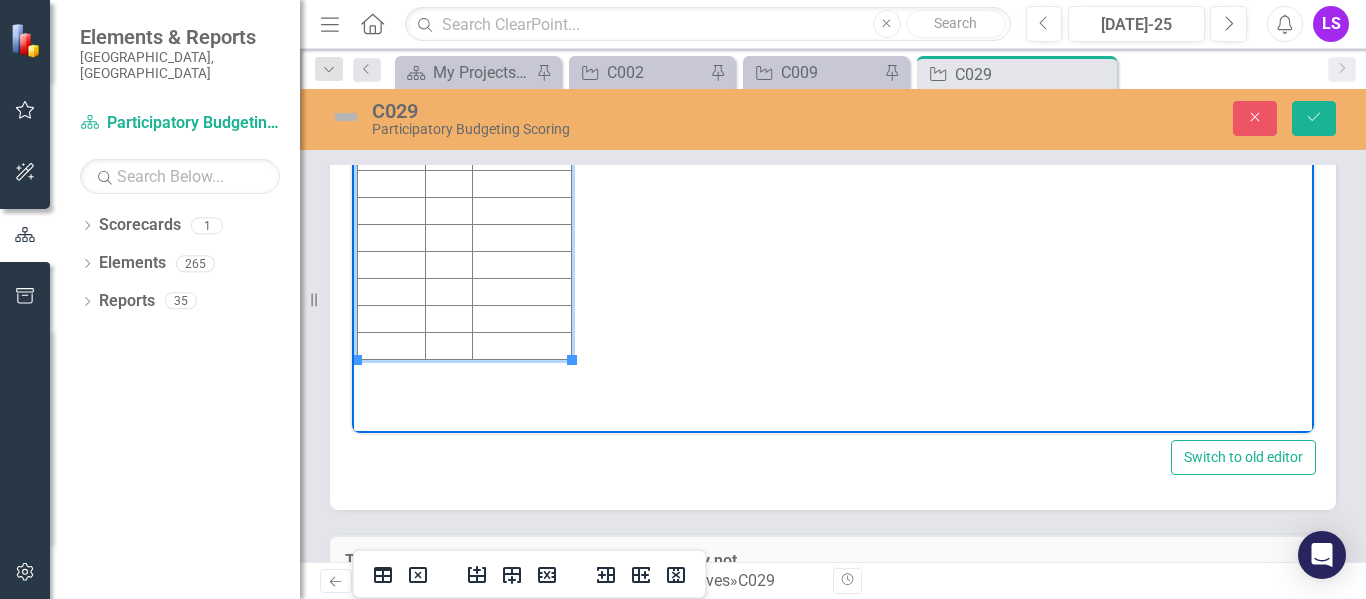 click at bounding box center (522, 157) 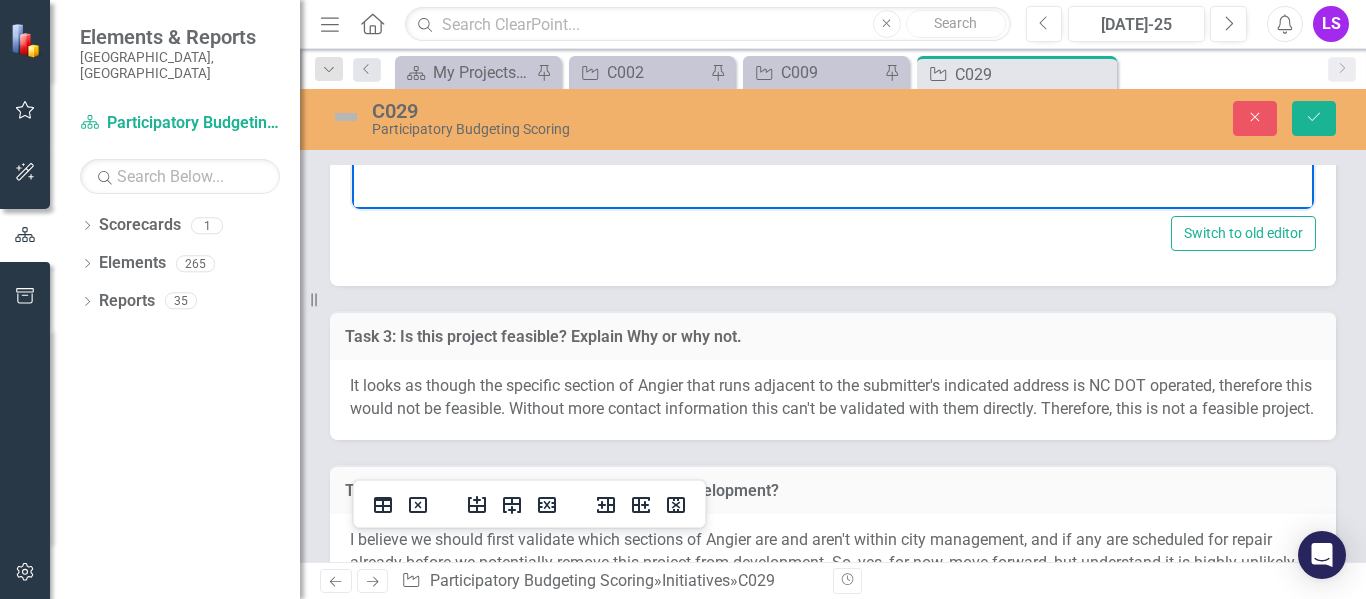 scroll, scrollTop: 5459, scrollLeft: 0, axis: vertical 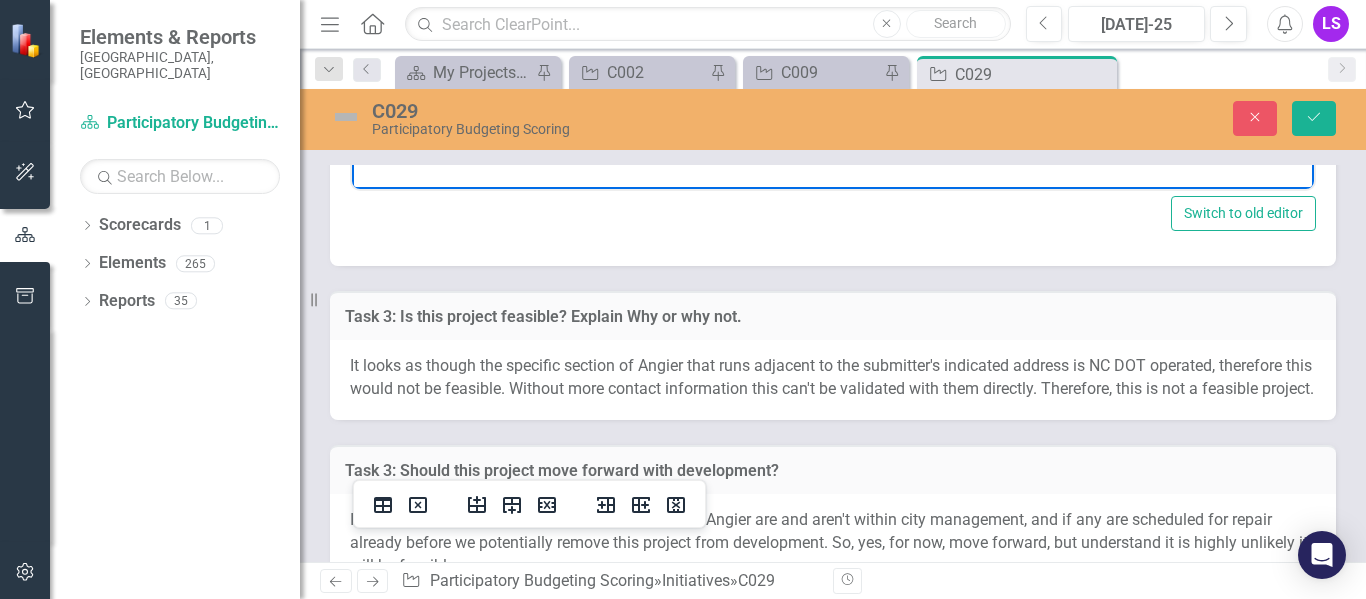 click at bounding box center (522, -86) 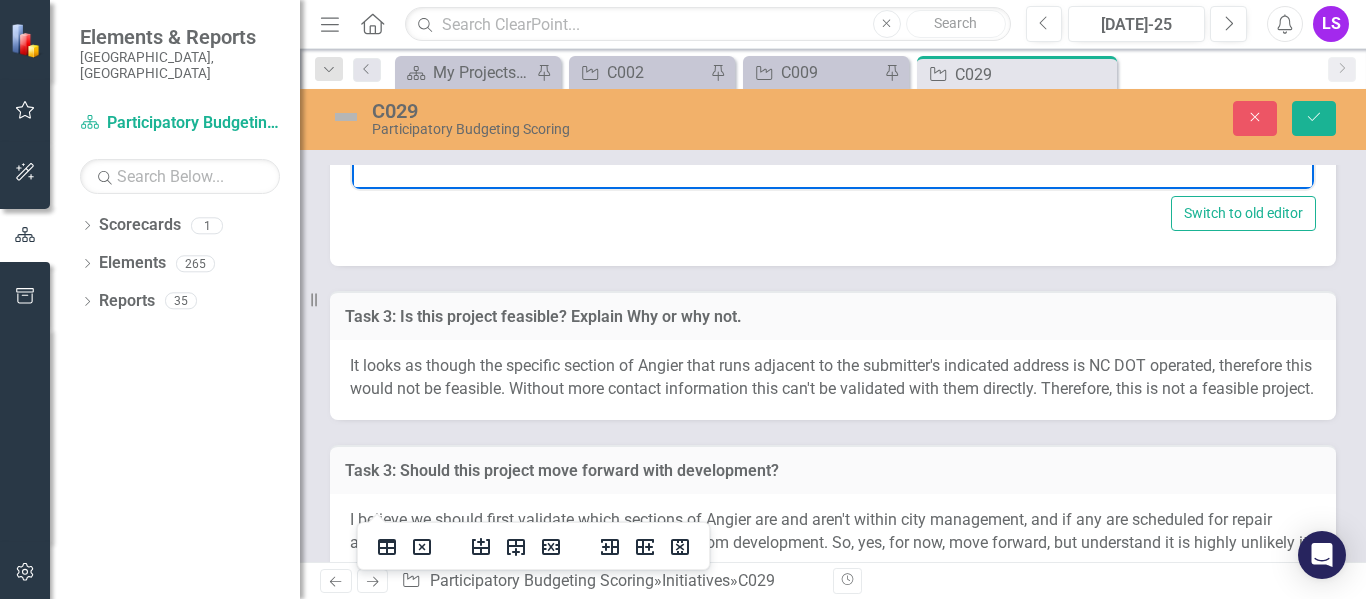 click at bounding box center [448, -86] 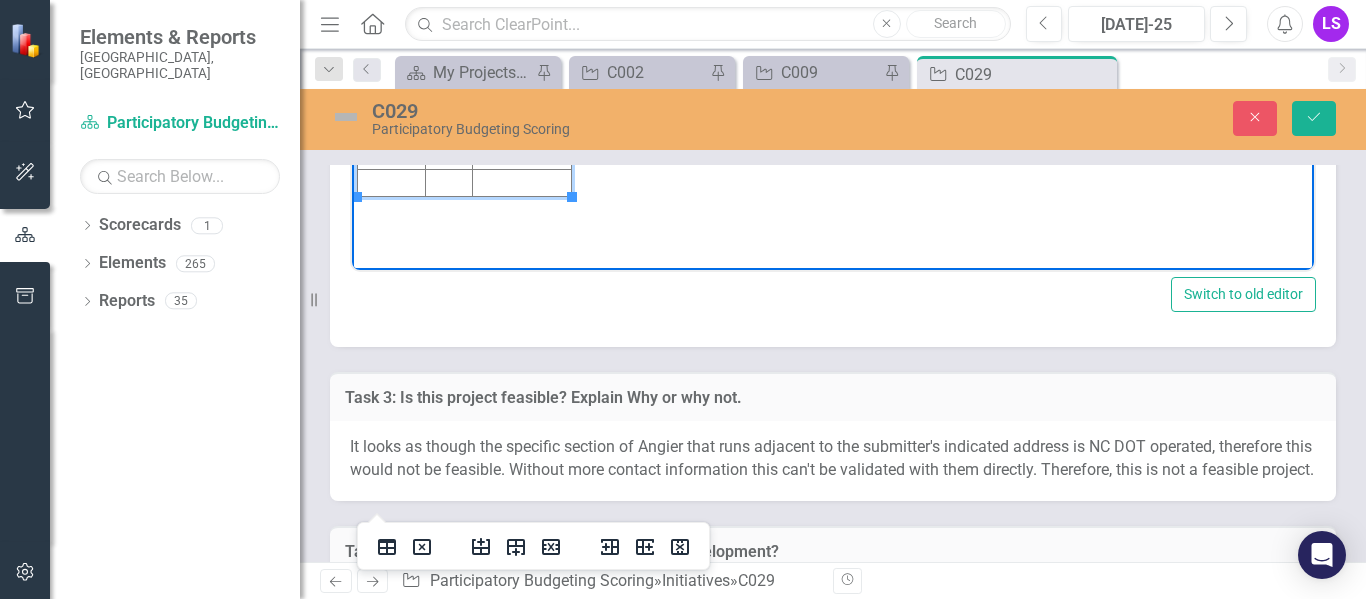 scroll, scrollTop: 5398, scrollLeft: 0, axis: vertical 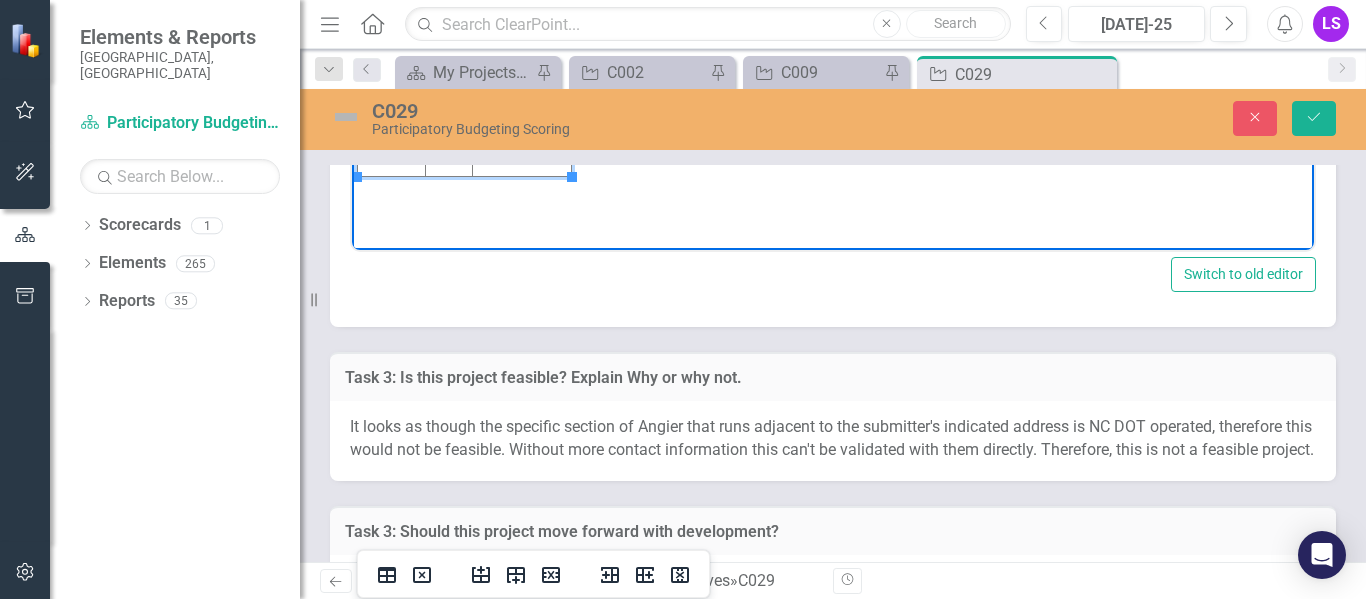 click at bounding box center [522, 2] 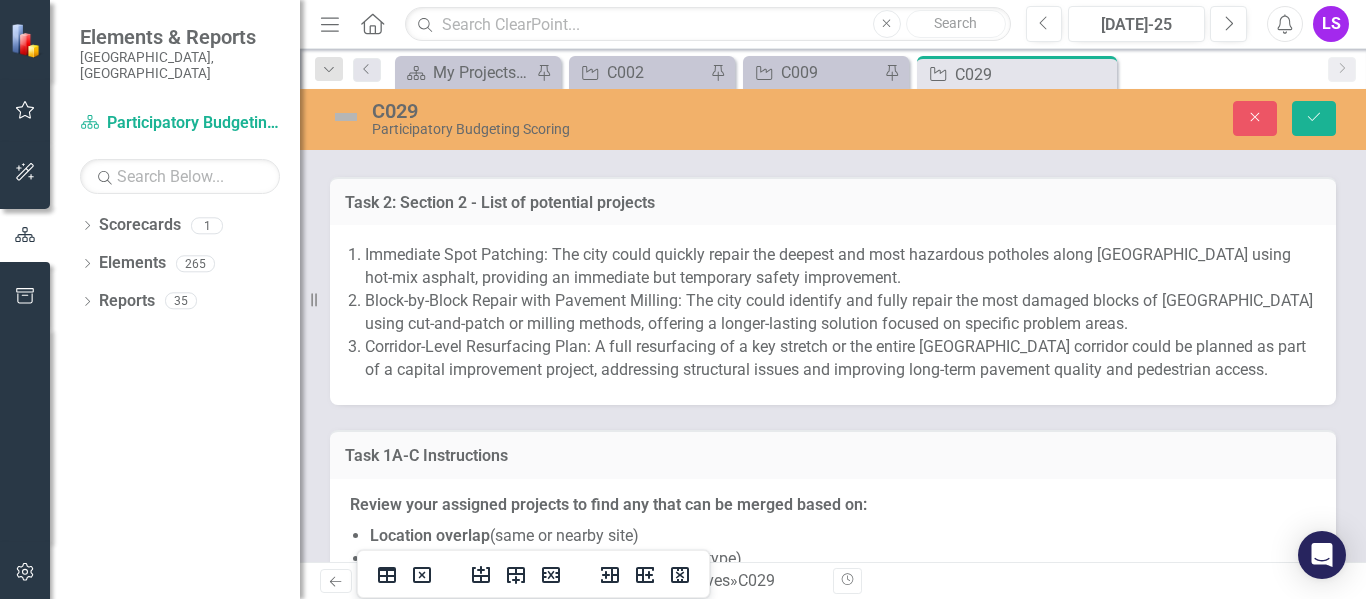 scroll, scrollTop: 6538, scrollLeft: 0, axis: vertical 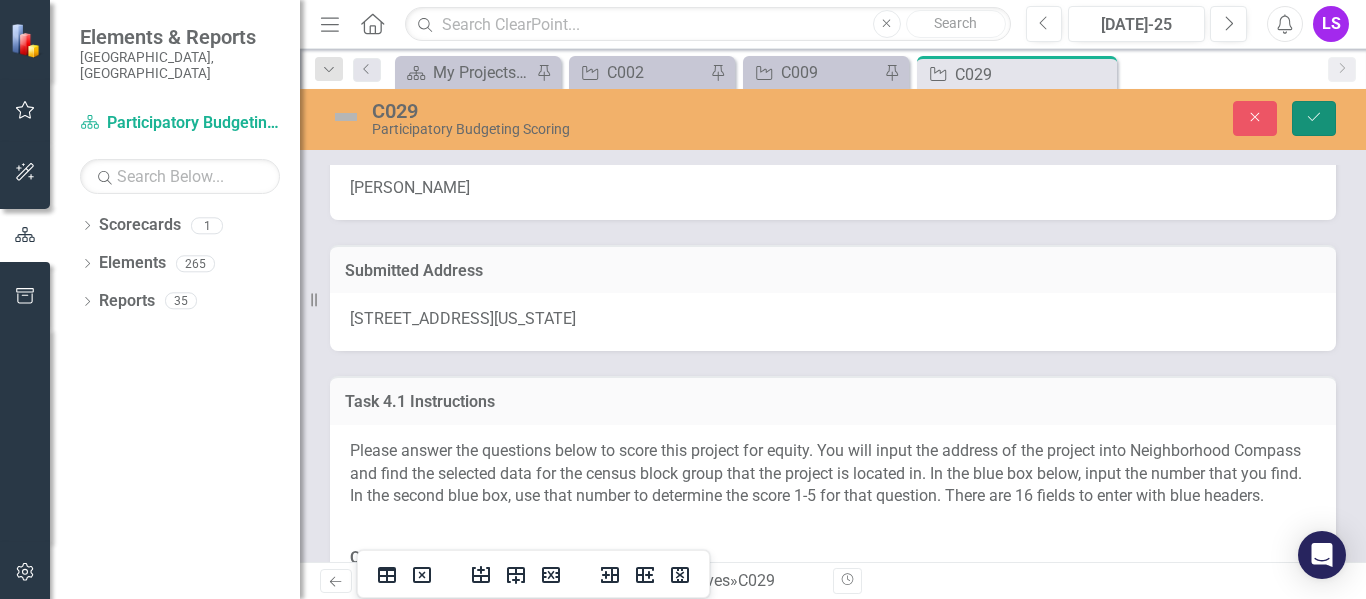 click on "Save" 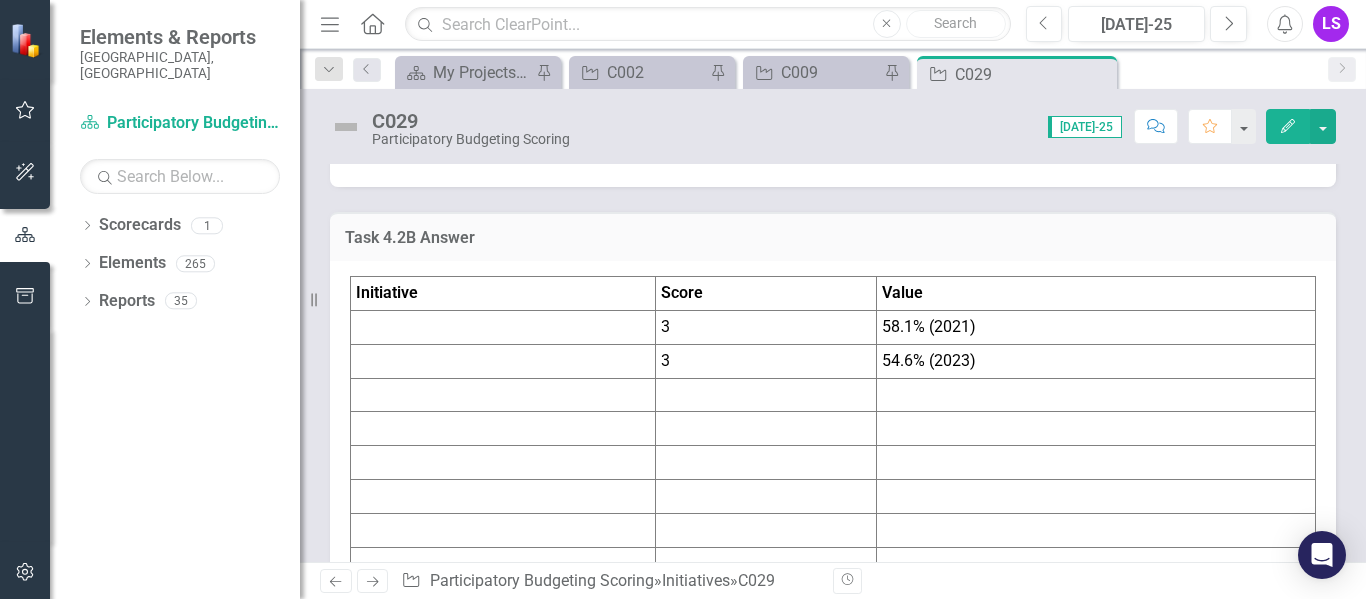 scroll, scrollTop: 2626, scrollLeft: 0, axis: vertical 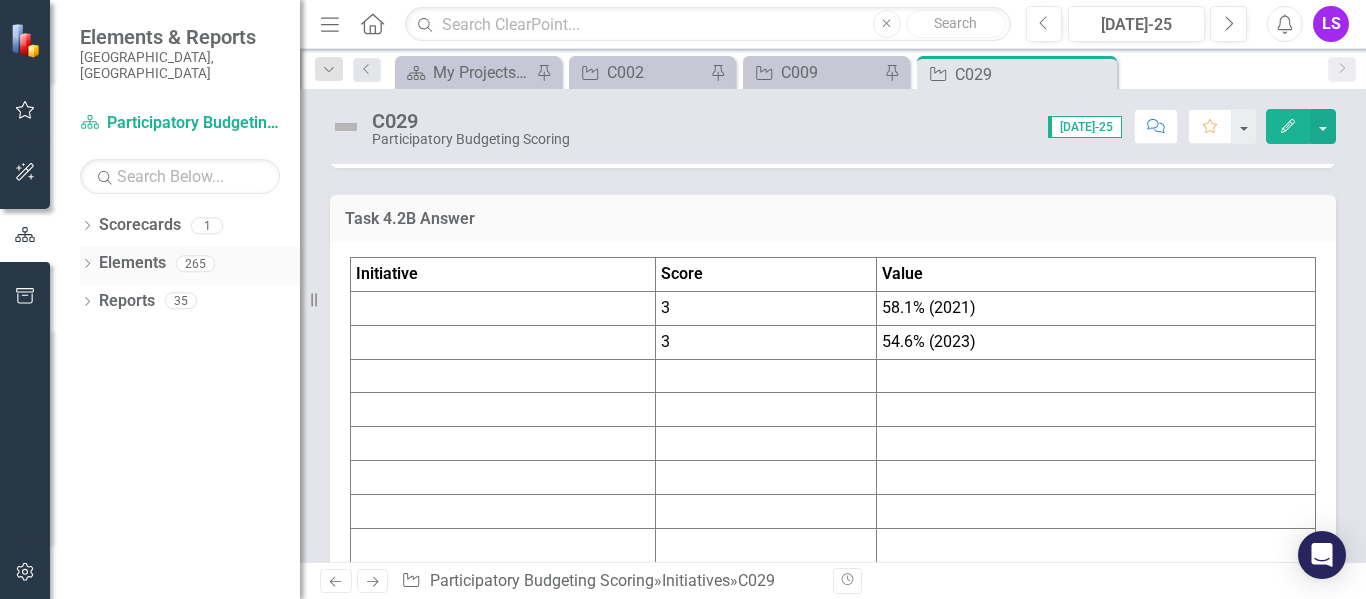 click on "Dropdown" 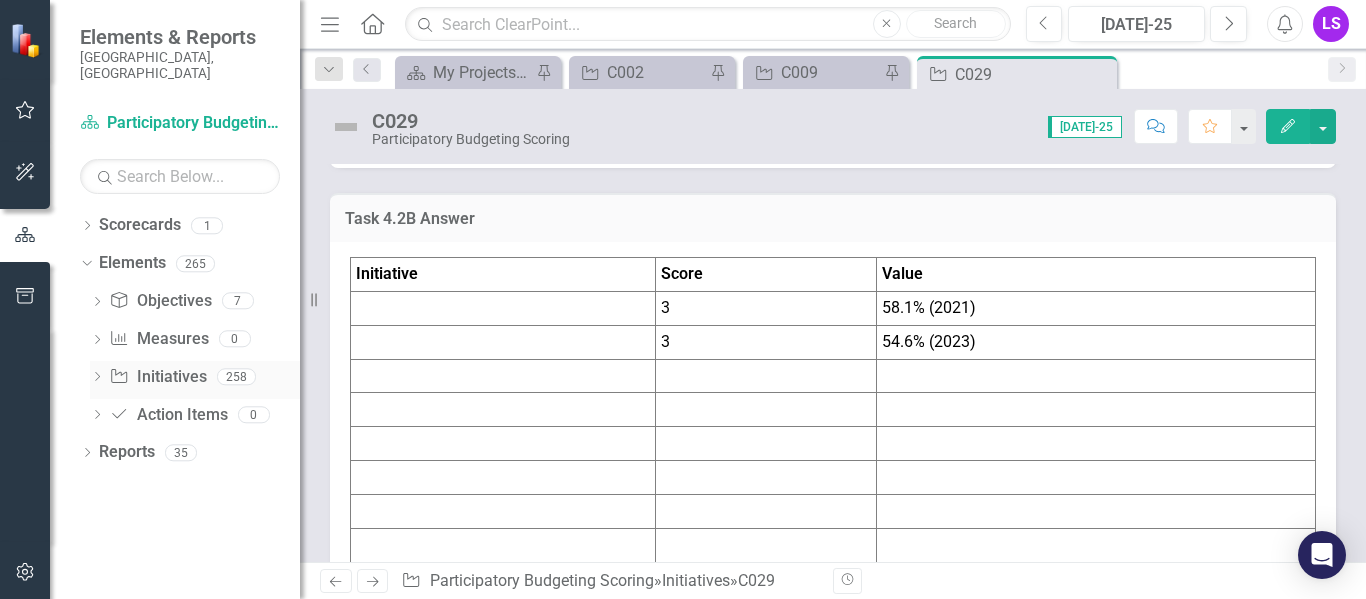 click on "Dropdown" at bounding box center [97, 379] 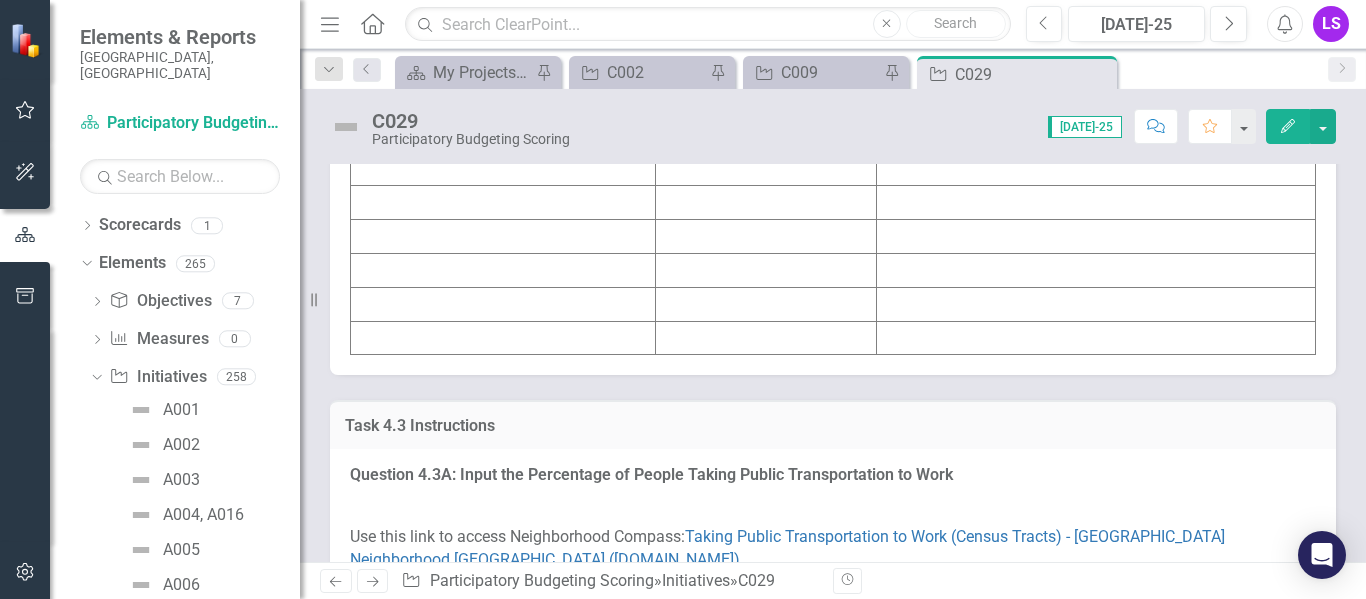 scroll, scrollTop: 2887, scrollLeft: 0, axis: vertical 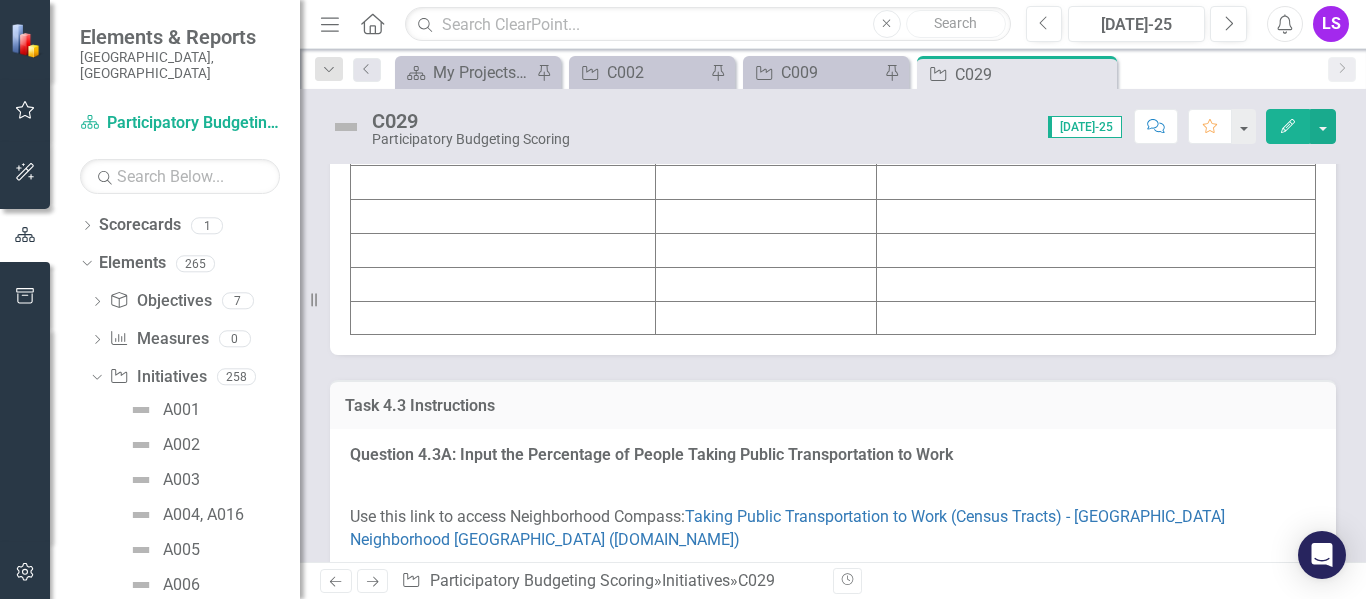 click at bounding box center (503, 47) 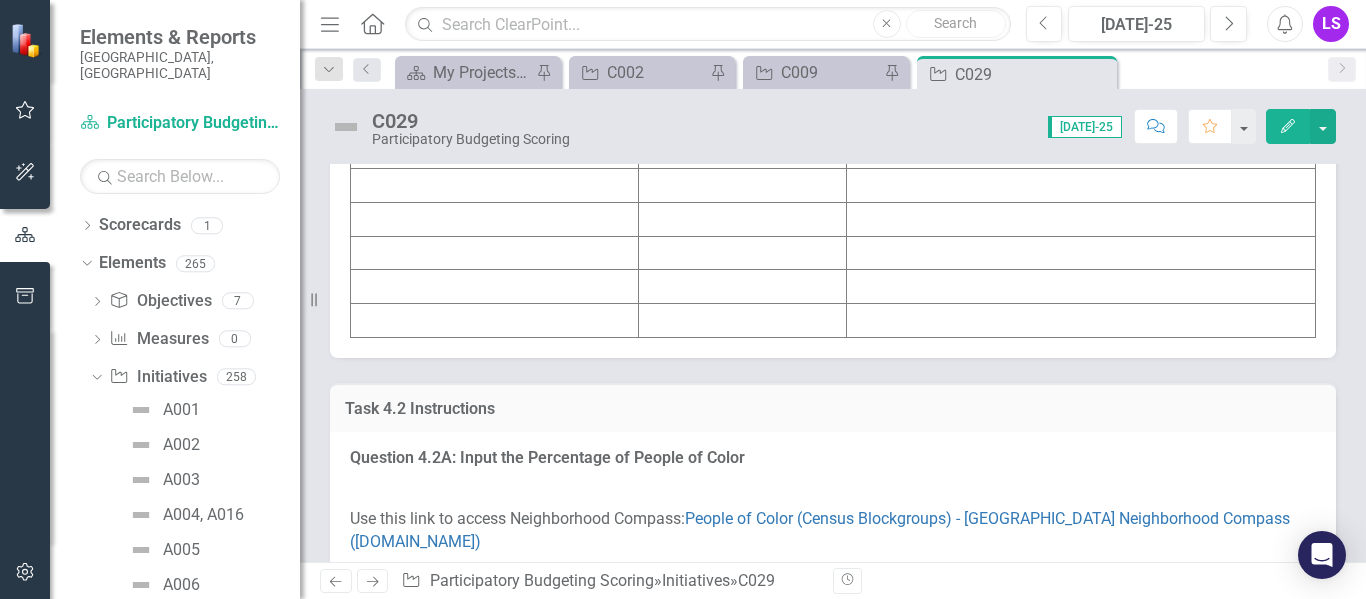 scroll, scrollTop: 1725, scrollLeft: 0, axis: vertical 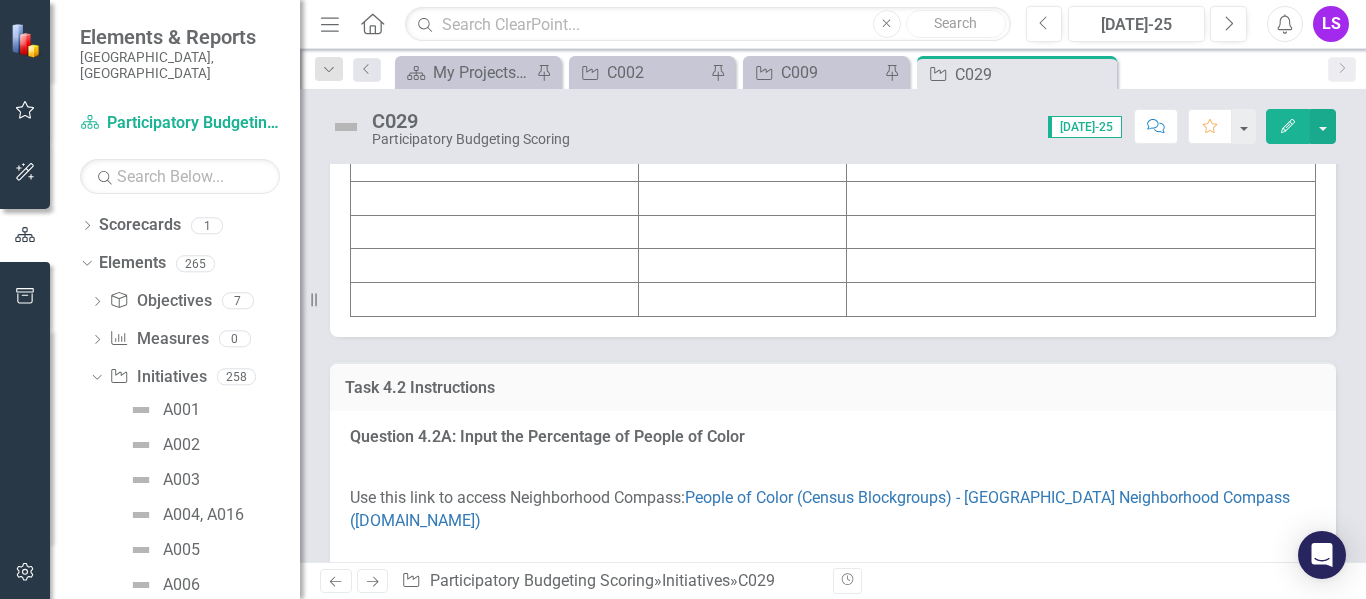 click at bounding box center (495, 29) 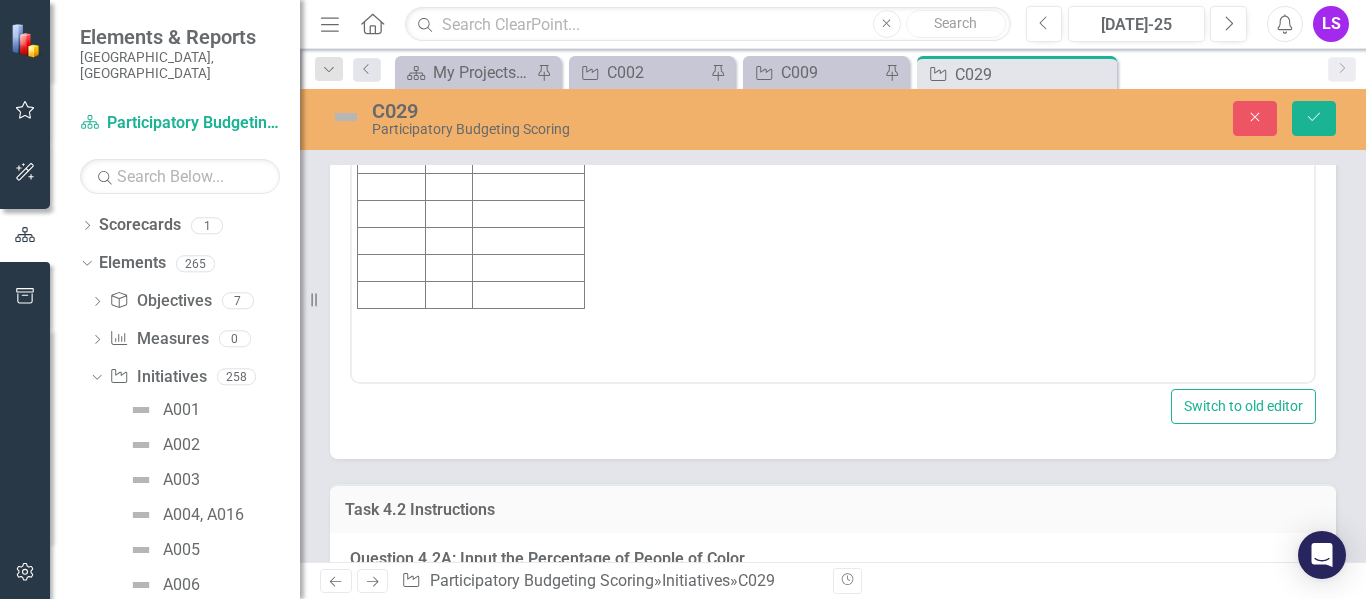 scroll, scrollTop: 0, scrollLeft: 0, axis: both 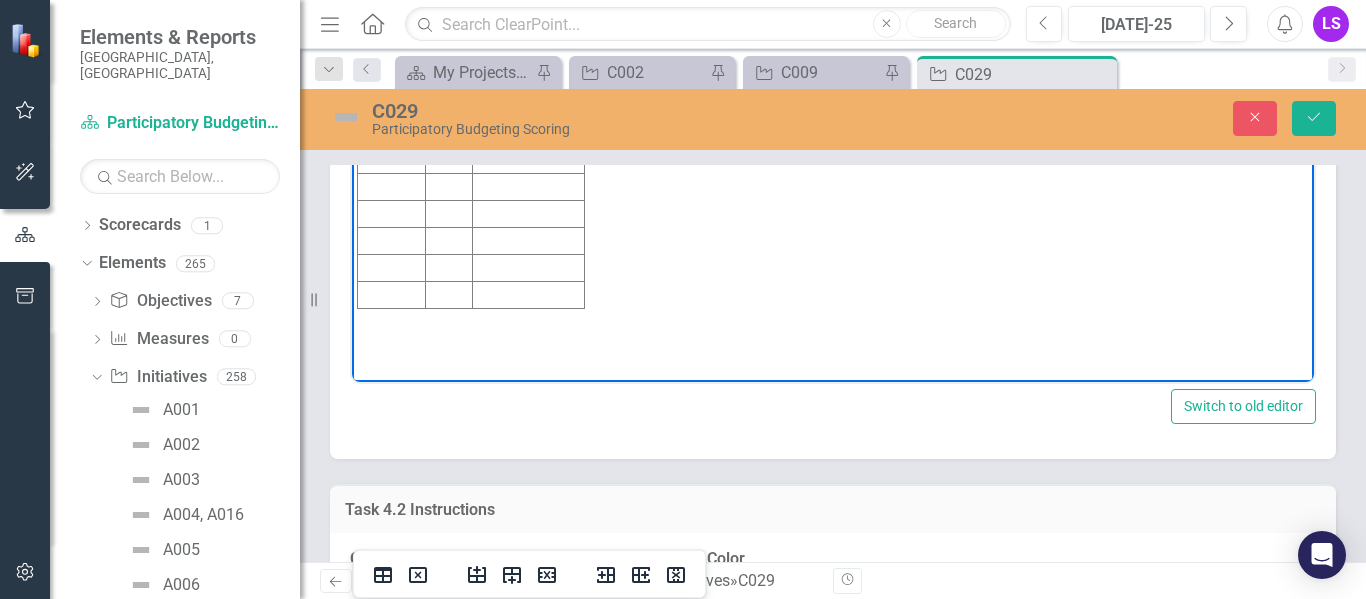 click at bounding box center (392, 79) 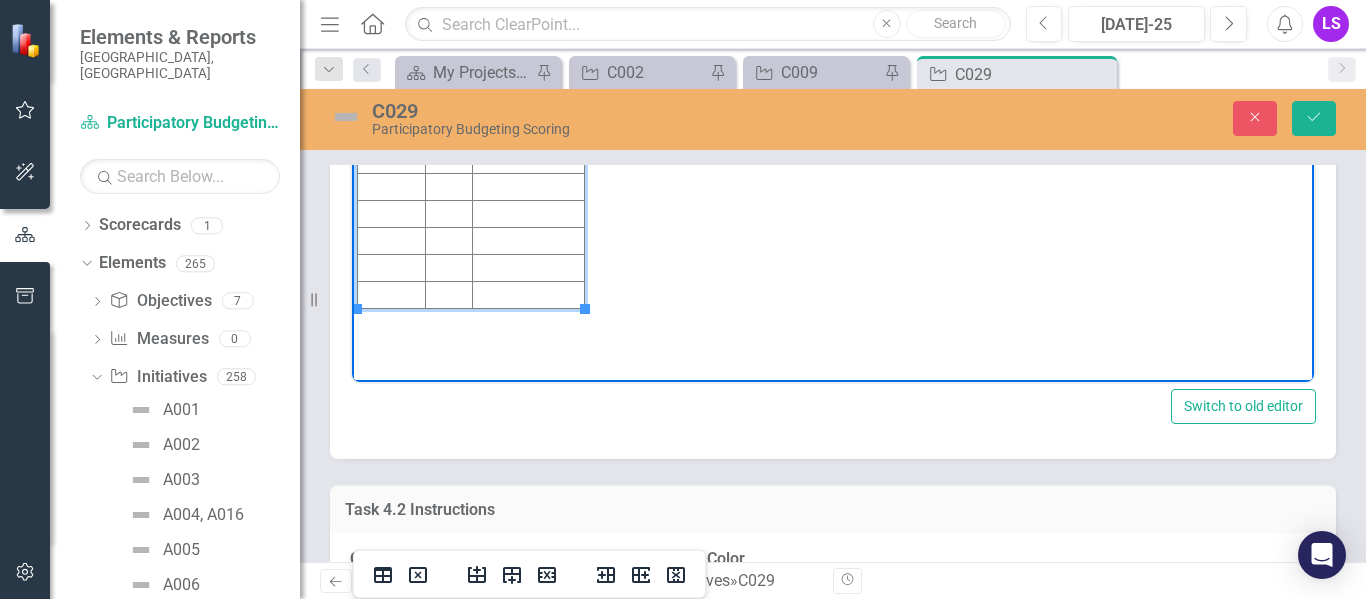 type 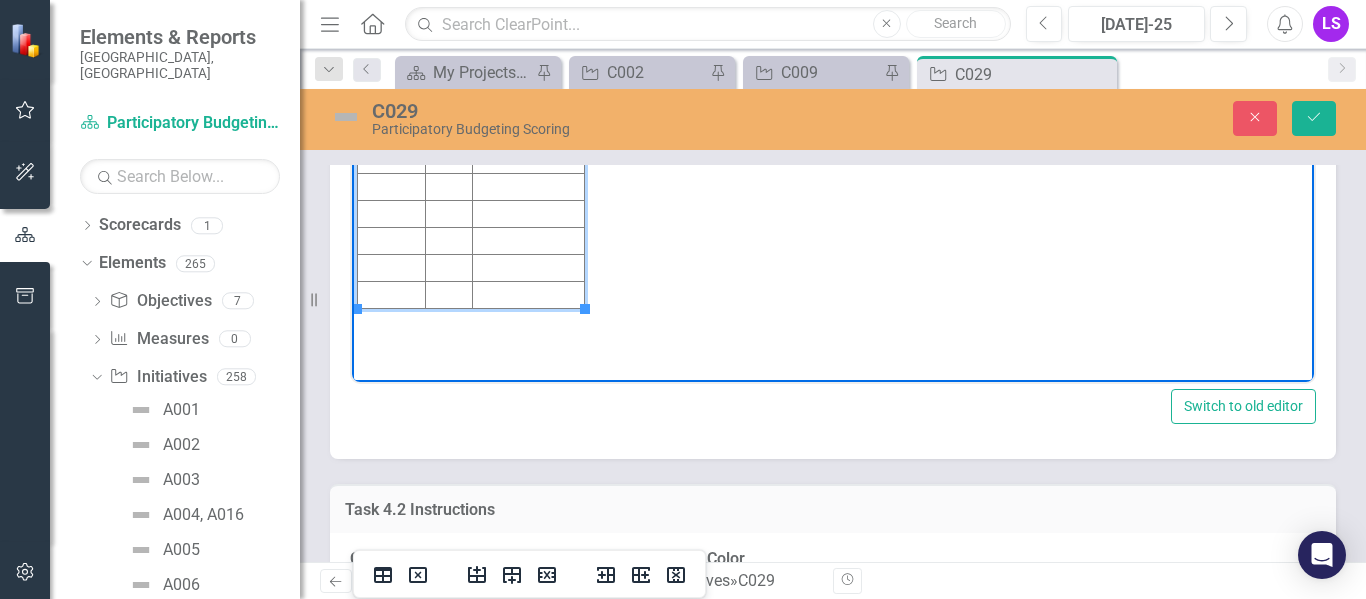 click on "C029" at bounding box center (392, 79) 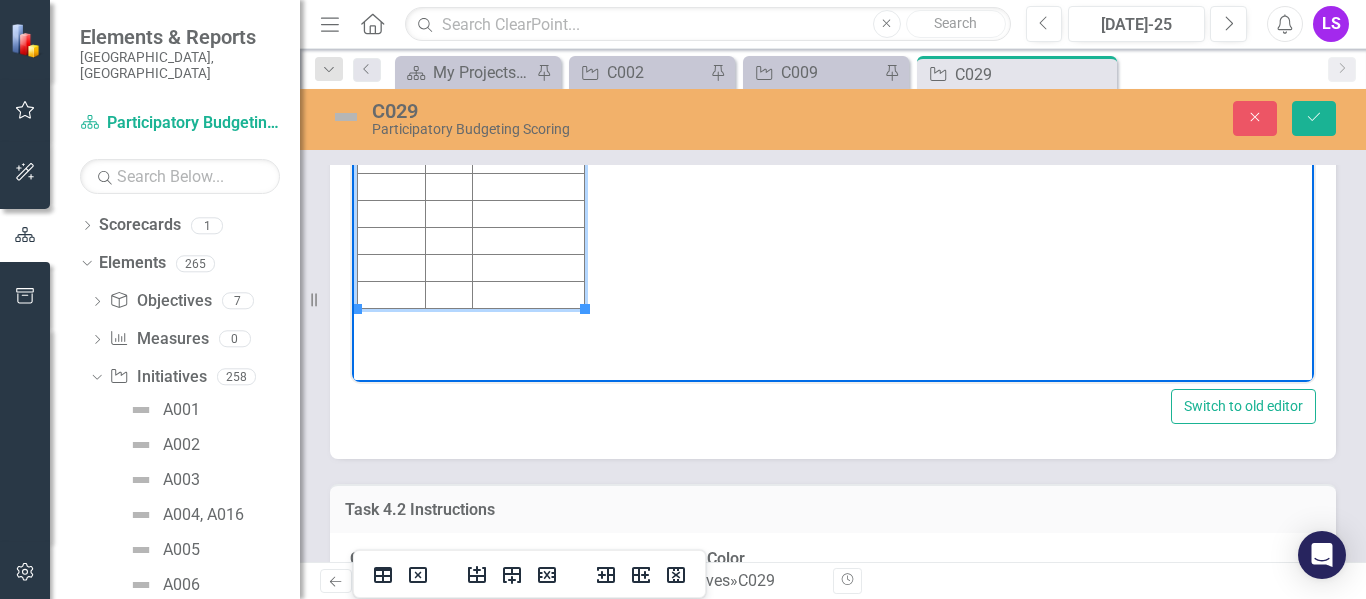 copy on "C029" 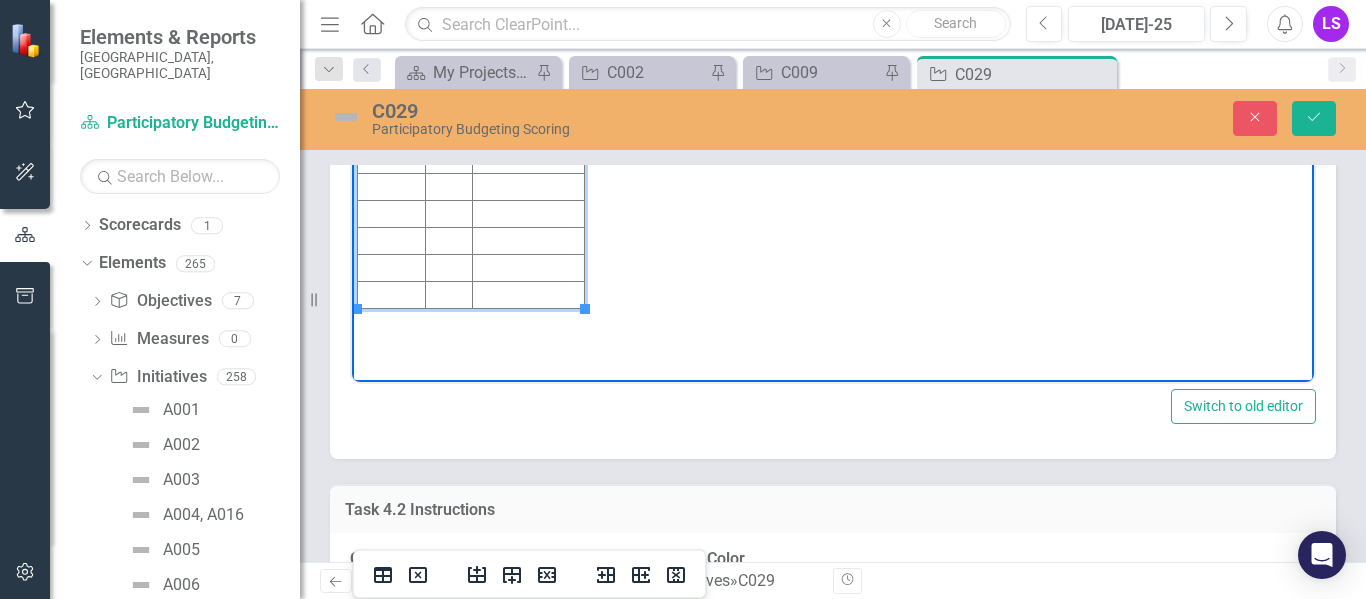 click at bounding box center [392, 106] 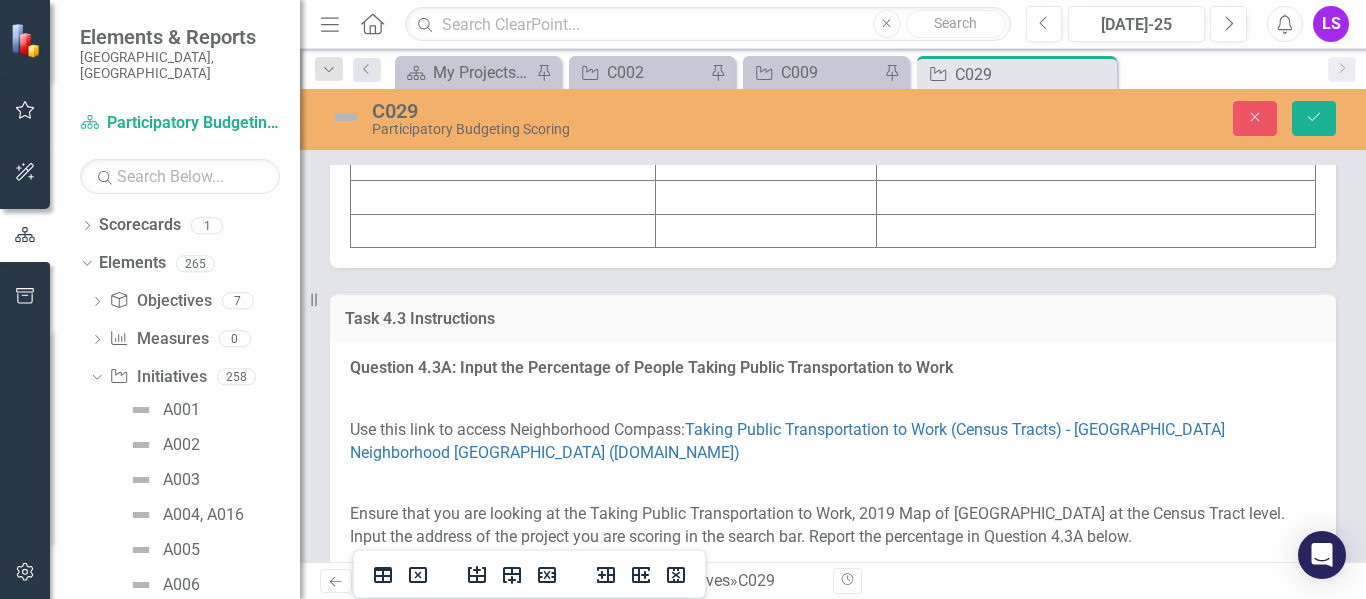 scroll, scrollTop: 3137, scrollLeft: 0, axis: vertical 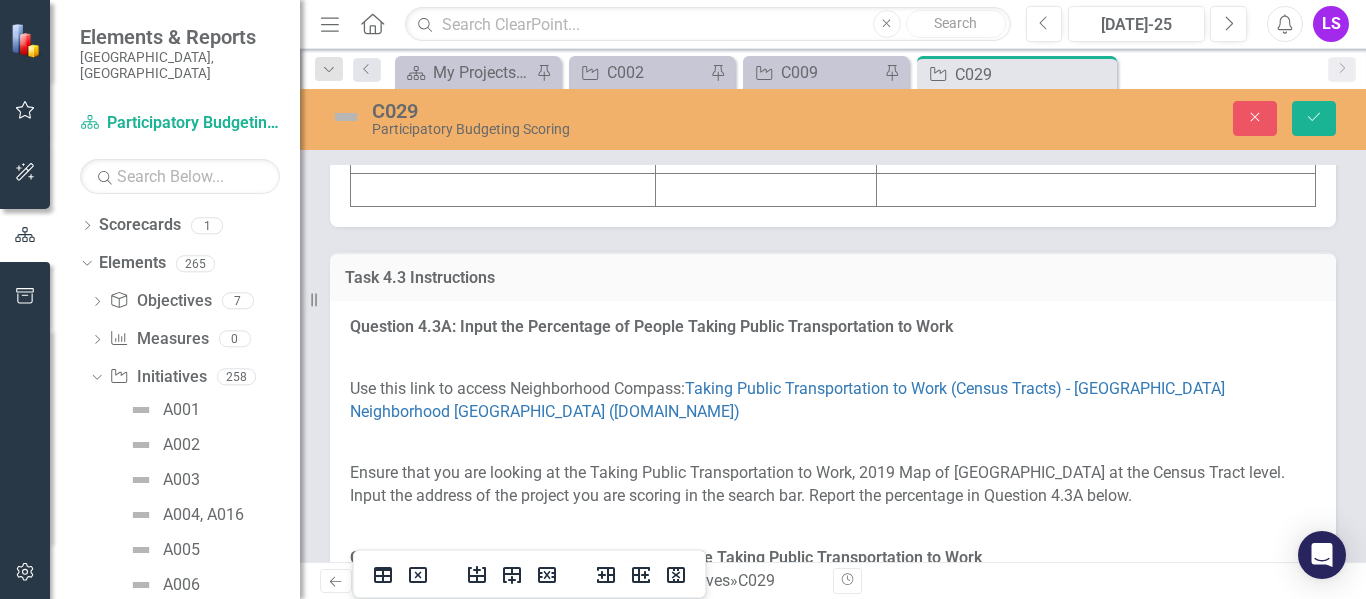 click at bounding box center [503, -81] 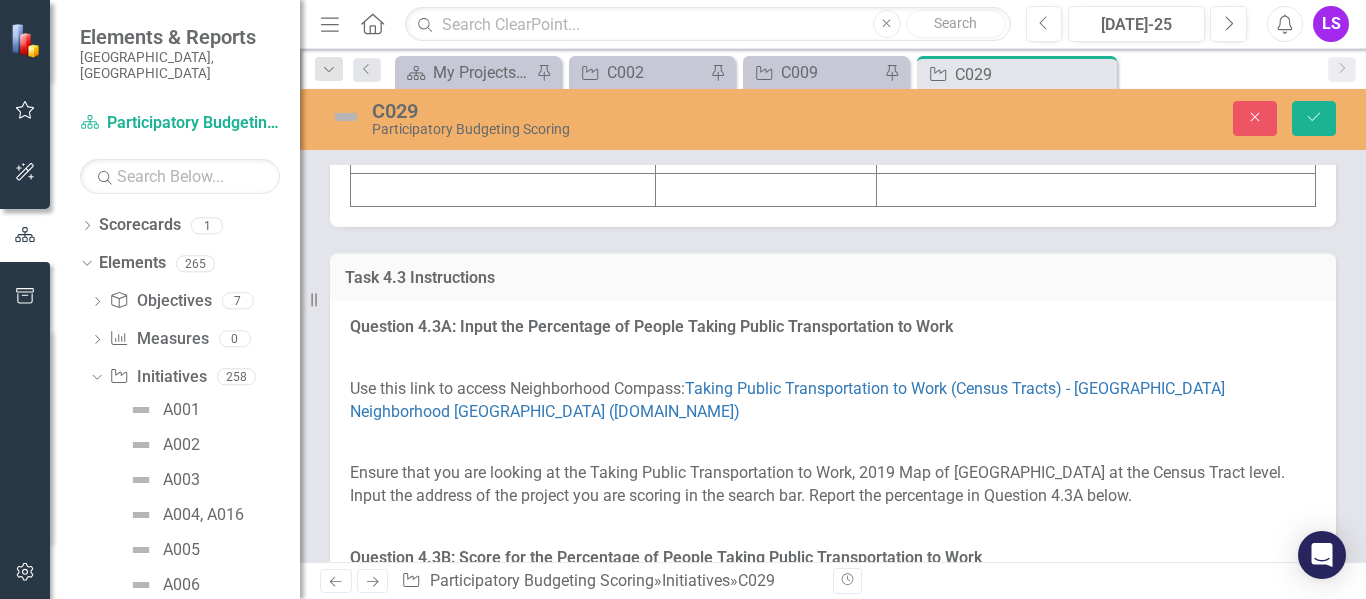 click at bounding box center (503, -81) 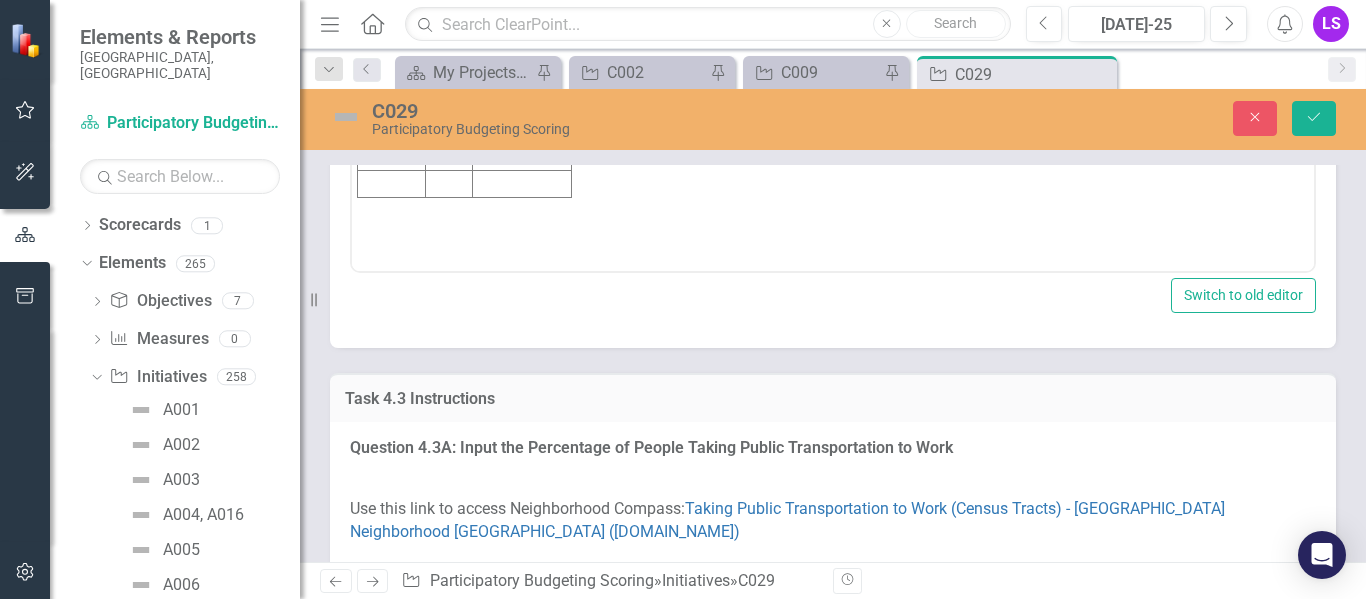 scroll, scrollTop: 0, scrollLeft: 0, axis: both 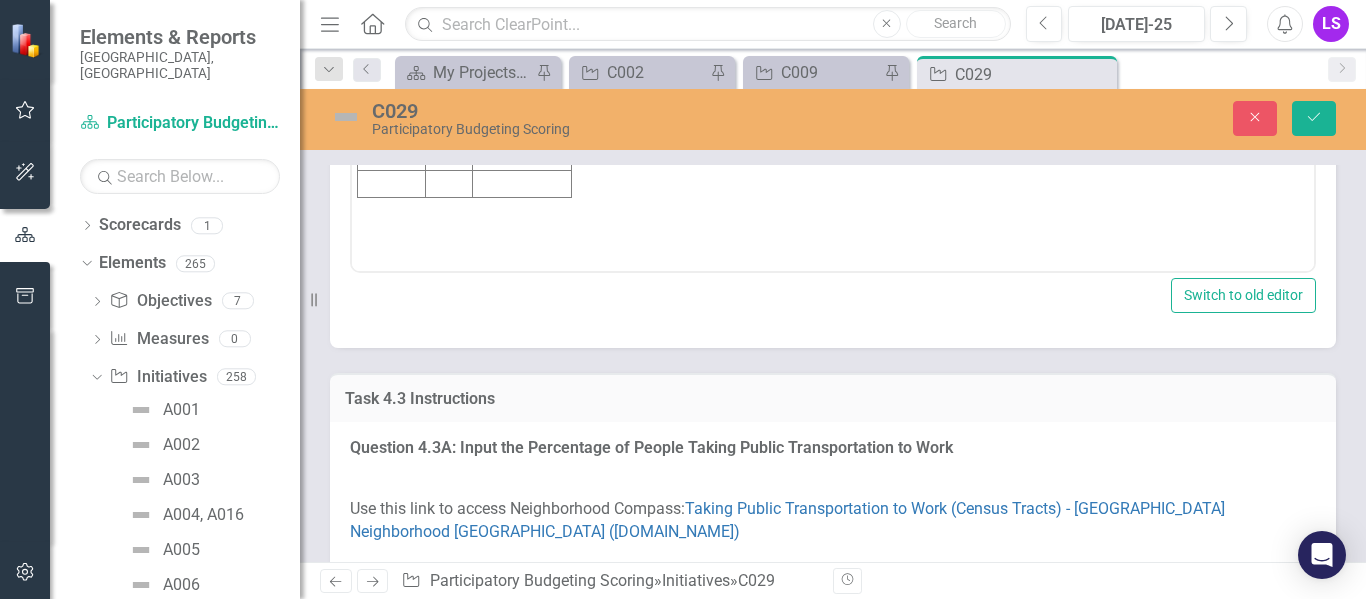 click at bounding box center [392, -32] 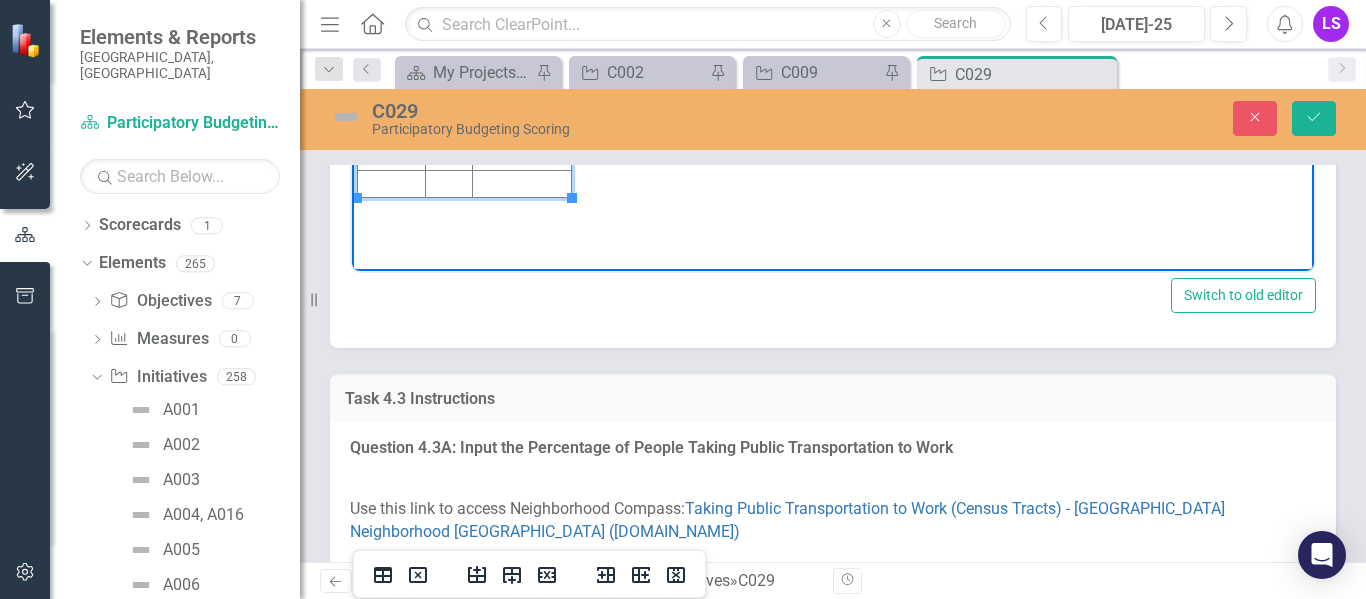 click at bounding box center (392, -5) 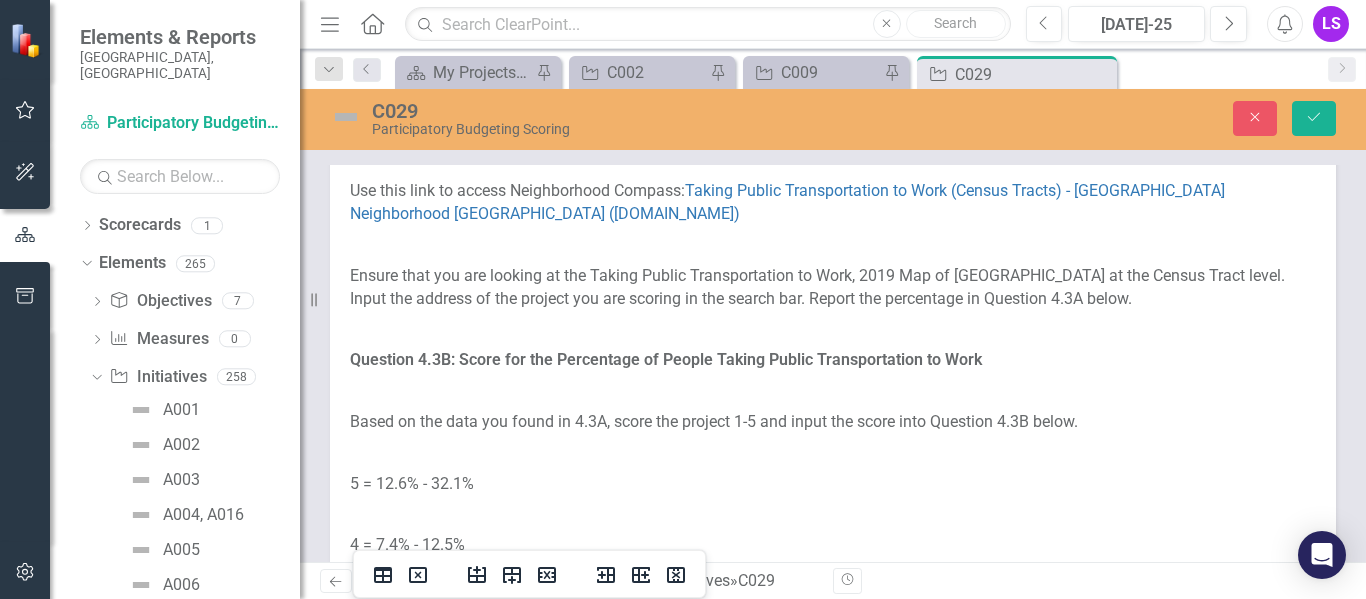 scroll, scrollTop: 3124, scrollLeft: 0, axis: vertical 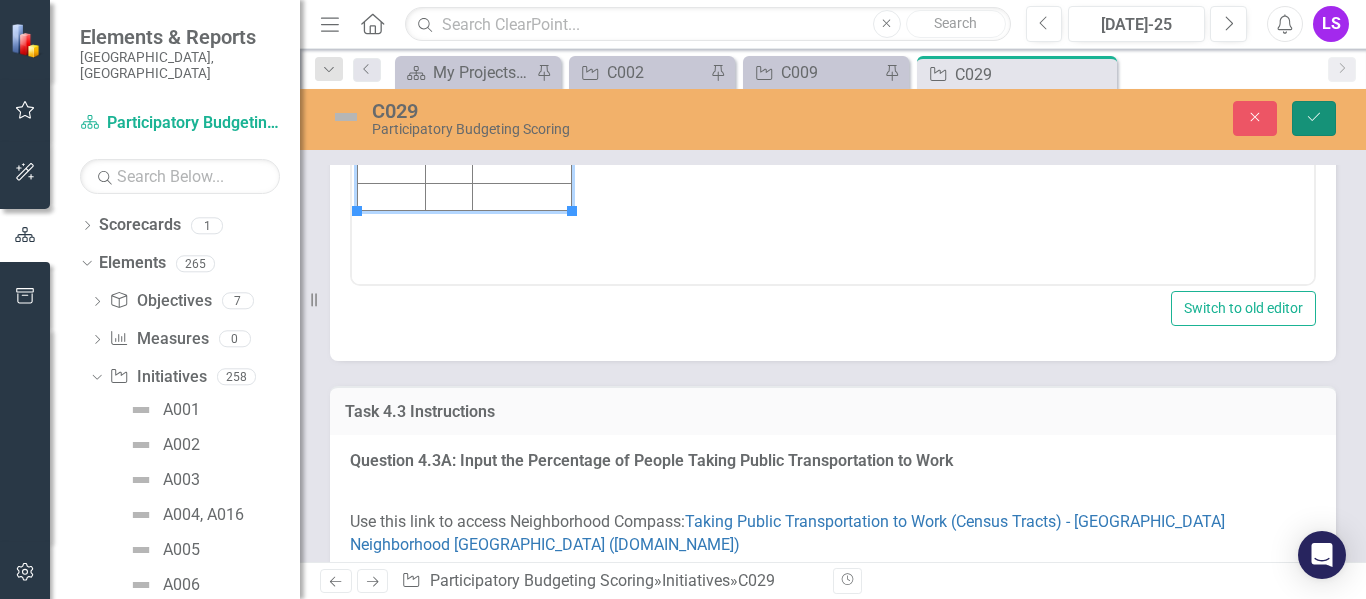 click on "Save" 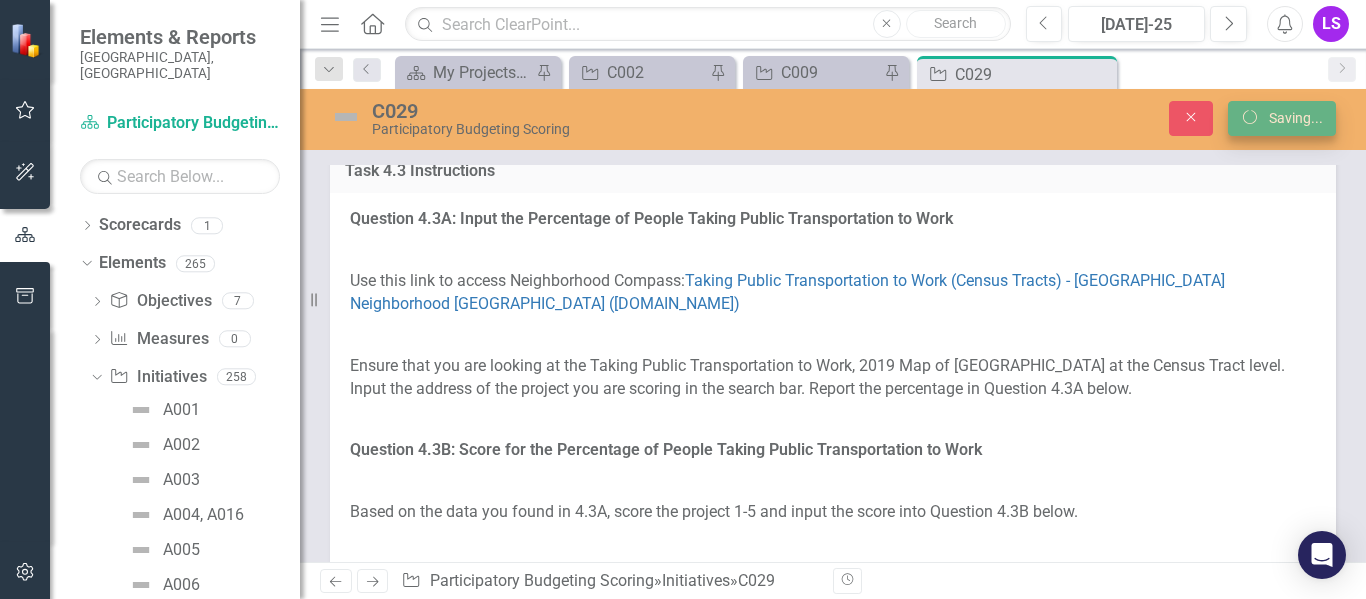 scroll, scrollTop: 3004, scrollLeft: 0, axis: vertical 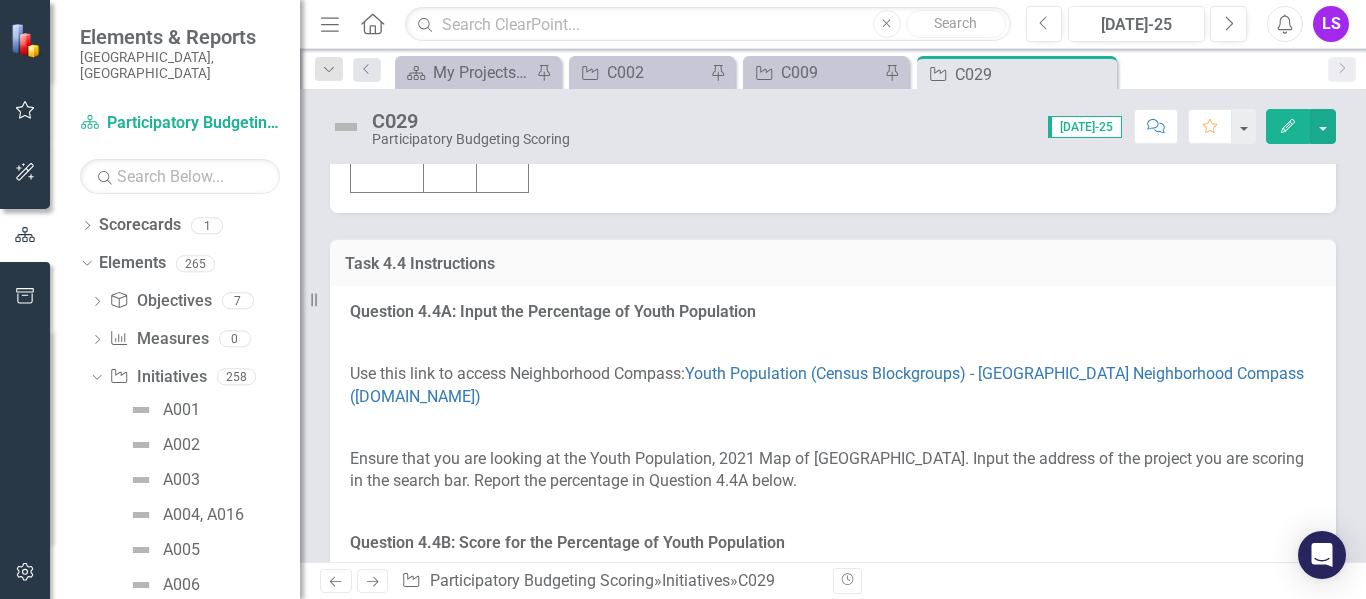 click at bounding box center (387, -95) 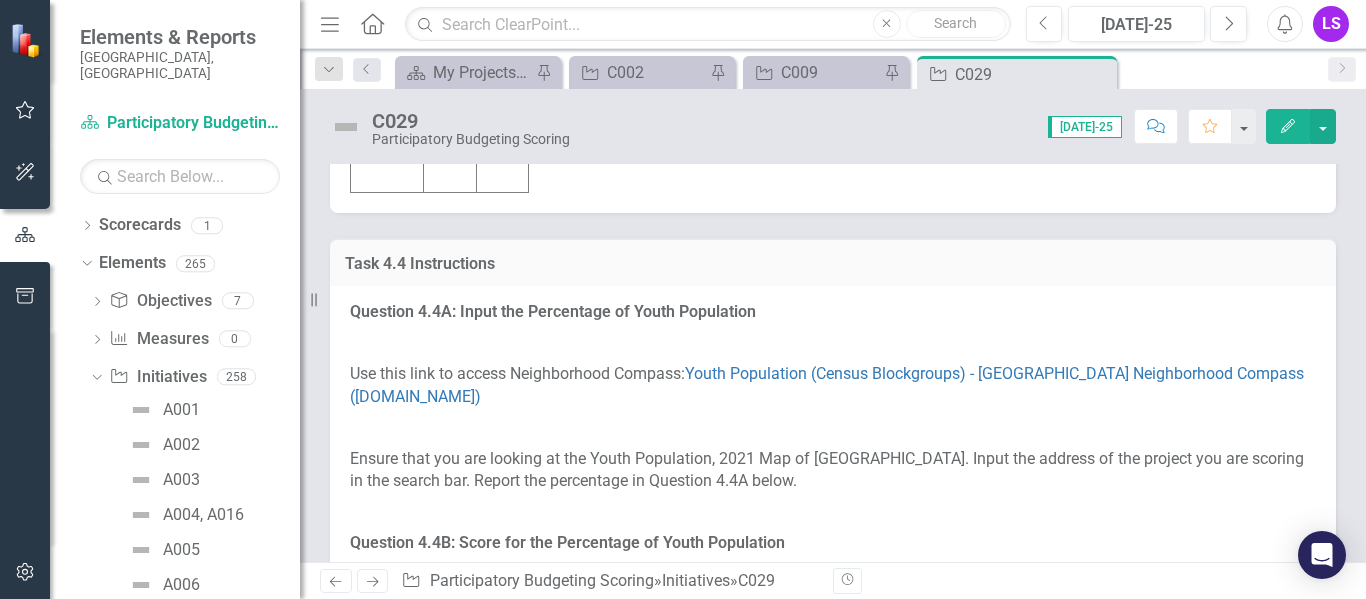 click at bounding box center [387, -95] 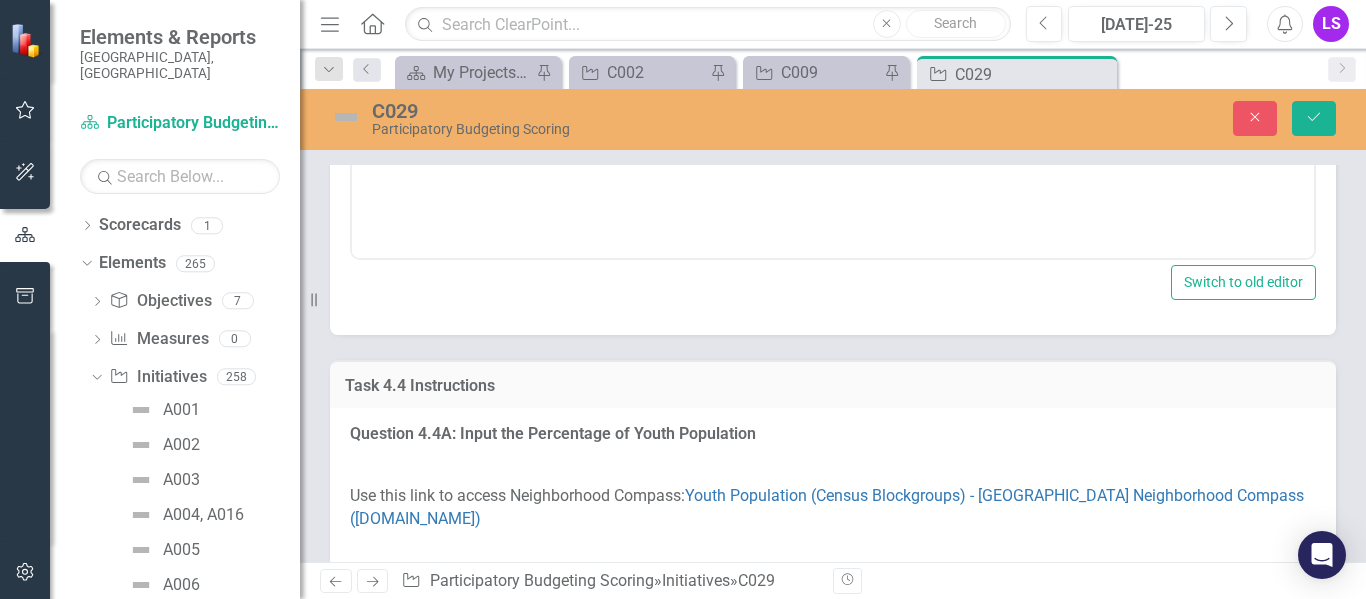 scroll, scrollTop: 0, scrollLeft: 0, axis: both 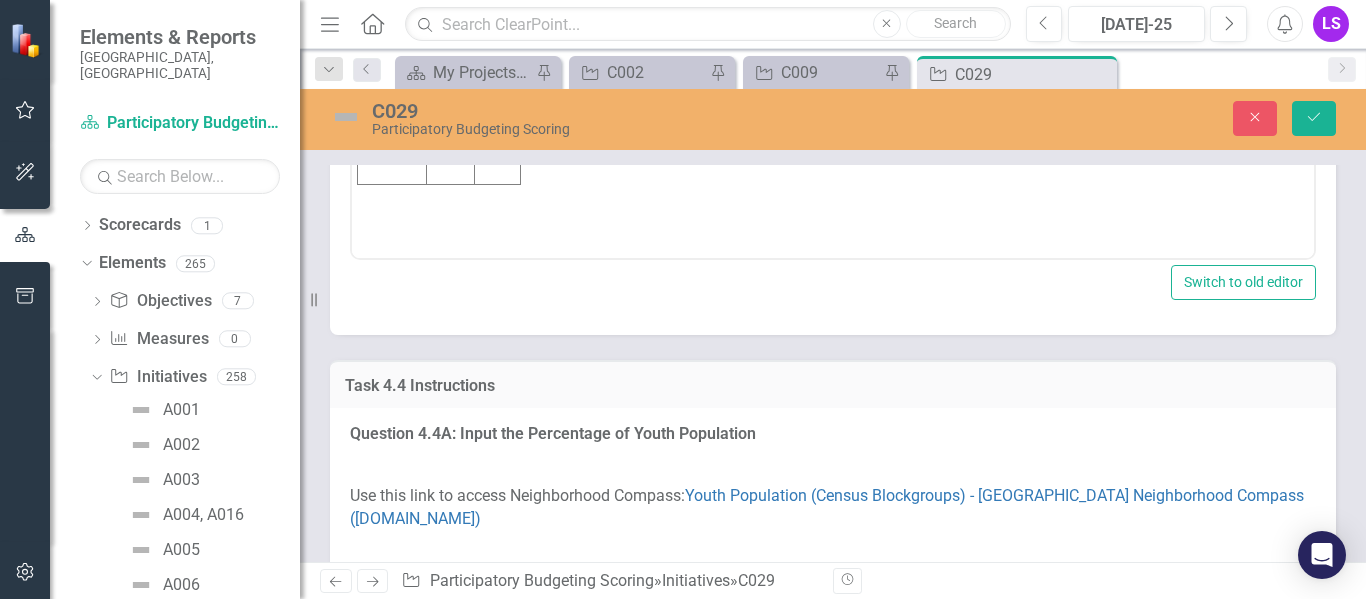 click at bounding box center (392, -45) 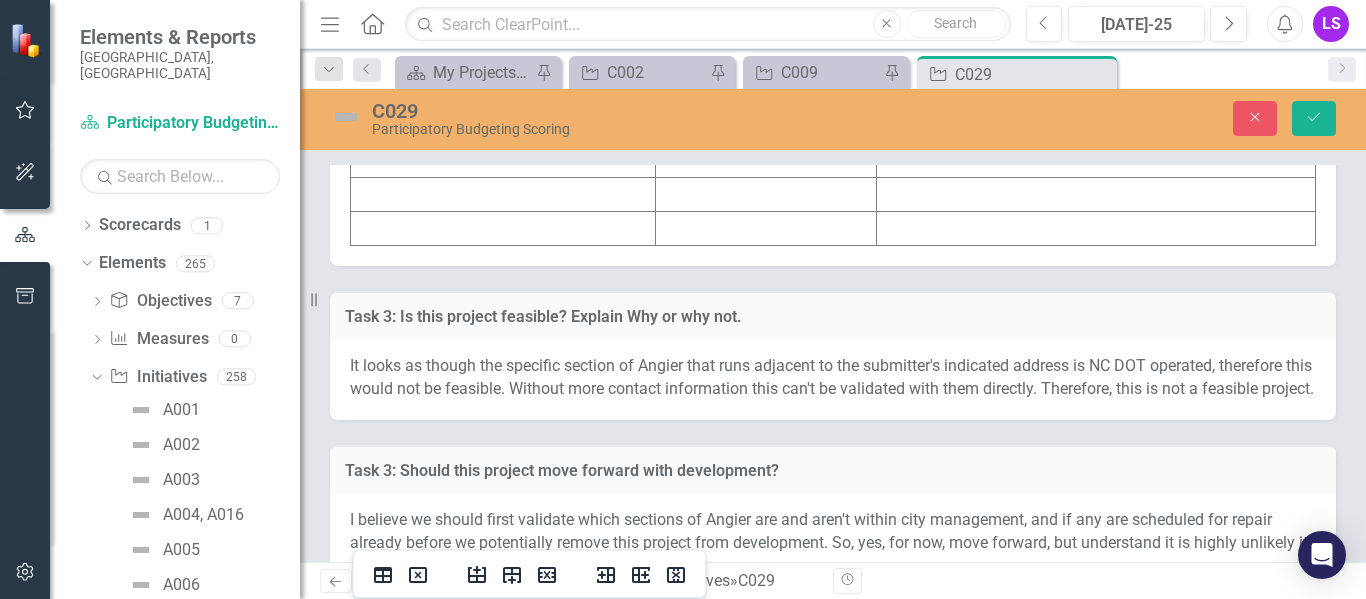 scroll, scrollTop: 5520, scrollLeft: 0, axis: vertical 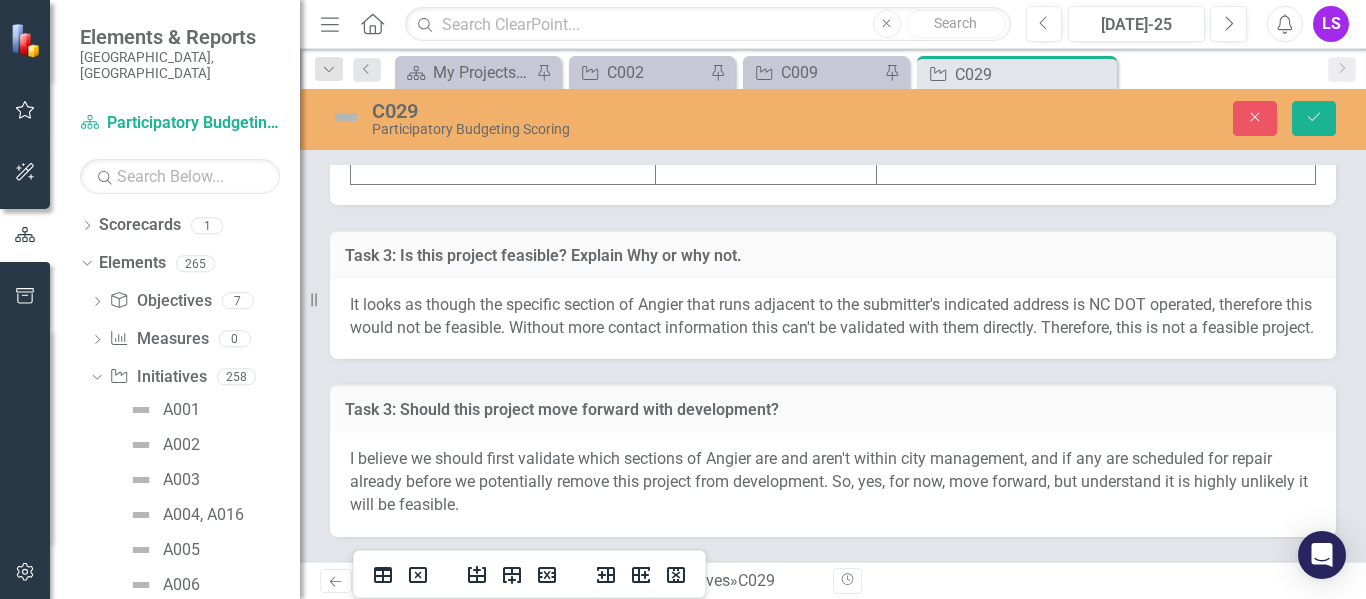 click at bounding box center (503, -103) 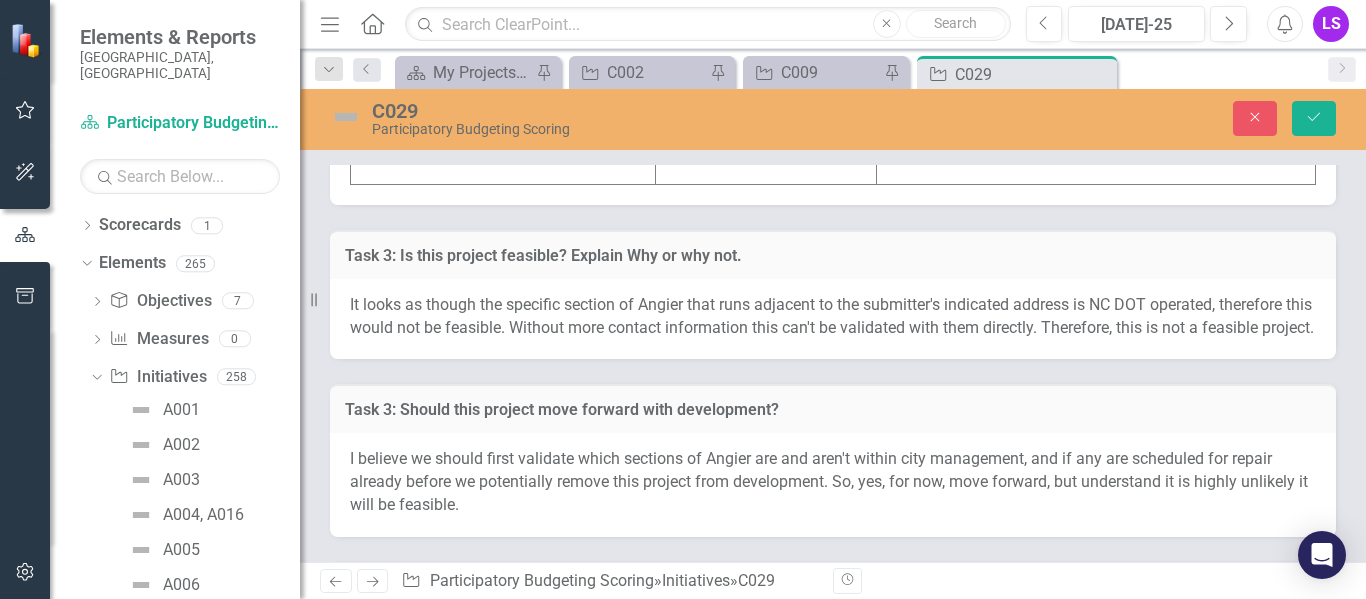 click at bounding box center [503, -103] 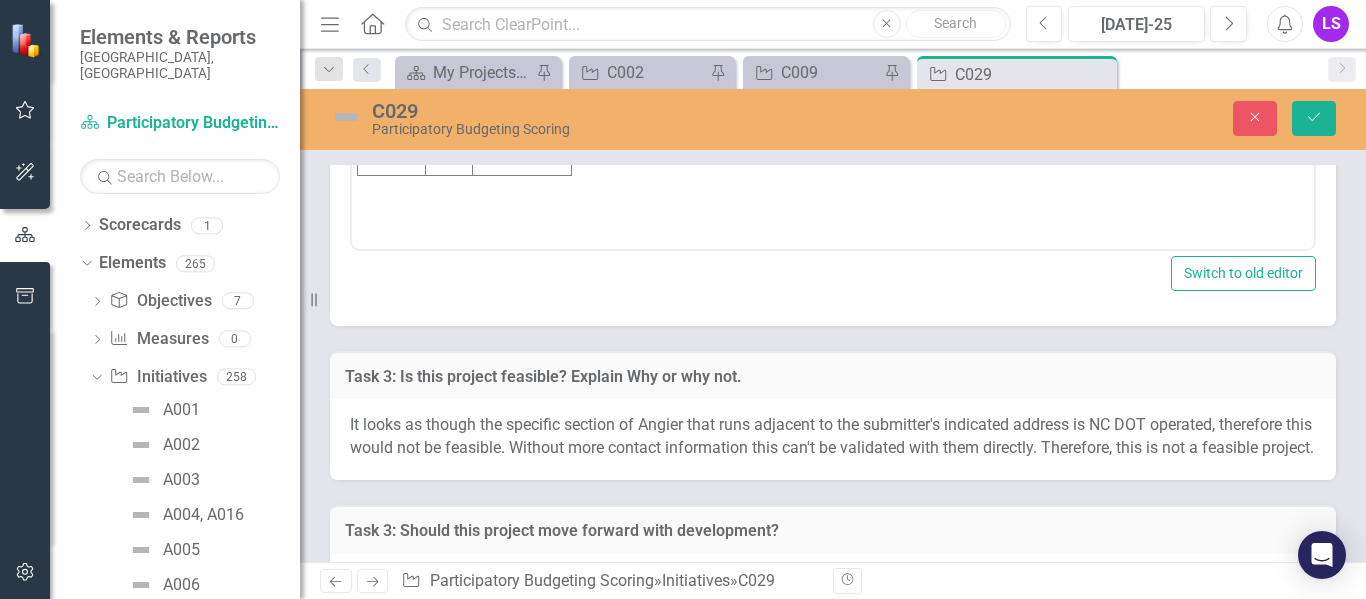 scroll, scrollTop: 0, scrollLeft: 0, axis: both 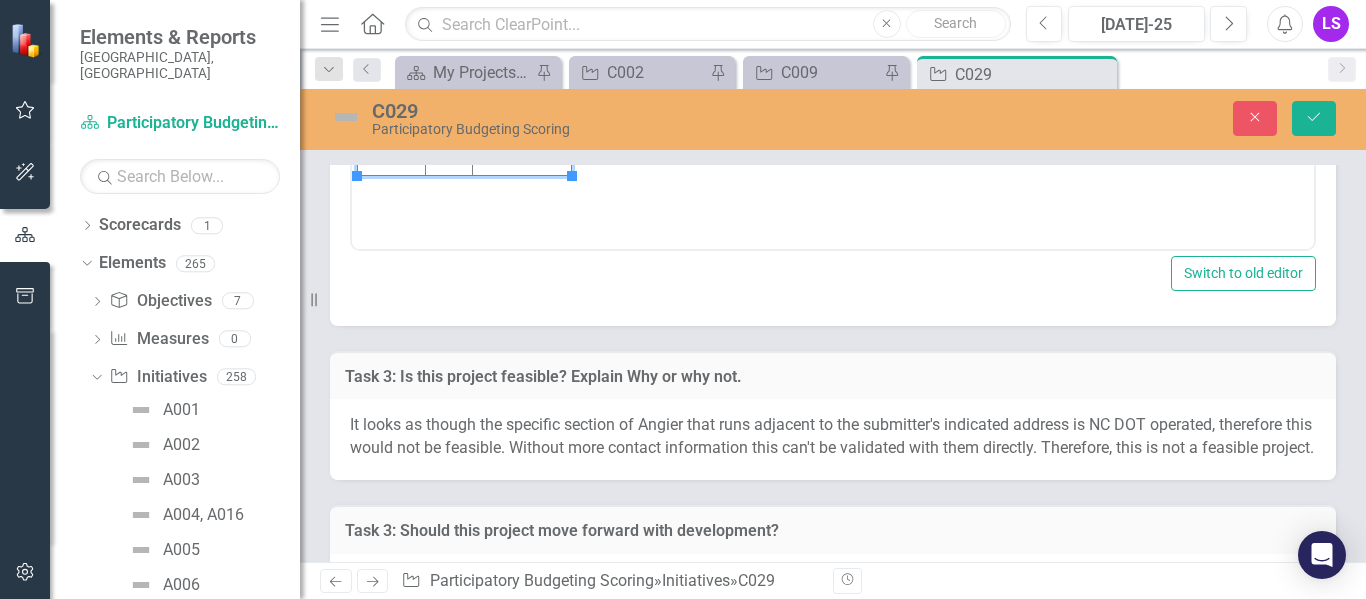 click at bounding box center [392, -54] 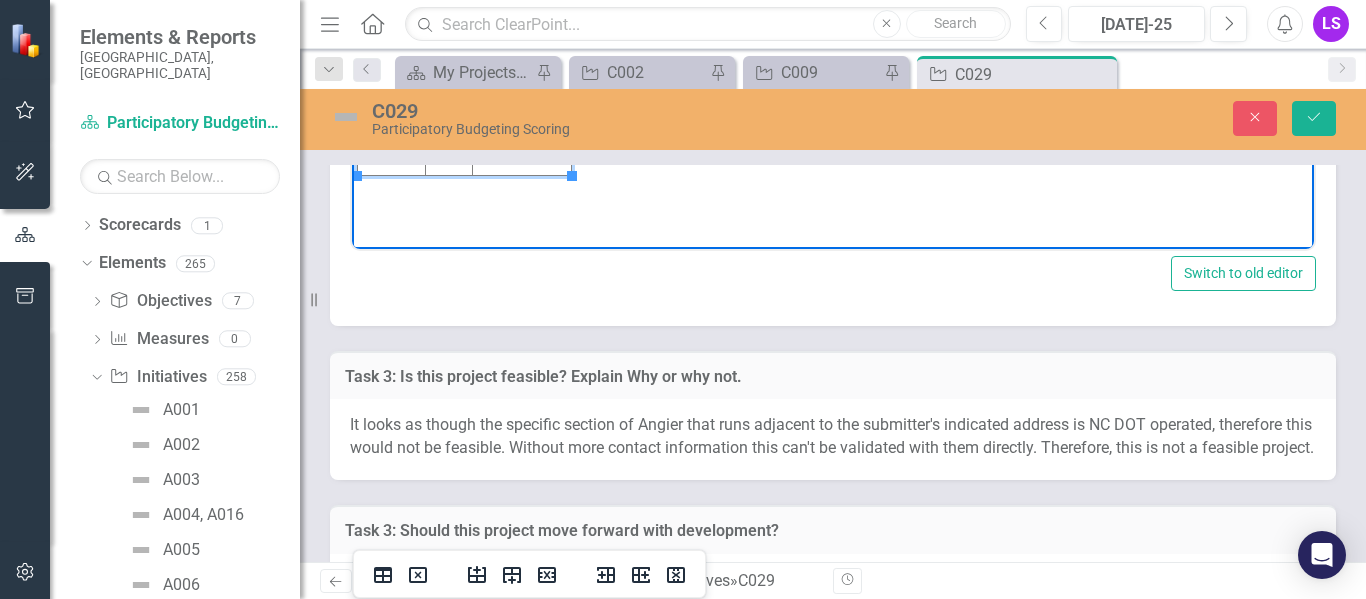 click at bounding box center (392, -27) 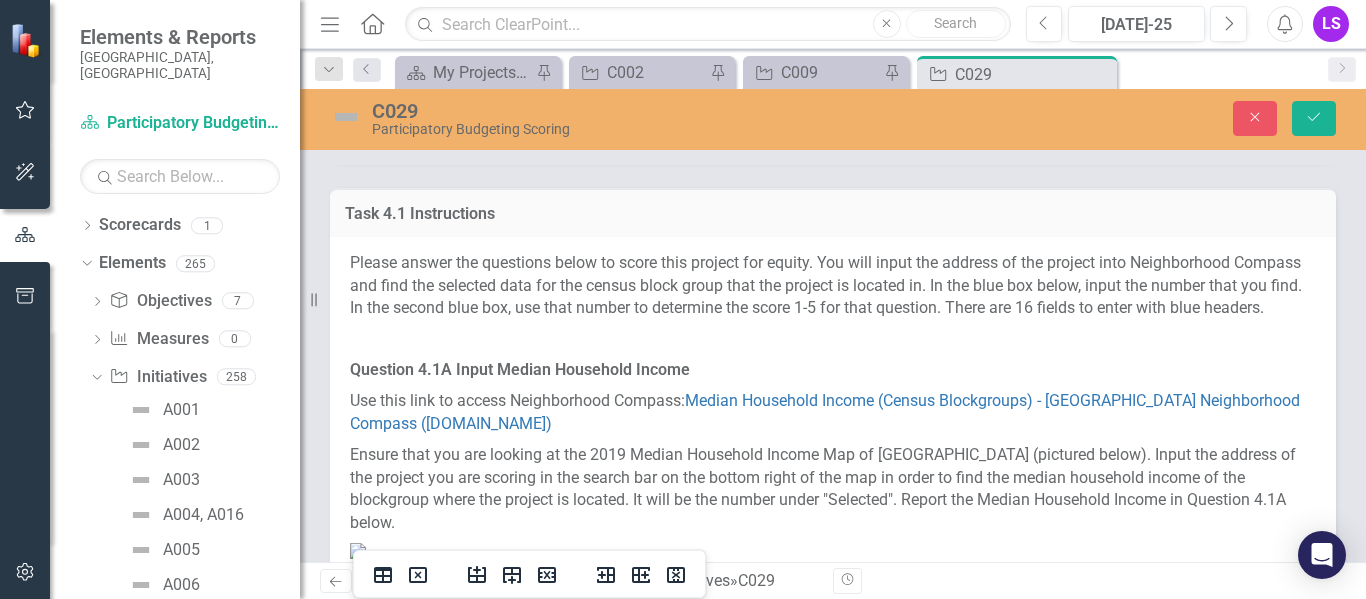 scroll, scrollTop: 0, scrollLeft: 0, axis: both 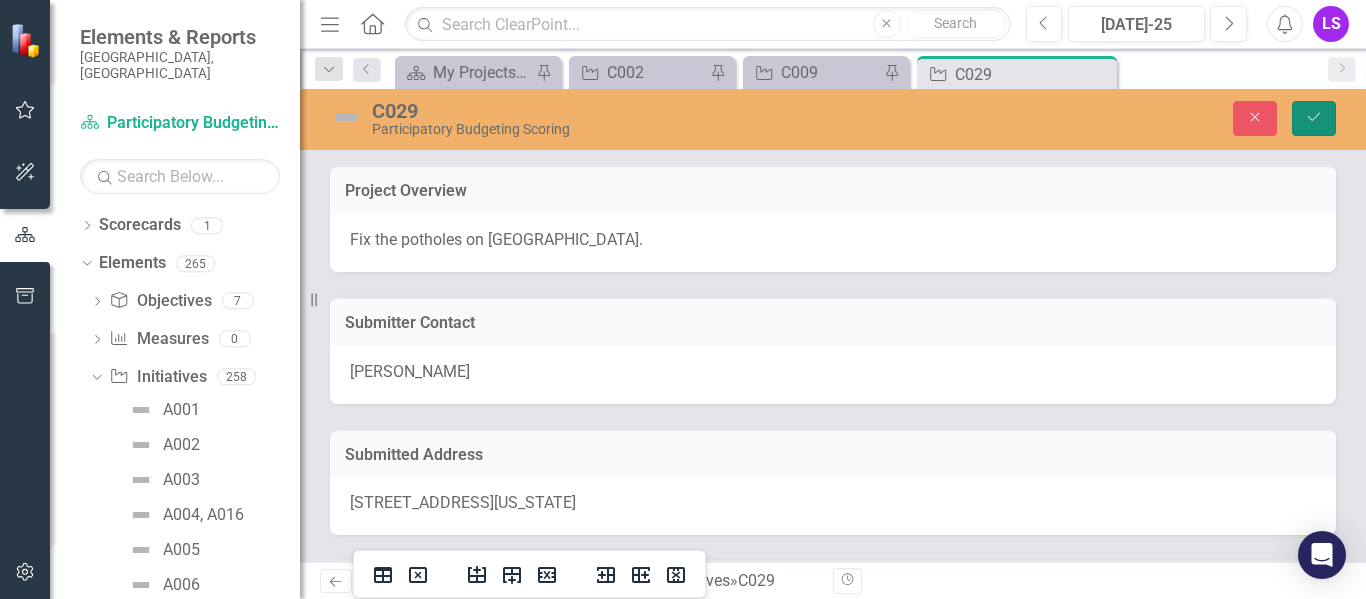 click on "Save" 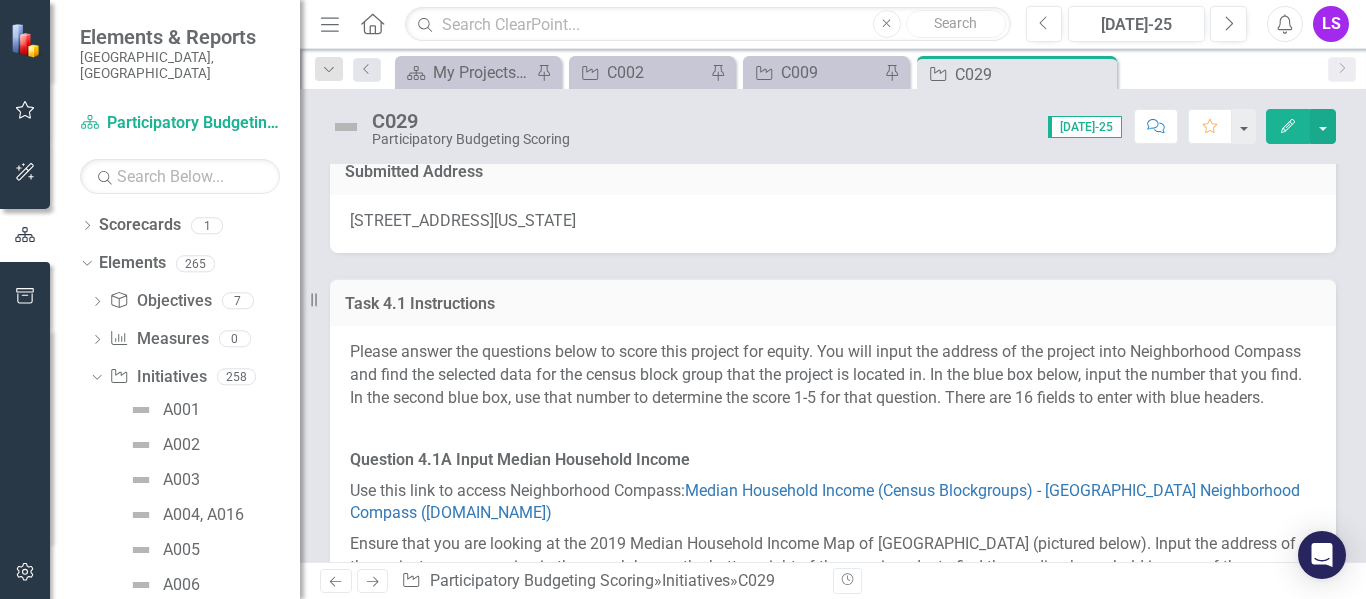 scroll, scrollTop: 300, scrollLeft: 0, axis: vertical 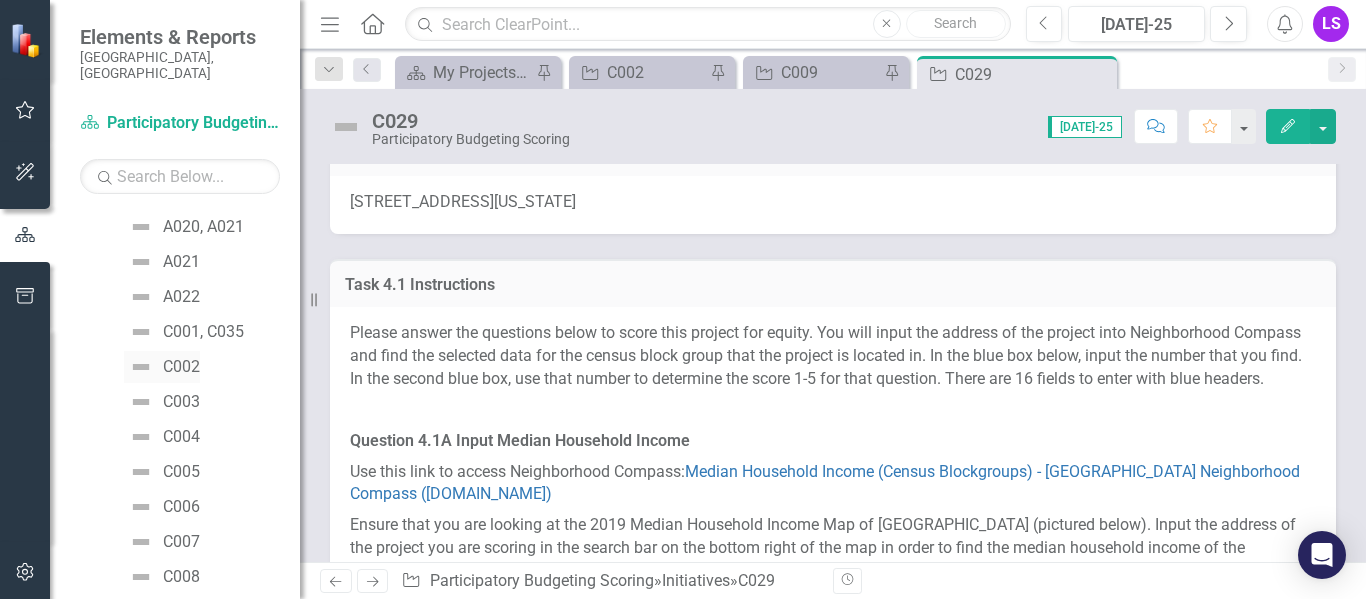 click on "C002" at bounding box center (181, 367) 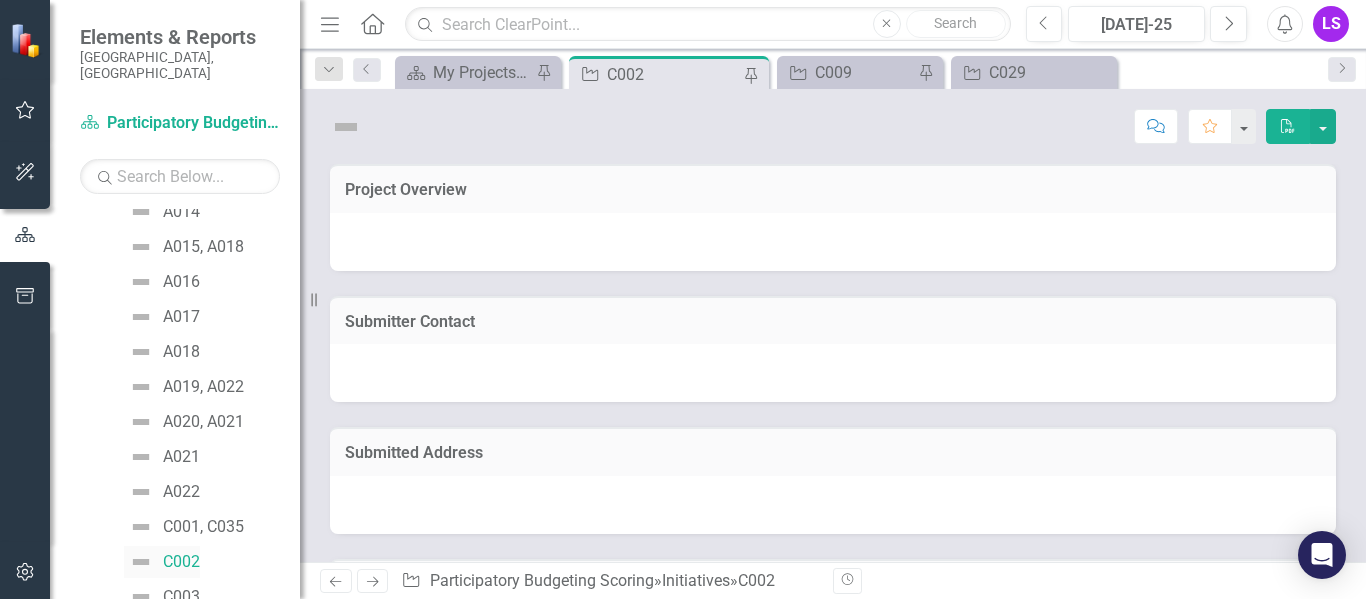 scroll, scrollTop: 615, scrollLeft: 0, axis: vertical 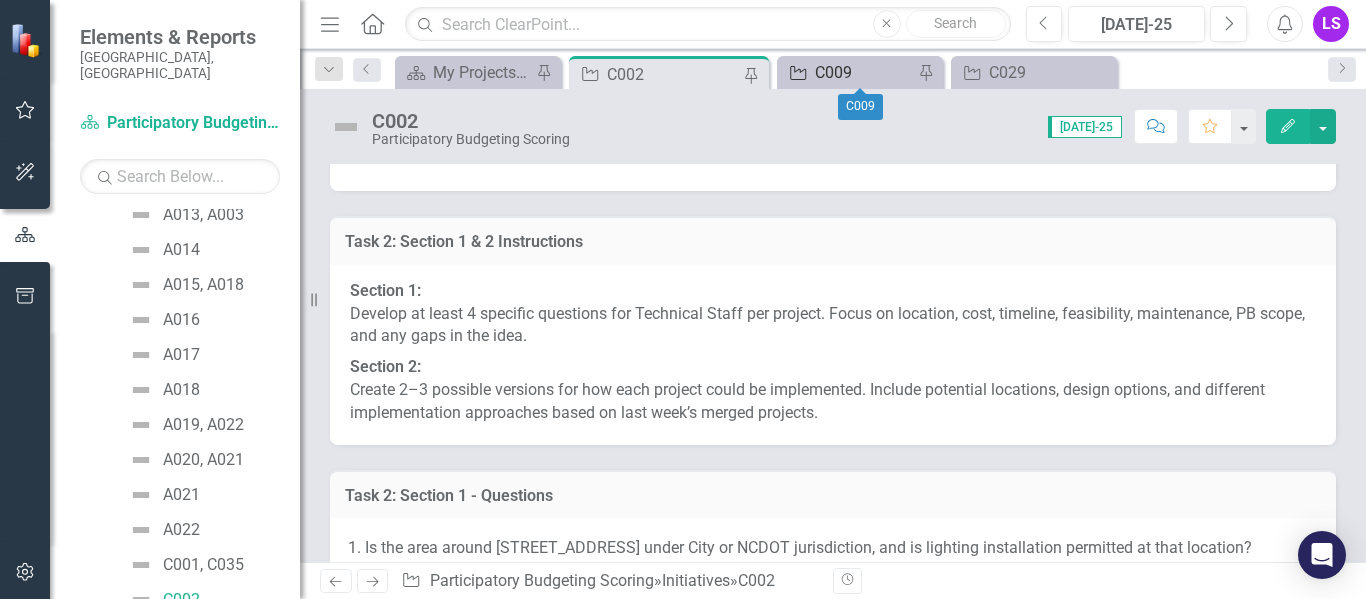 click on "C009" at bounding box center (864, 72) 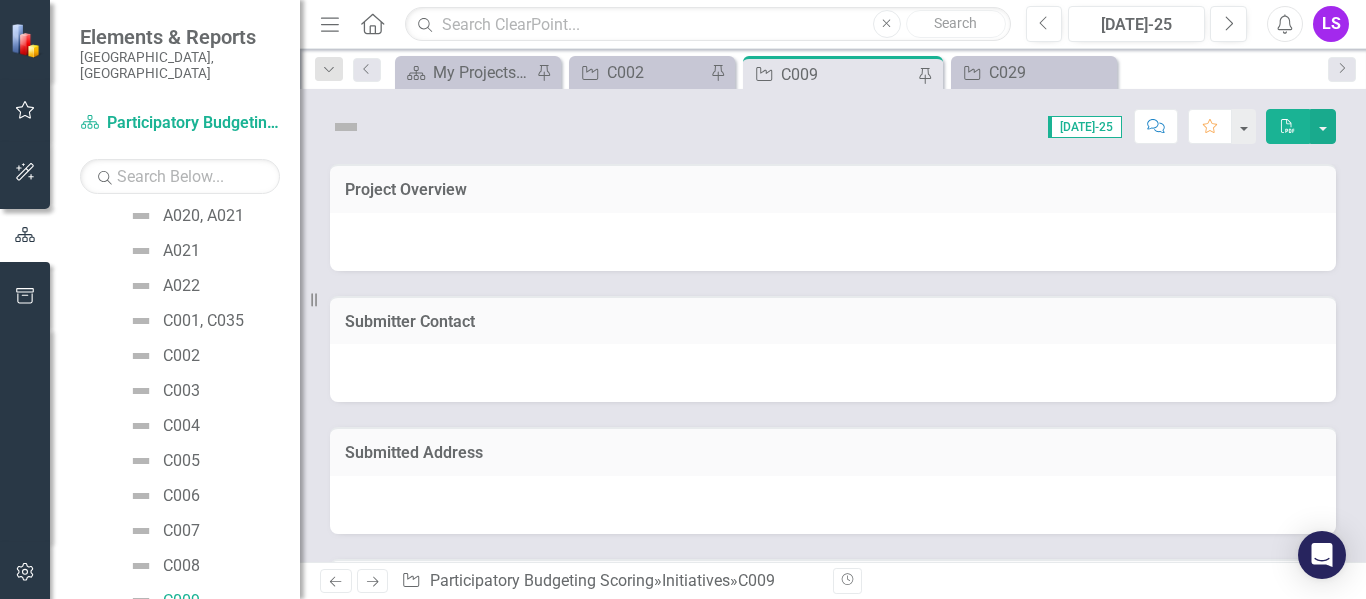 scroll, scrollTop: 860, scrollLeft: 0, axis: vertical 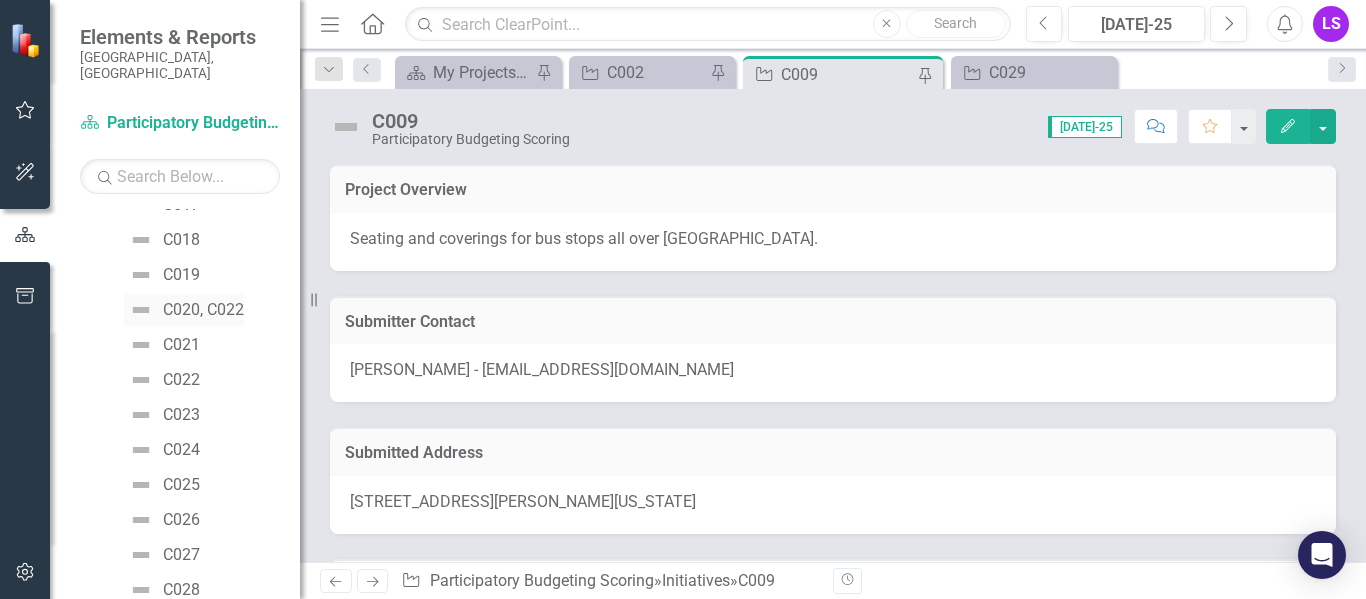 click on "C020, C022" at bounding box center [203, 310] 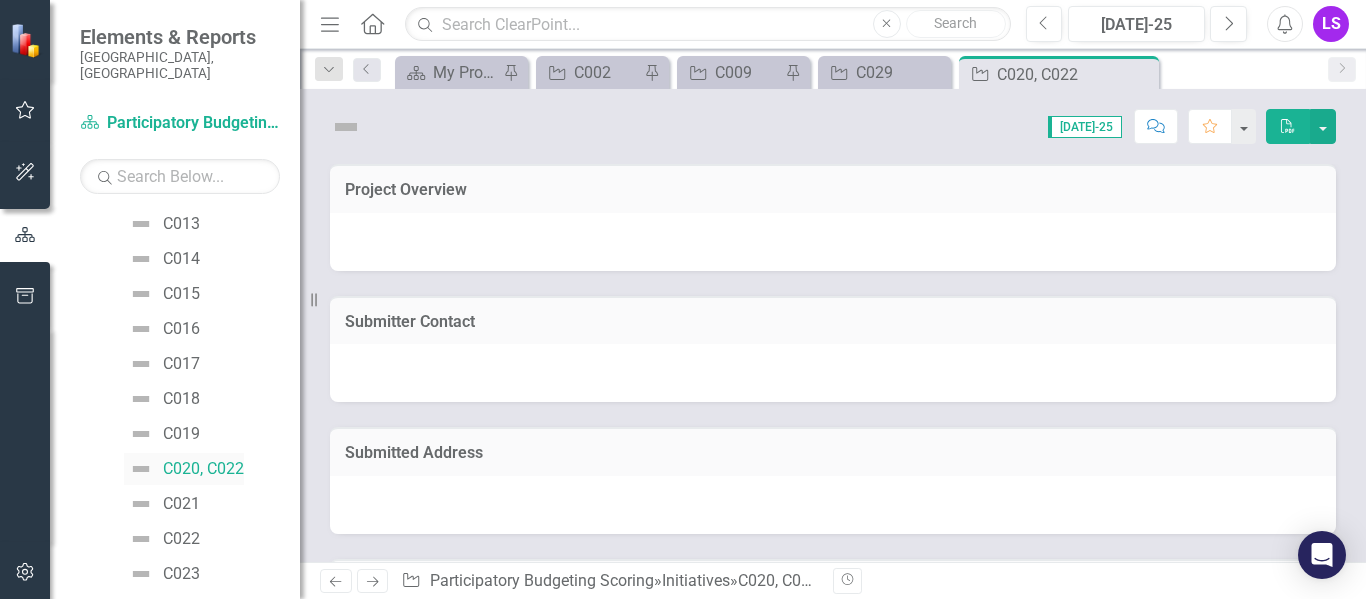 scroll, scrollTop: 1245, scrollLeft: 0, axis: vertical 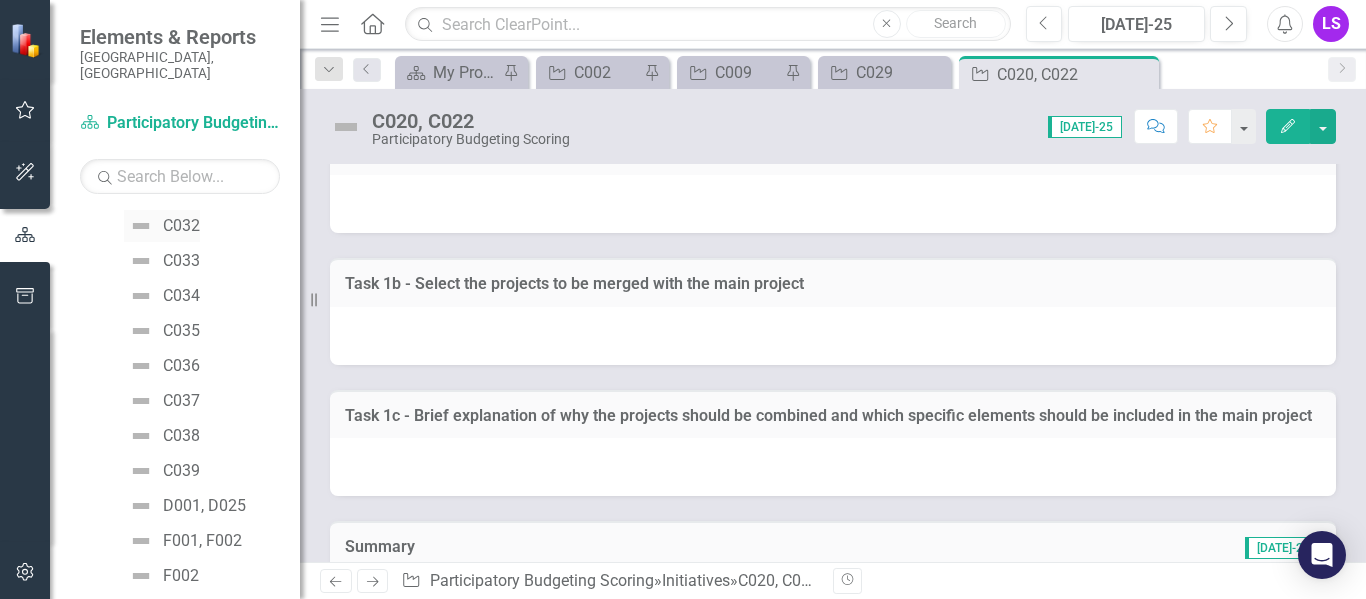 click on "C032" at bounding box center (181, 226) 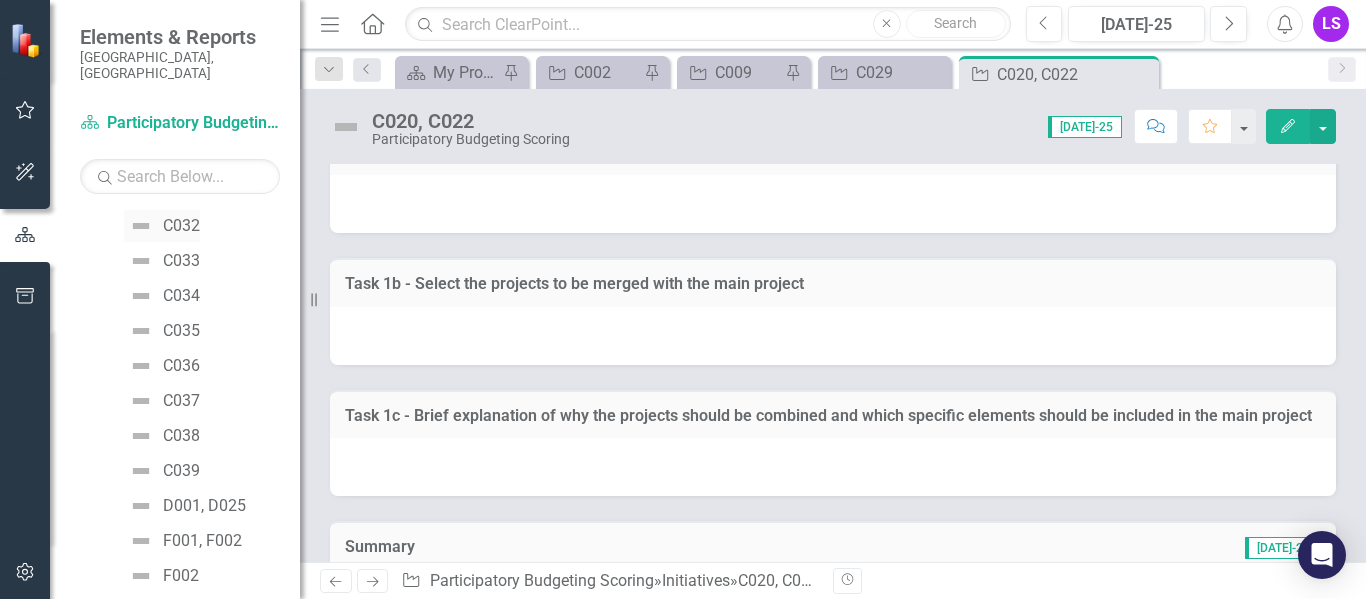 click on "C032" at bounding box center [181, 226] 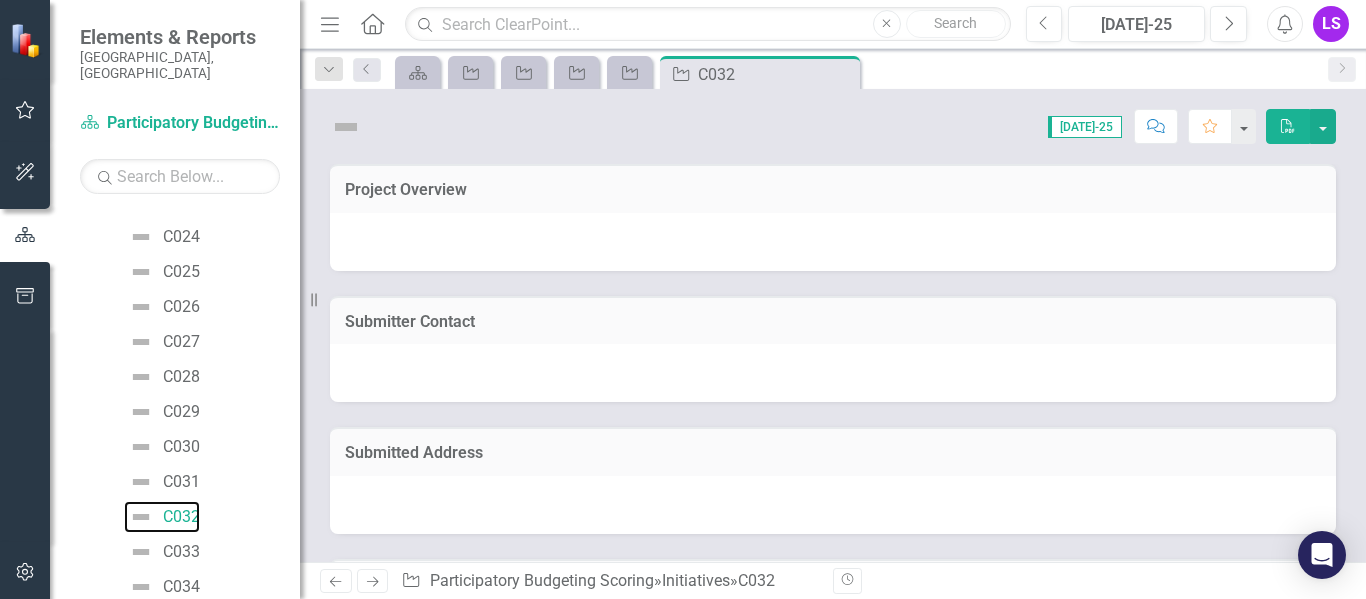 scroll, scrollTop: 1665, scrollLeft: 0, axis: vertical 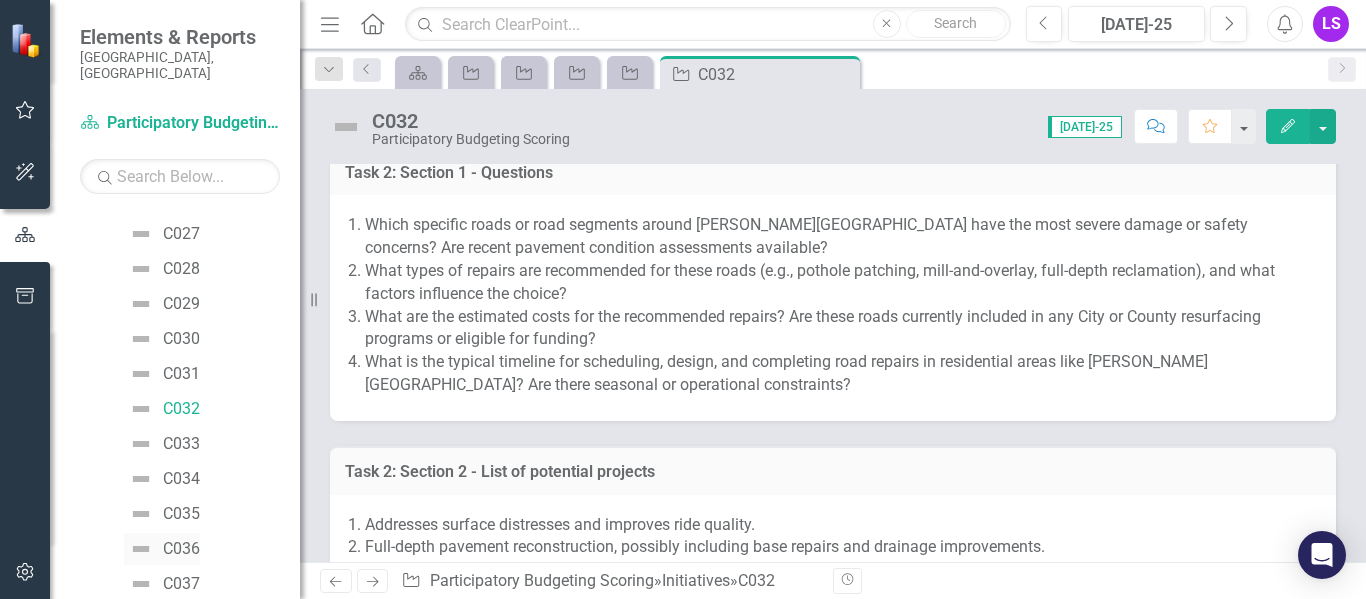 click on "C036" at bounding box center (181, 549) 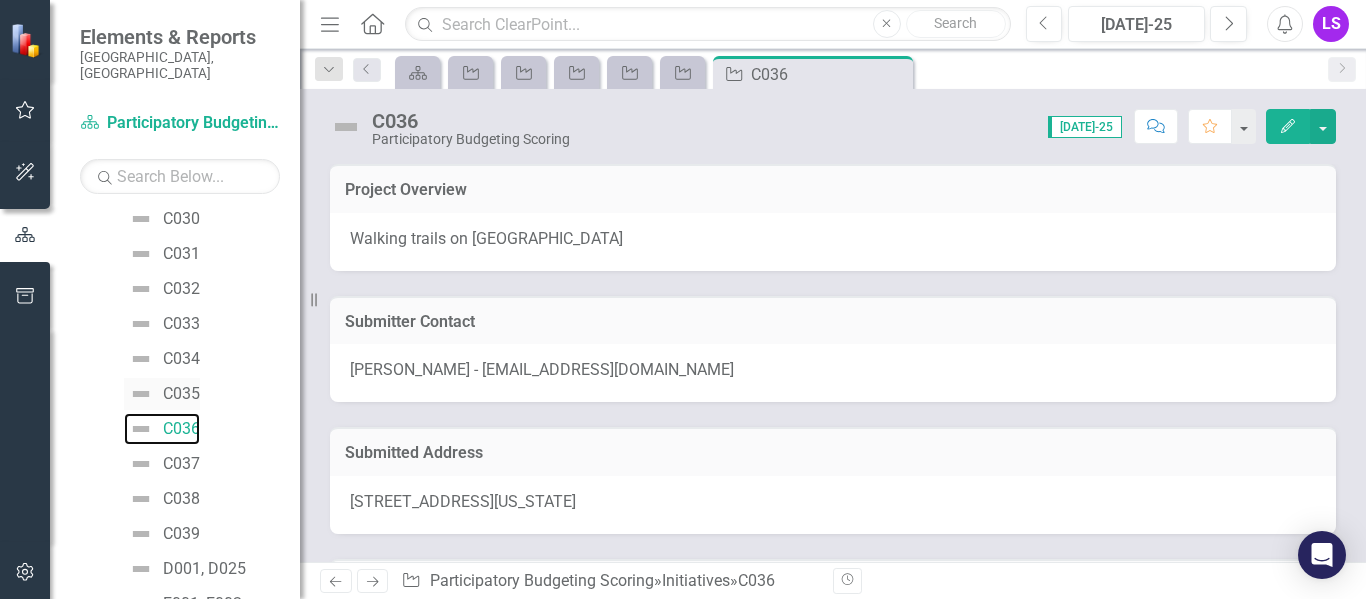 scroll, scrollTop: 2005, scrollLeft: 0, axis: vertical 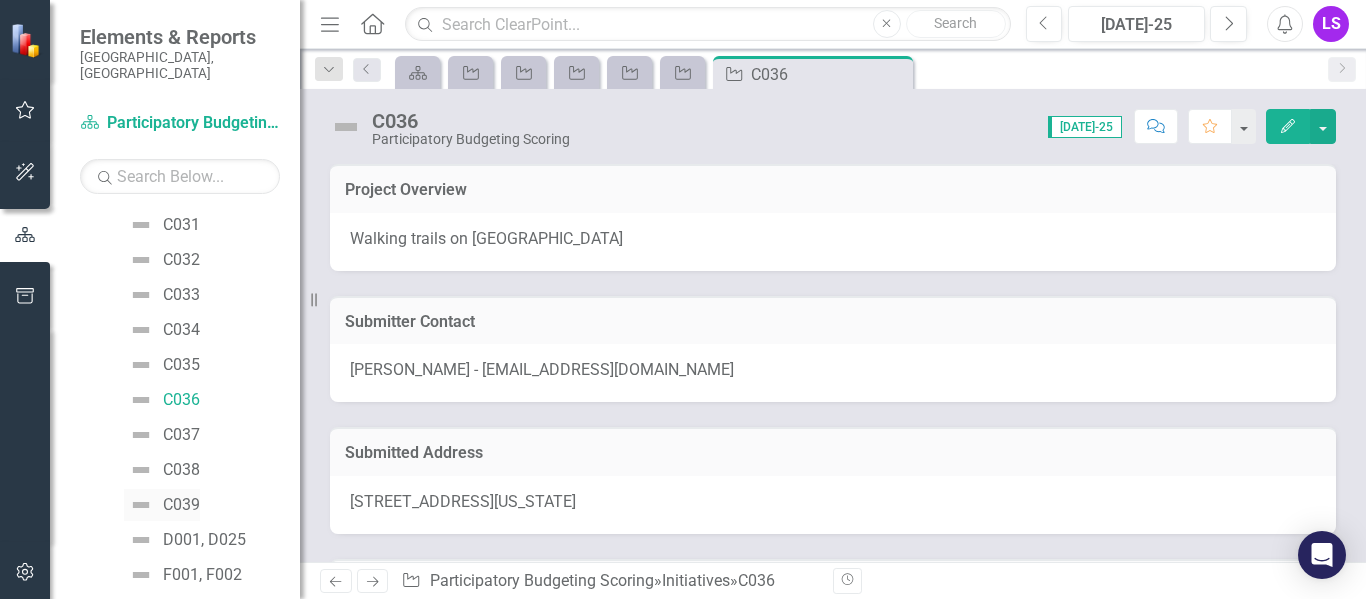 click on "C039" at bounding box center (181, 505) 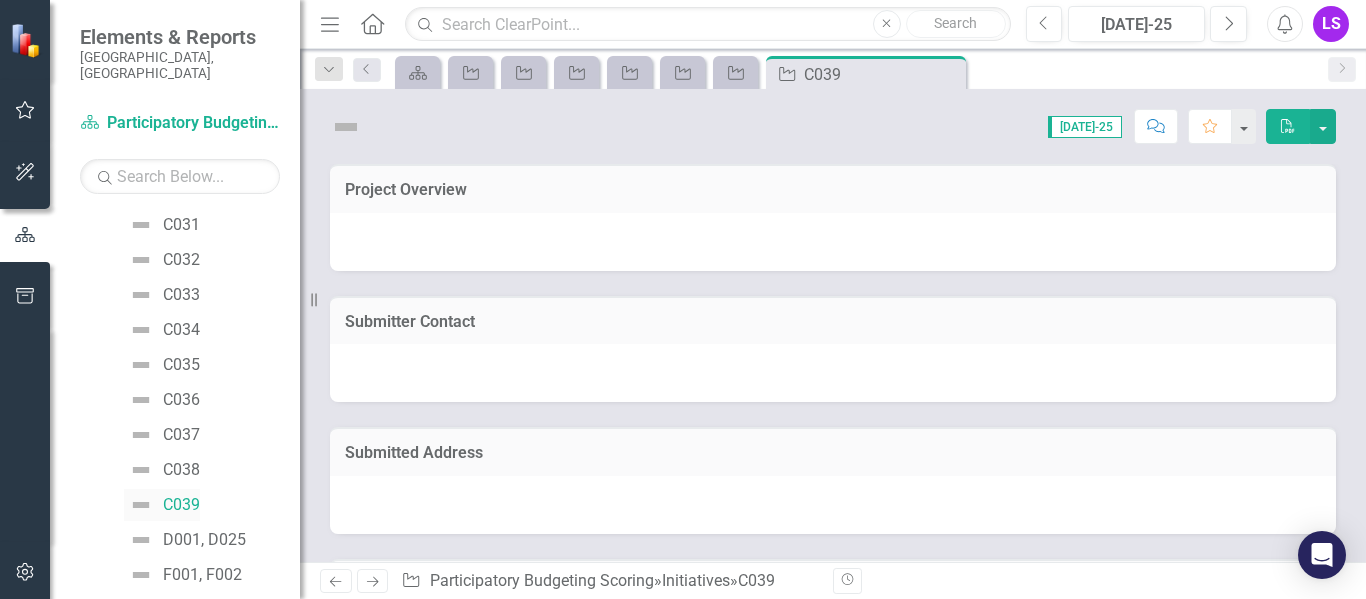scroll, scrollTop: 1910, scrollLeft: 0, axis: vertical 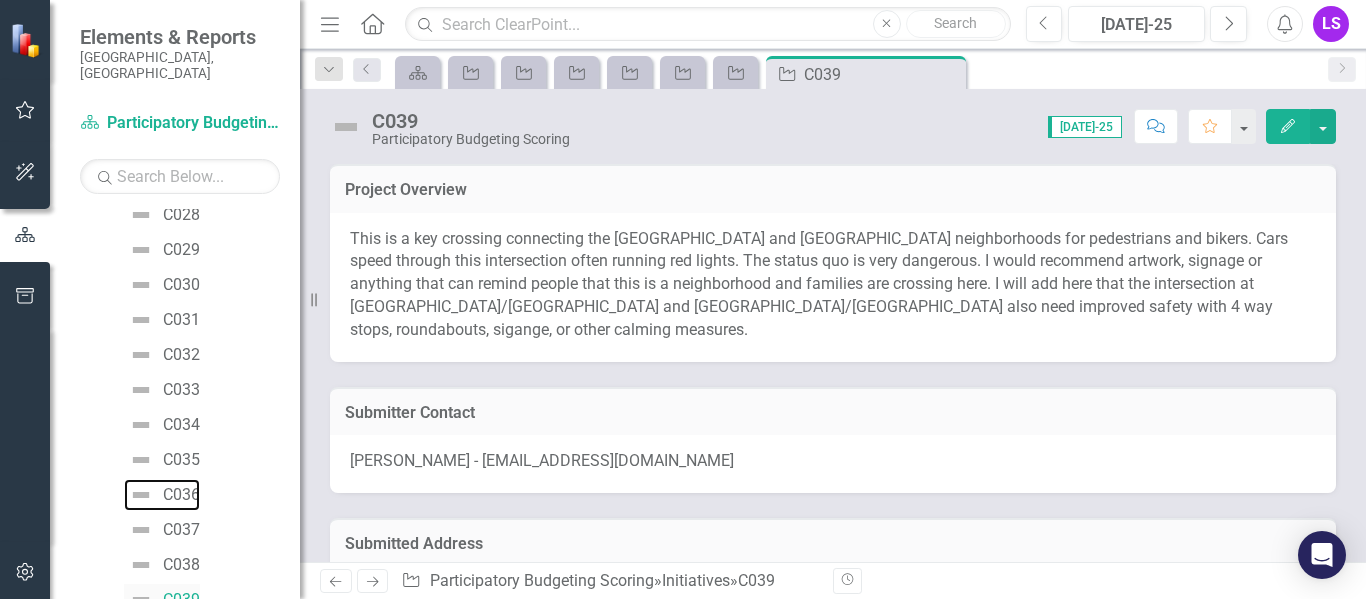 click on "C036" at bounding box center (181, 495) 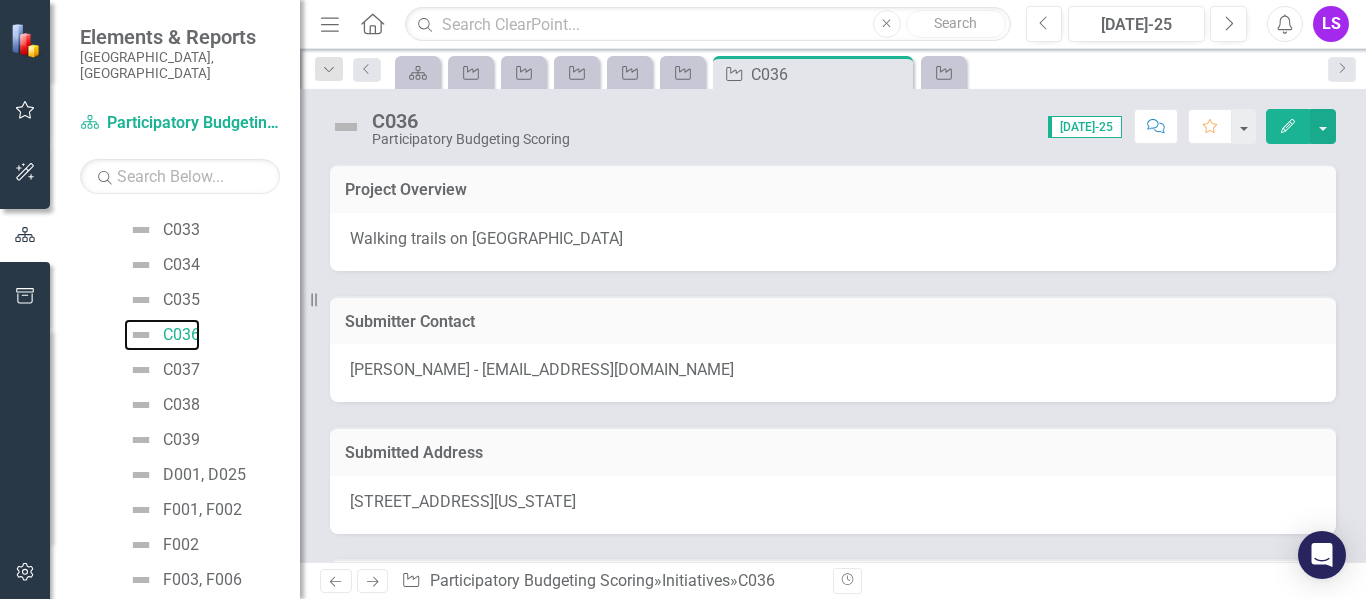 scroll, scrollTop: 2125, scrollLeft: 0, axis: vertical 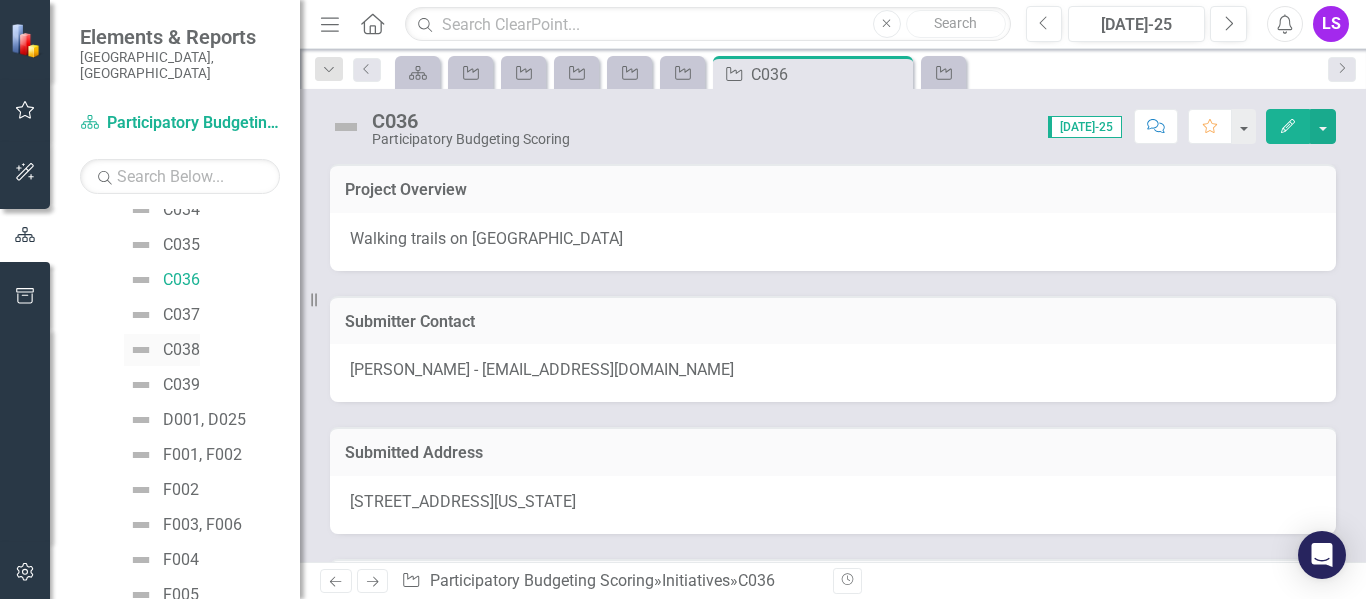 click on "C038" at bounding box center (181, 350) 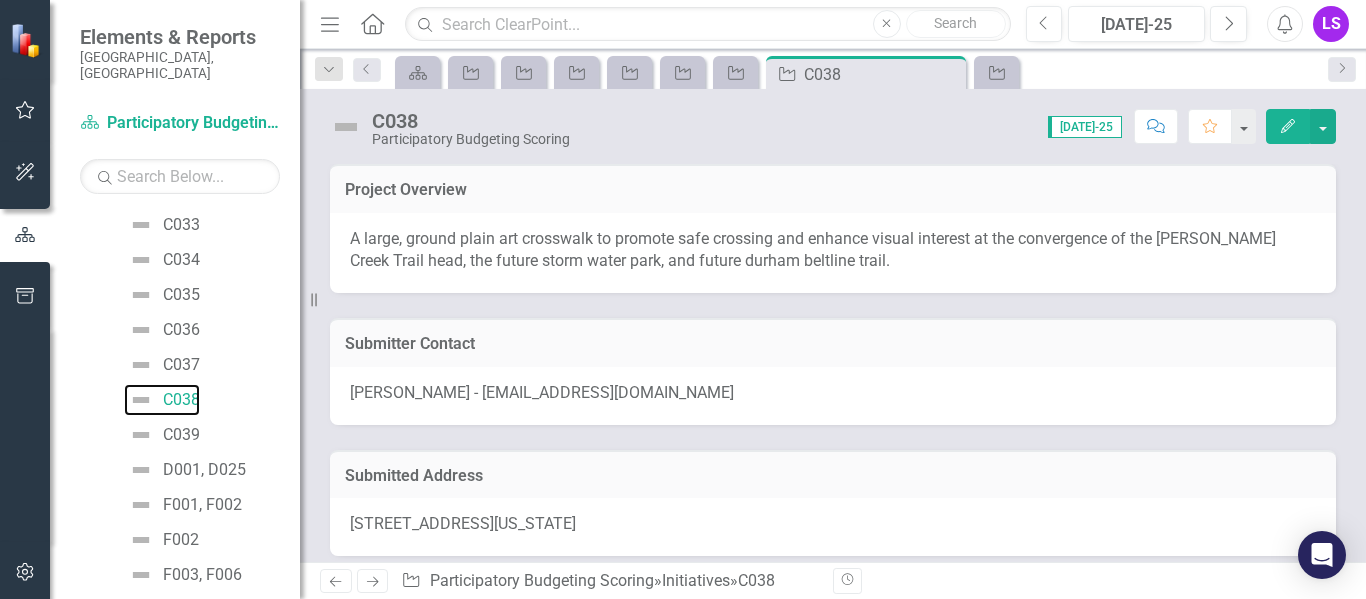 scroll, scrollTop: 2115, scrollLeft: 0, axis: vertical 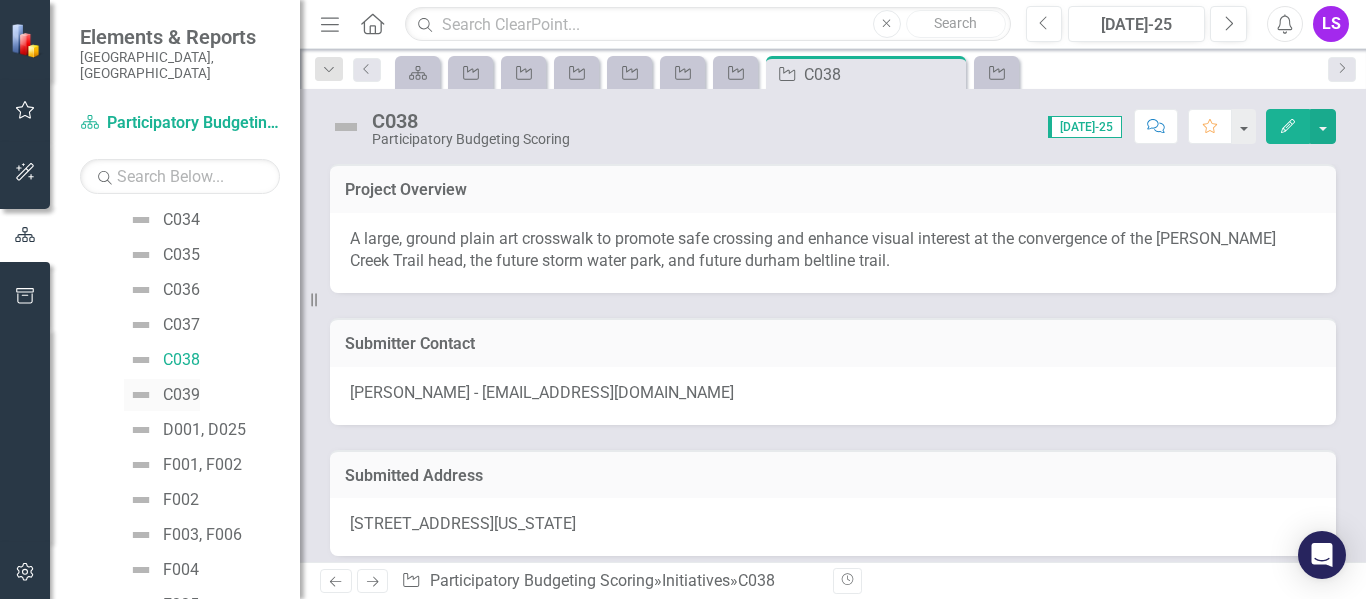 click on "C039" at bounding box center (181, 395) 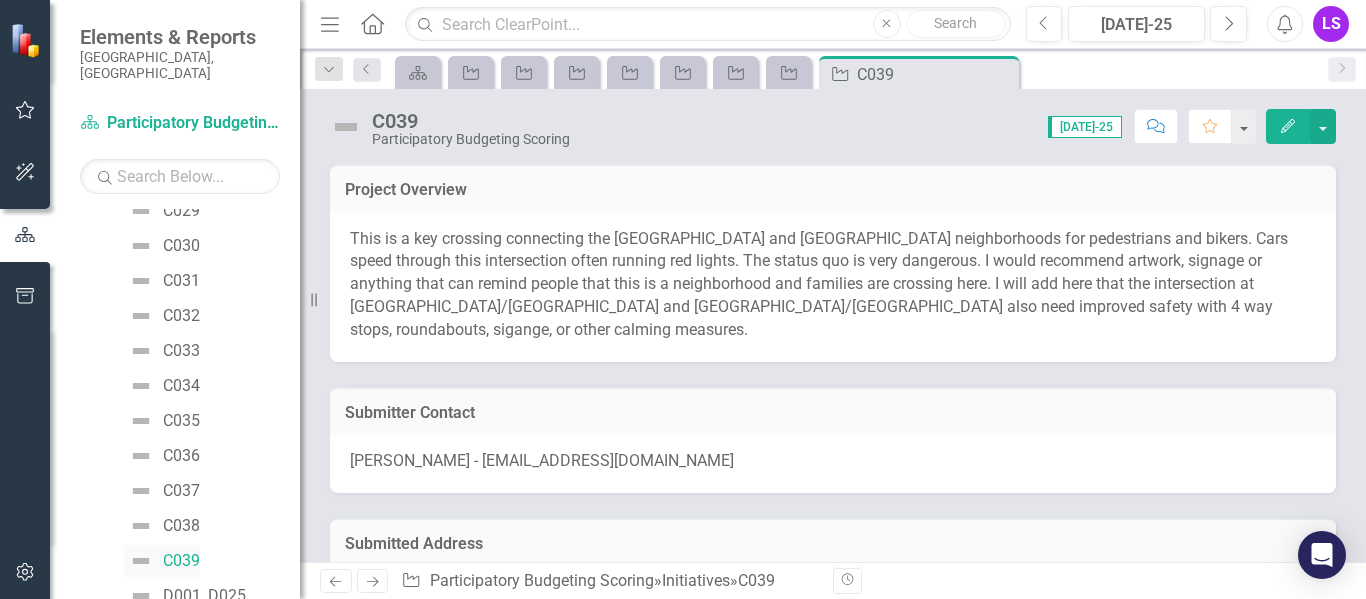 scroll, scrollTop: 1910, scrollLeft: 0, axis: vertical 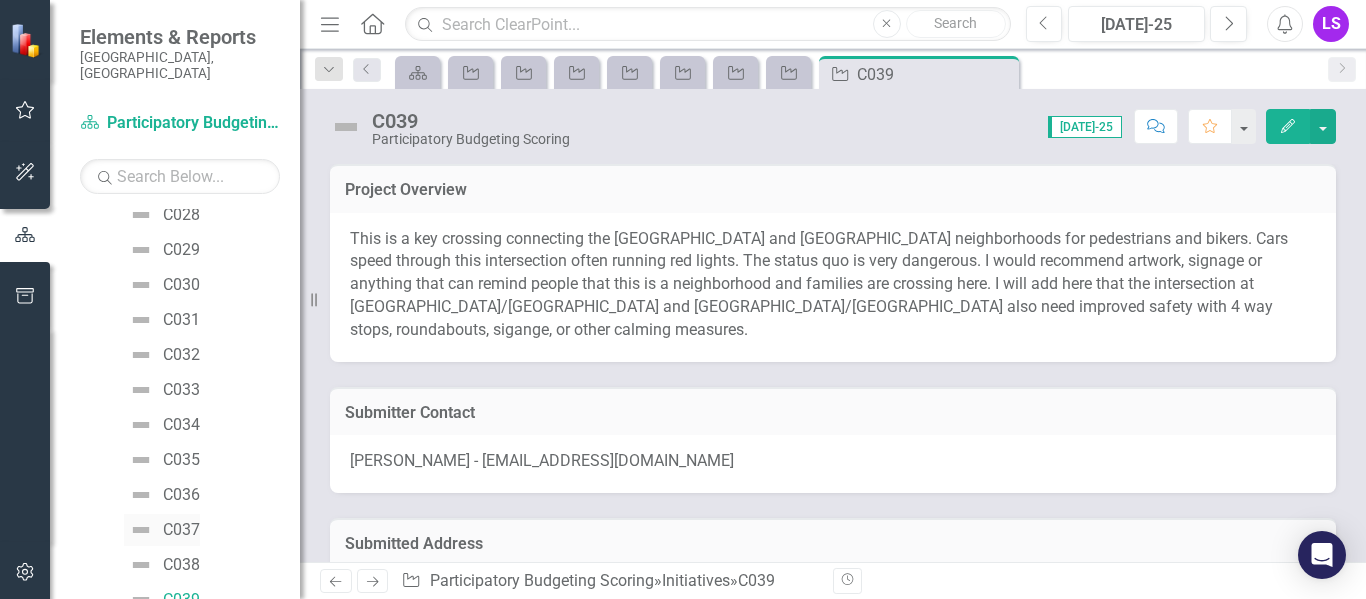 click on "C037" at bounding box center (181, 530) 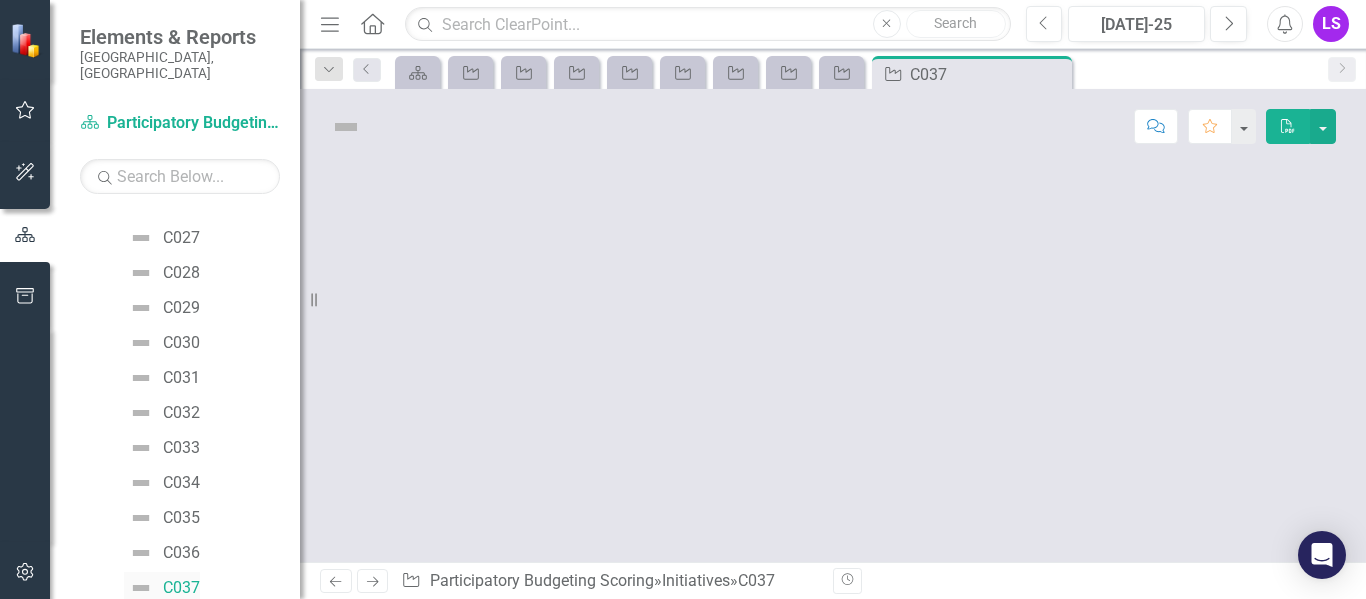 scroll, scrollTop: 1840, scrollLeft: 0, axis: vertical 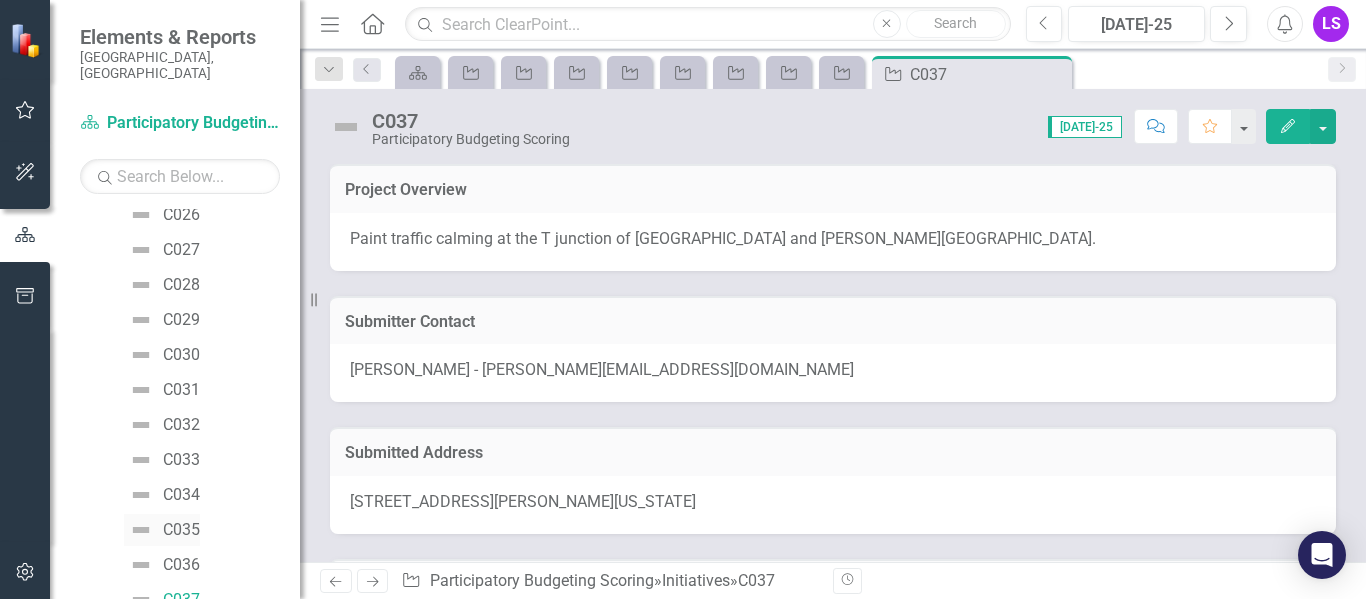 click on "C035" at bounding box center [181, 530] 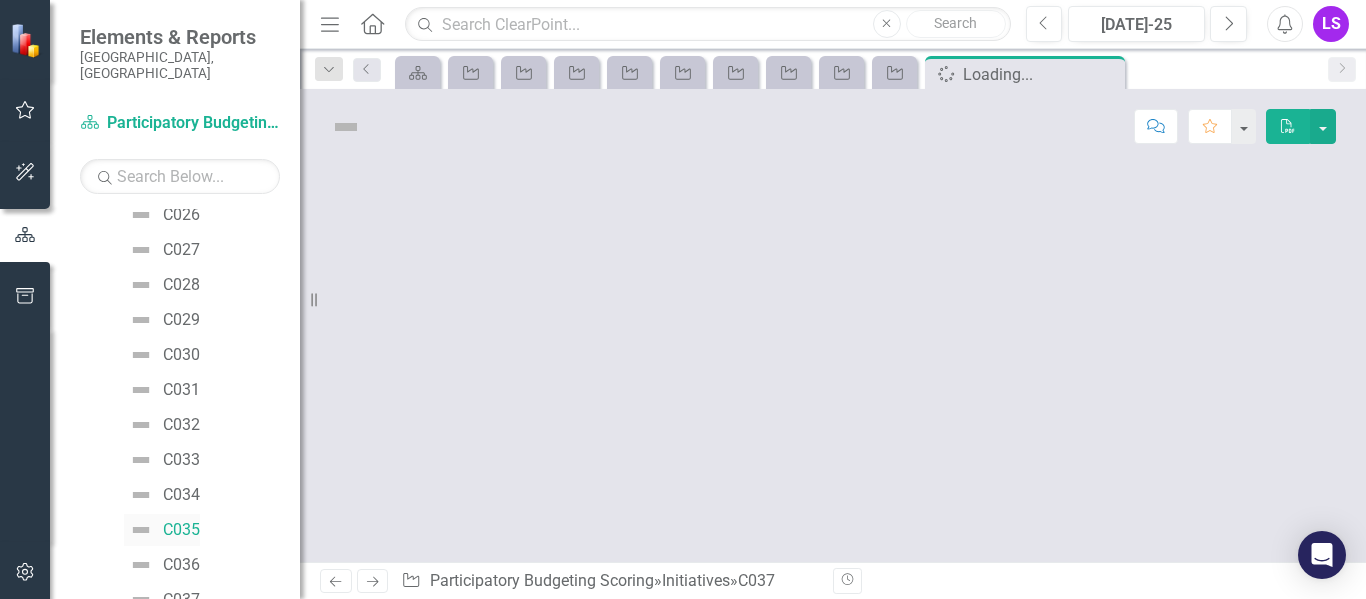 scroll, scrollTop: 1770, scrollLeft: 0, axis: vertical 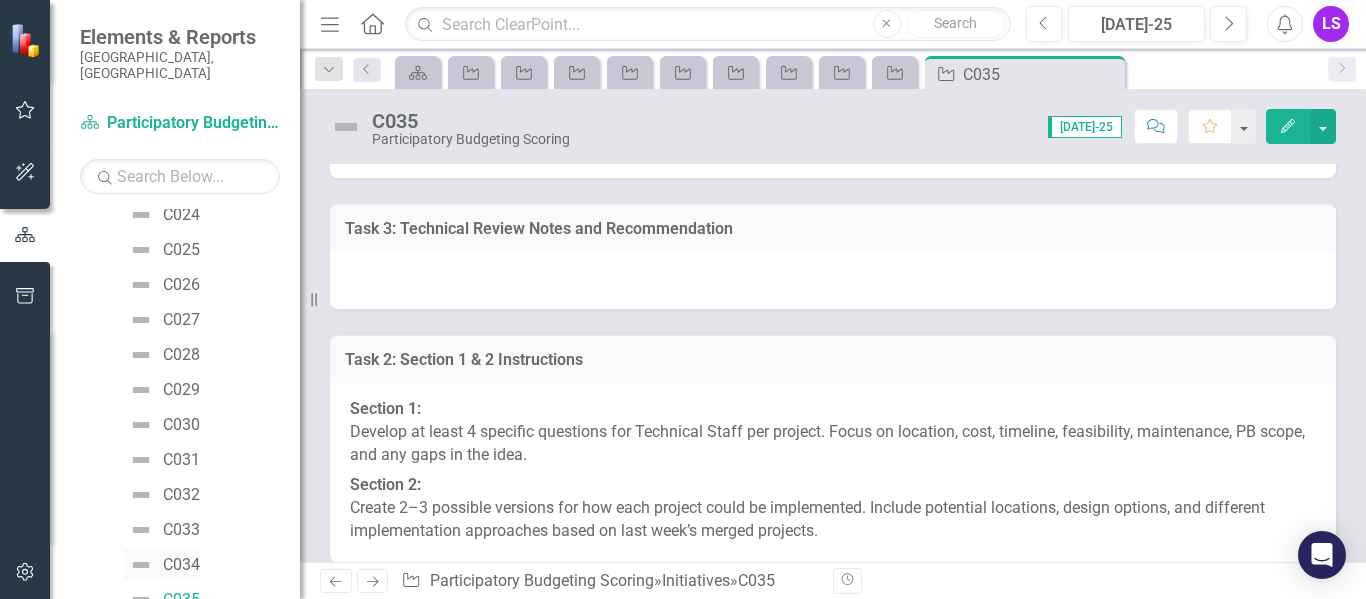 click on "C034" at bounding box center (181, 565) 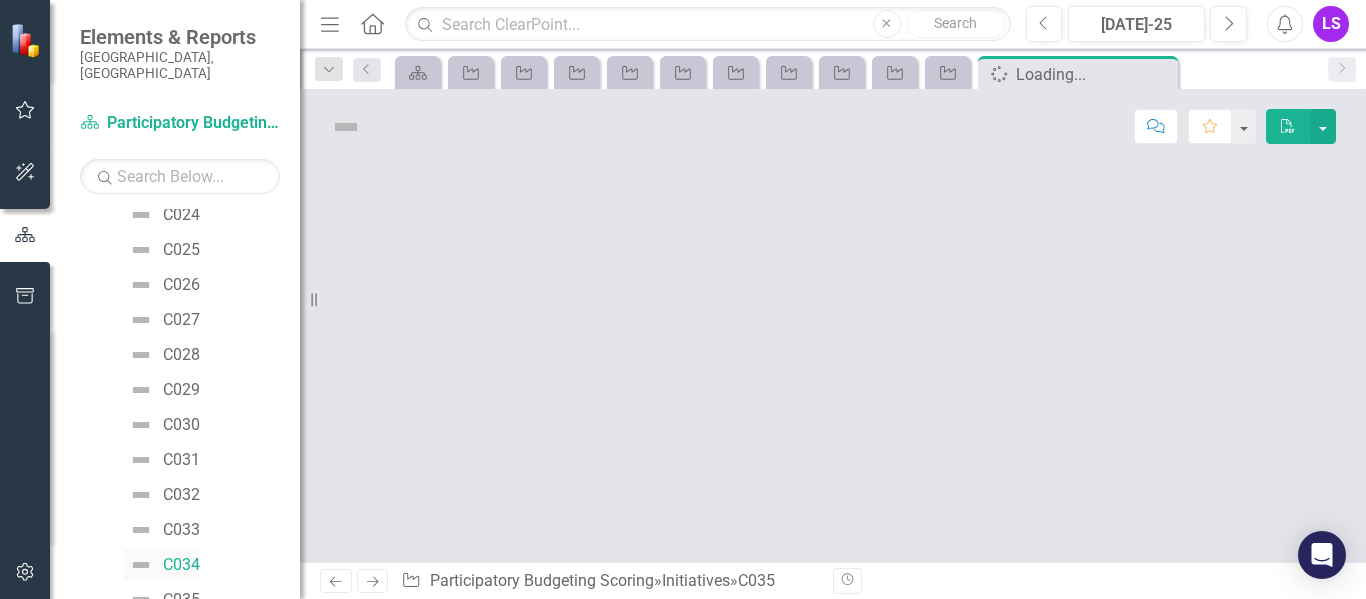 scroll, scrollTop: 1735, scrollLeft: 0, axis: vertical 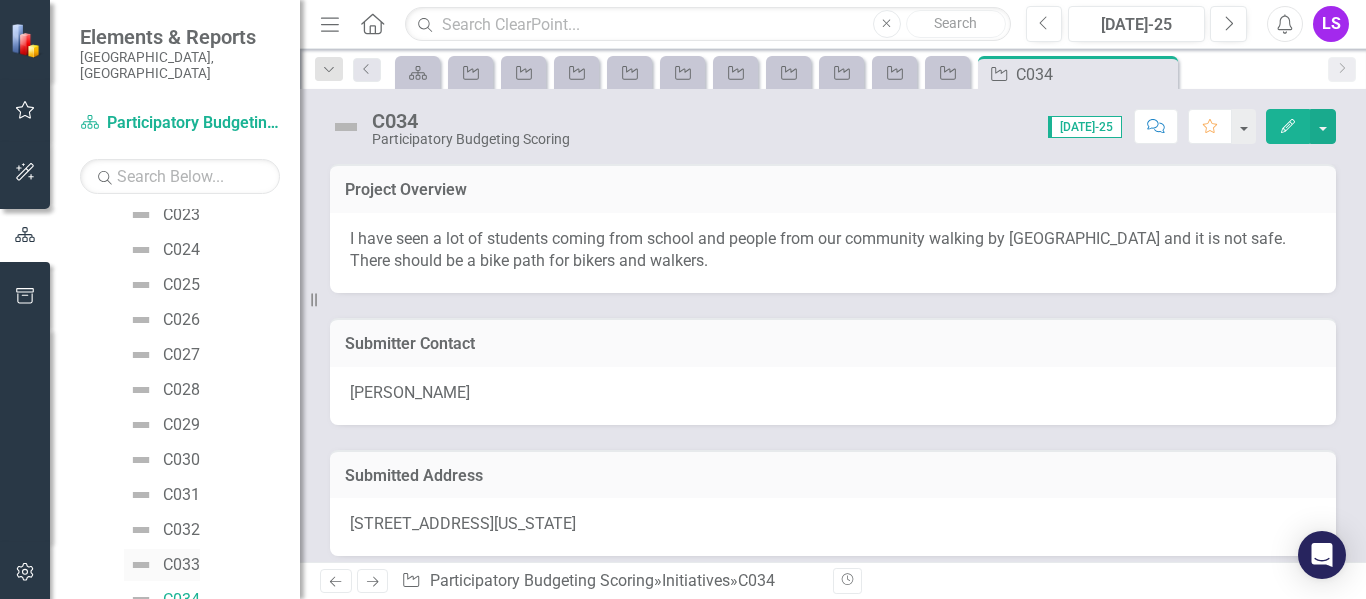 click on "C033" at bounding box center [181, 565] 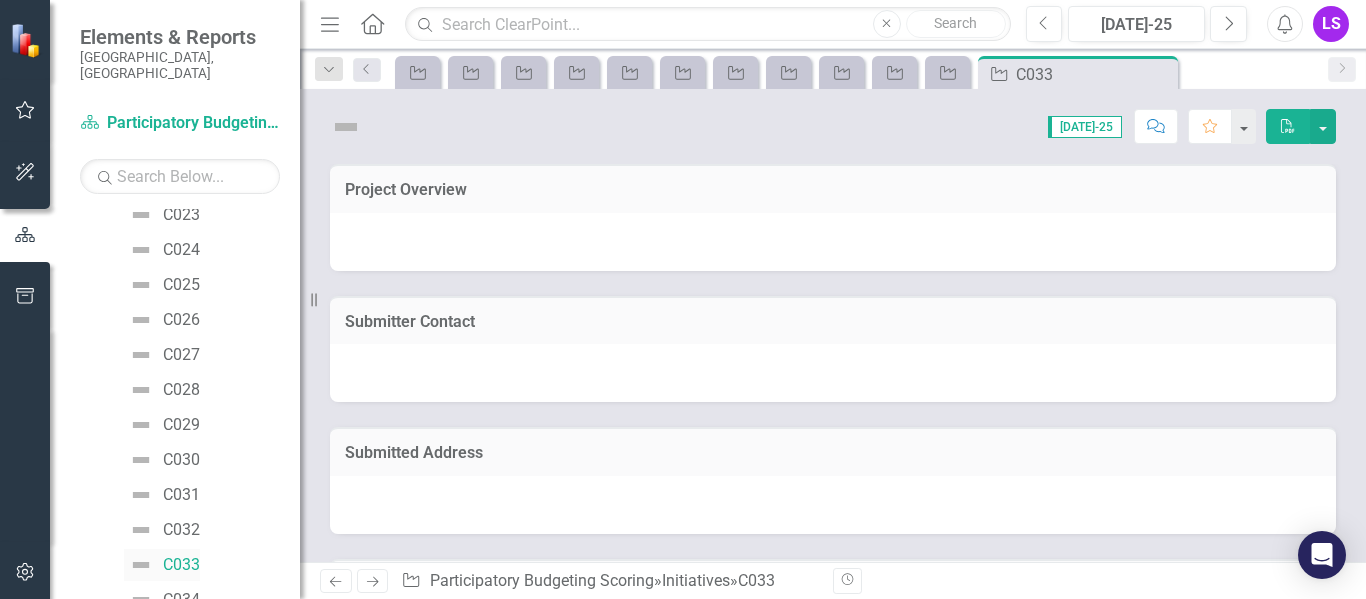 scroll, scrollTop: 1700, scrollLeft: 0, axis: vertical 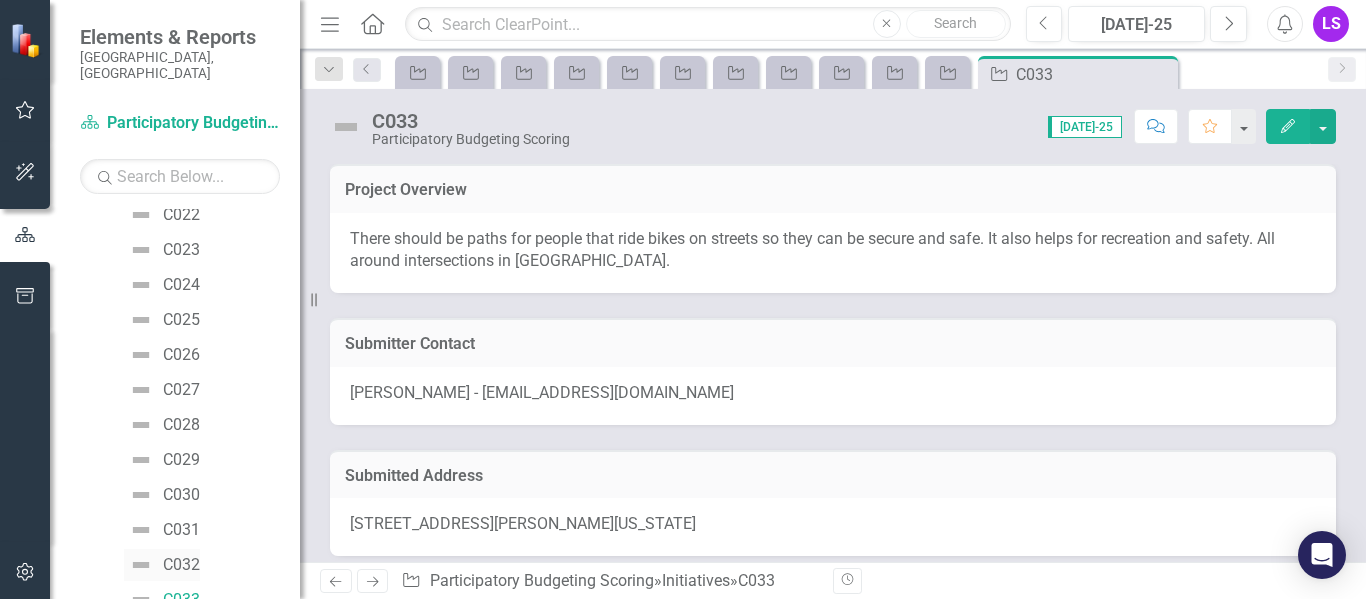 click on "C032" at bounding box center [181, 565] 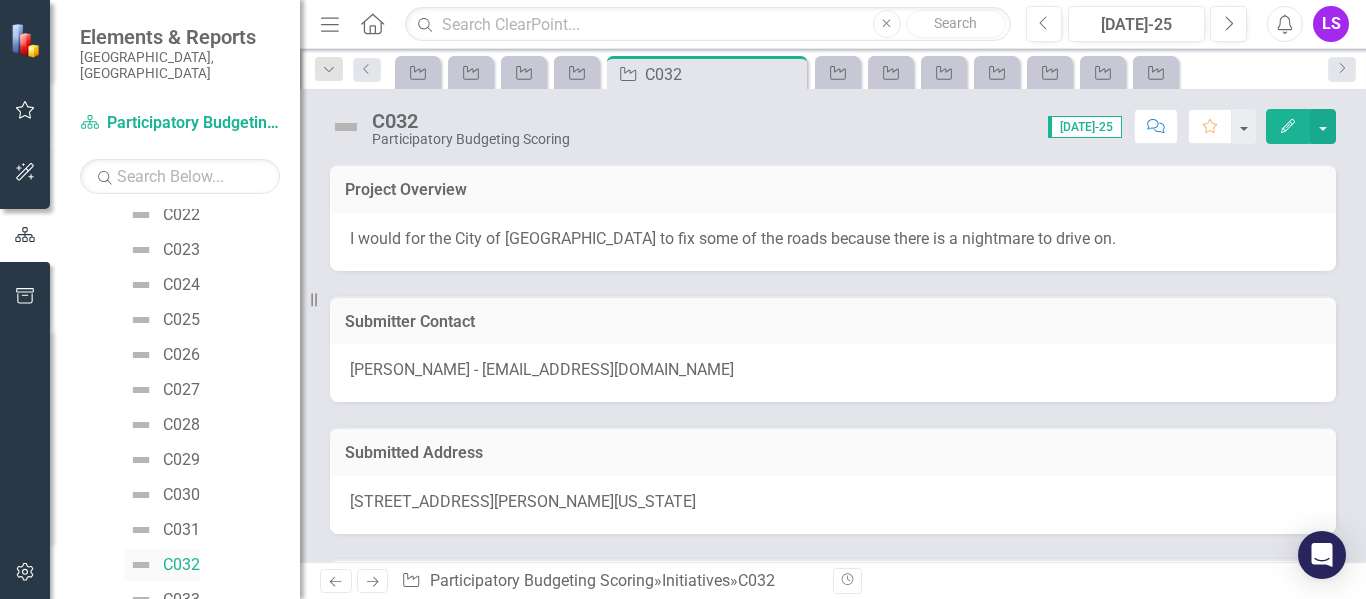 scroll, scrollTop: 1665, scrollLeft: 0, axis: vertical 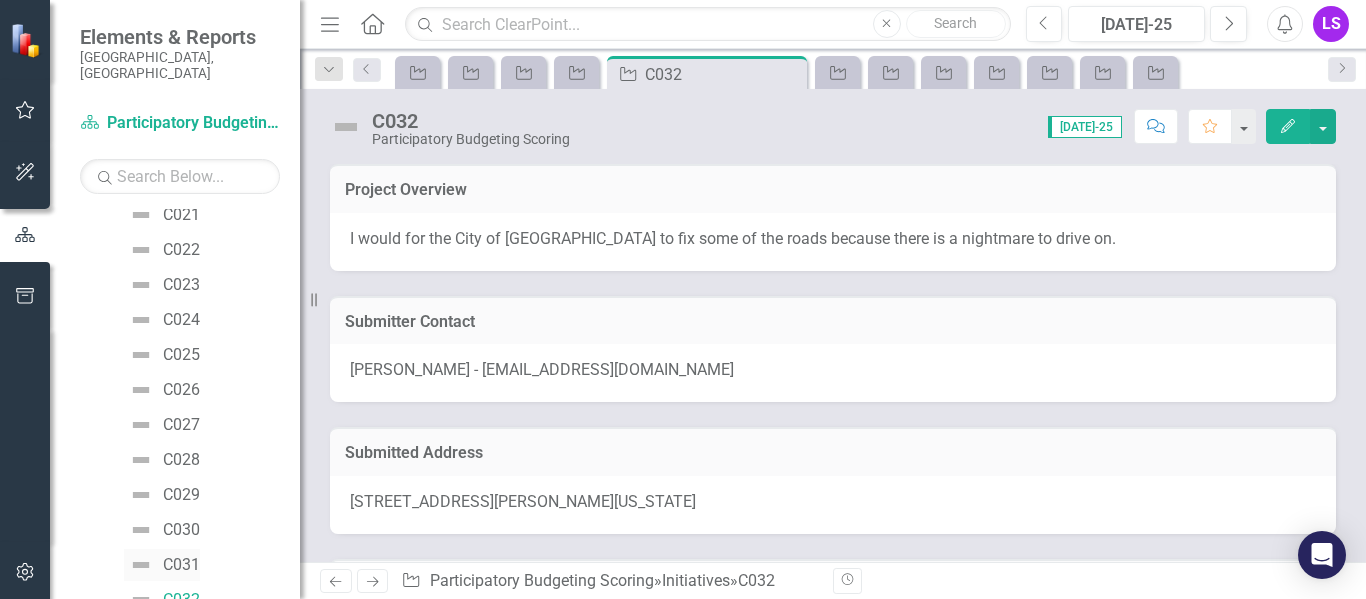 click on "C031" at bounding box center (181, 565) 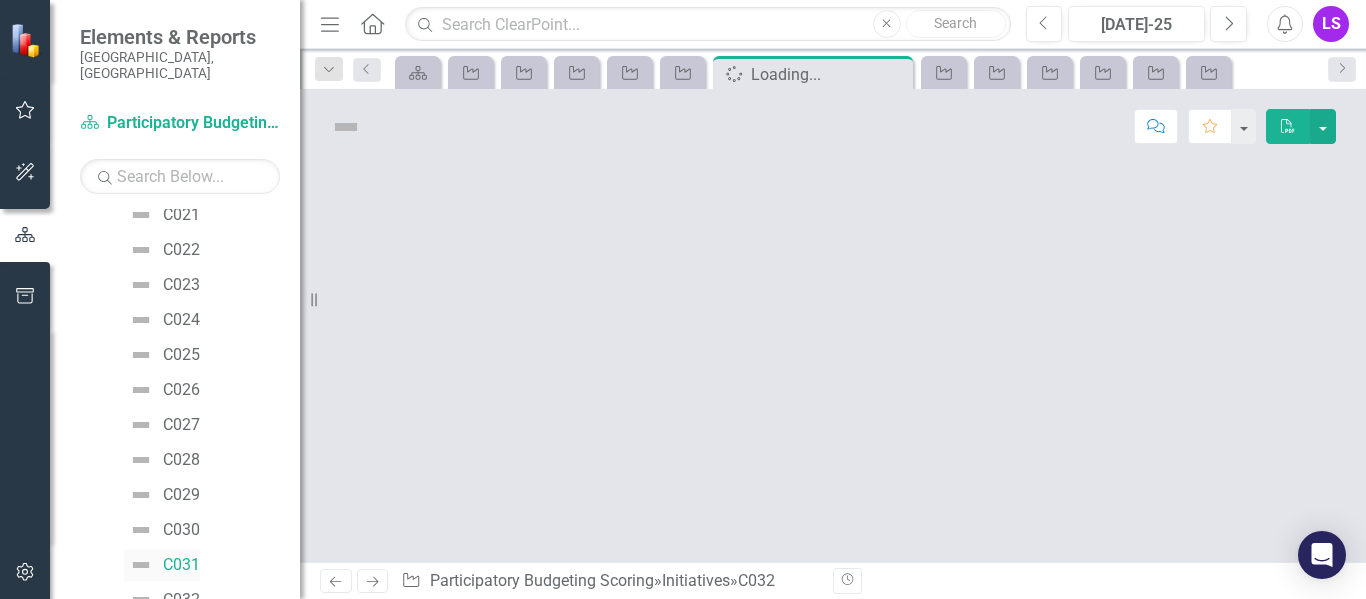 scroll, scrollTop: 1630, scrollLeft: 0, axis: vertical 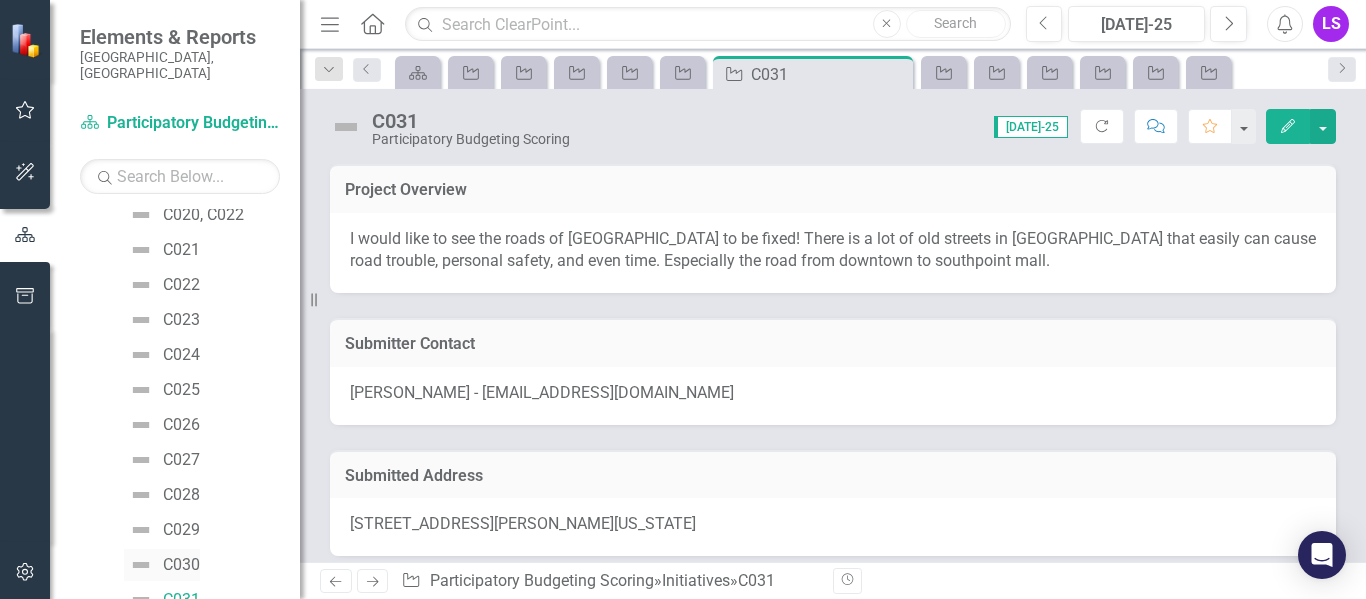 click on "C030" at bounding box center [181, 565] 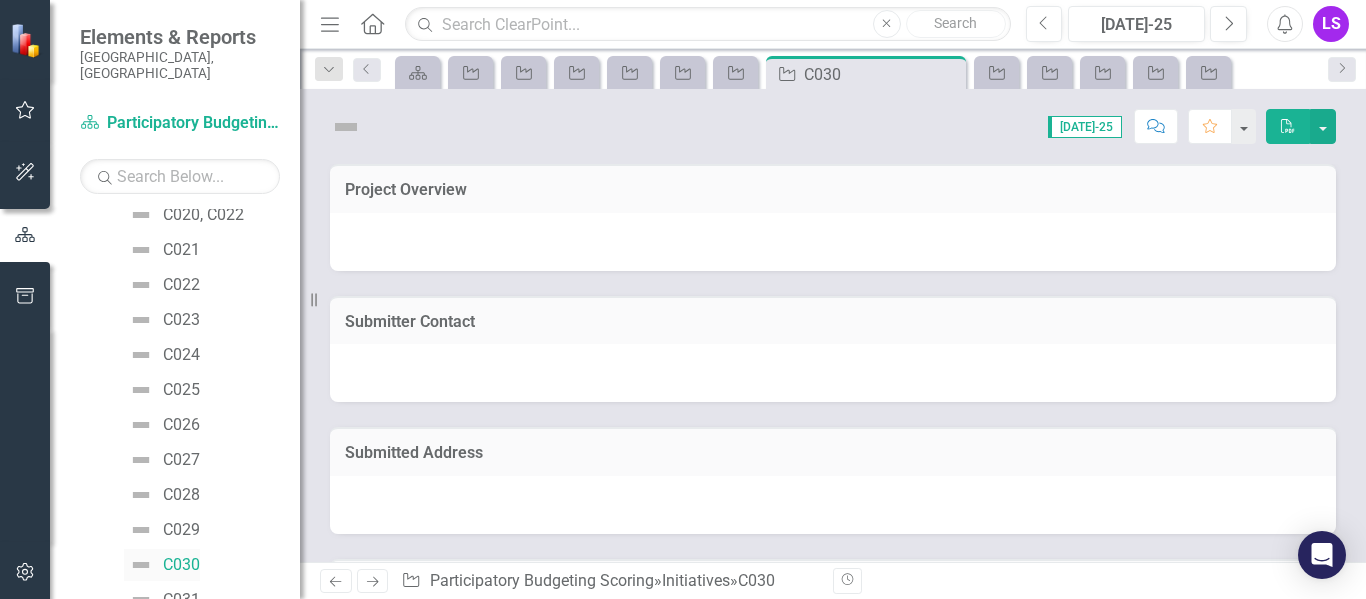 scroll, scrollTop: 1595, scrollLeft: 0, axis: vertical 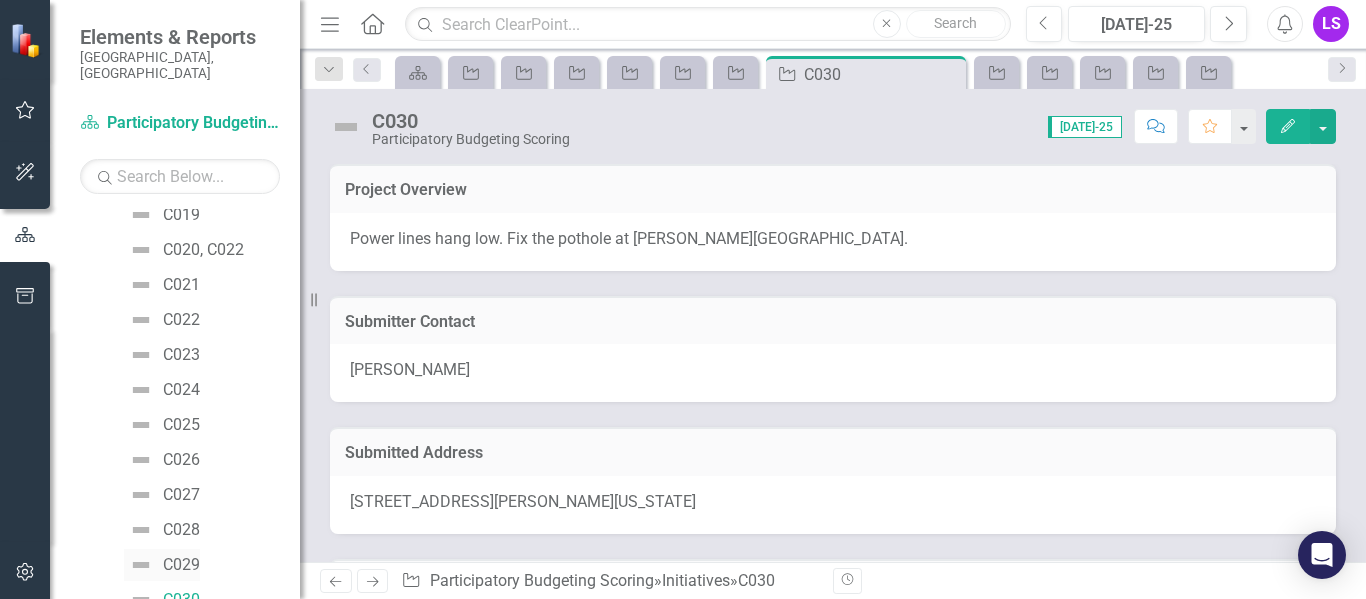 click on "C029" at bounding box center [181, 565] 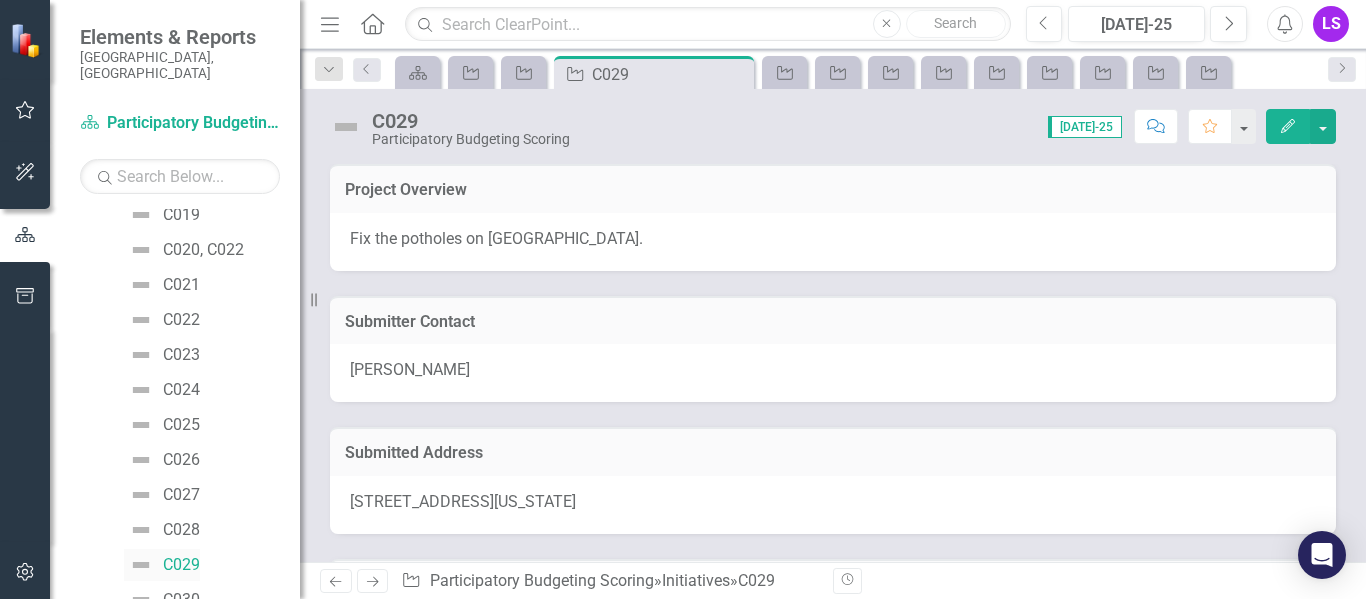 scroll, scrollTop: 1560, scrollLeft: 0, axis: vertical 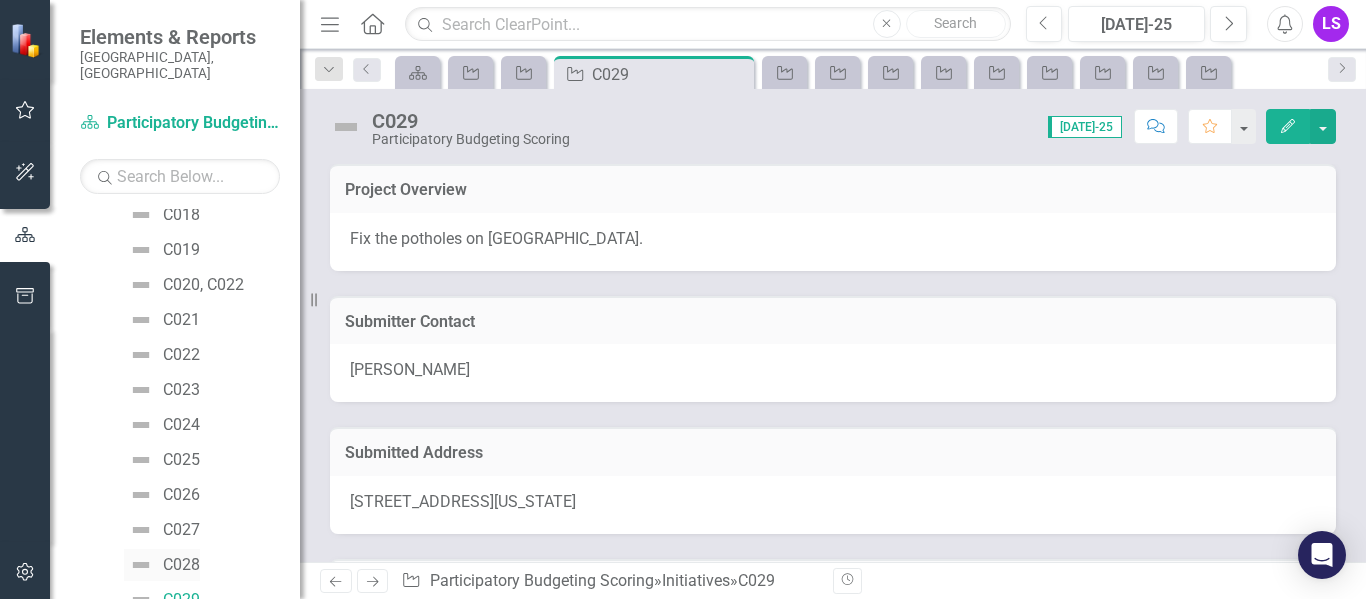 click on "C028" at bounding box center (181, 565) 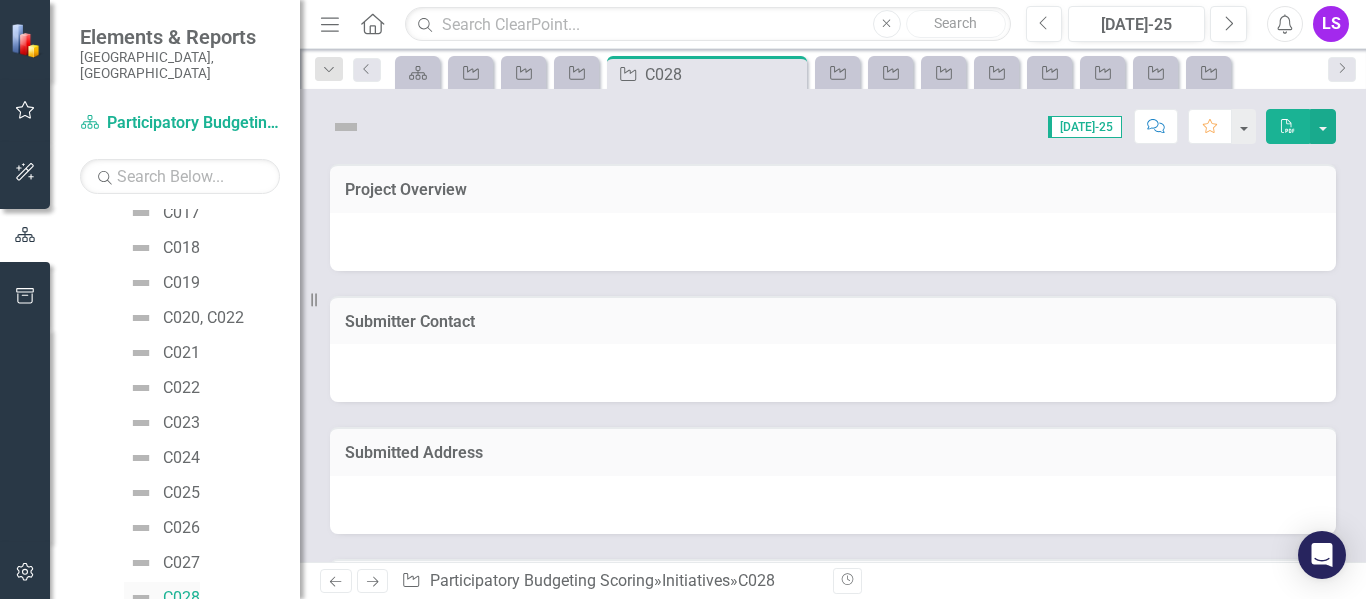 scroll, scrollTop: 1525, scrollLeft: 0, axis: vertical 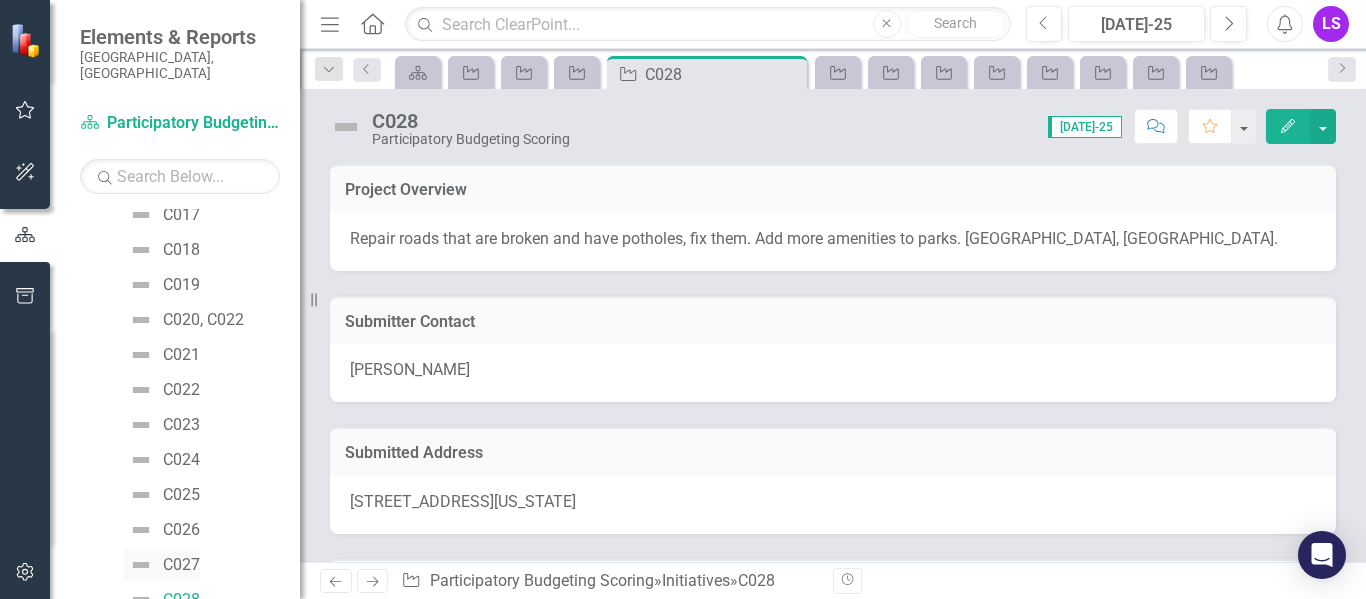 click on "C027" at bounding box center [181, 565] 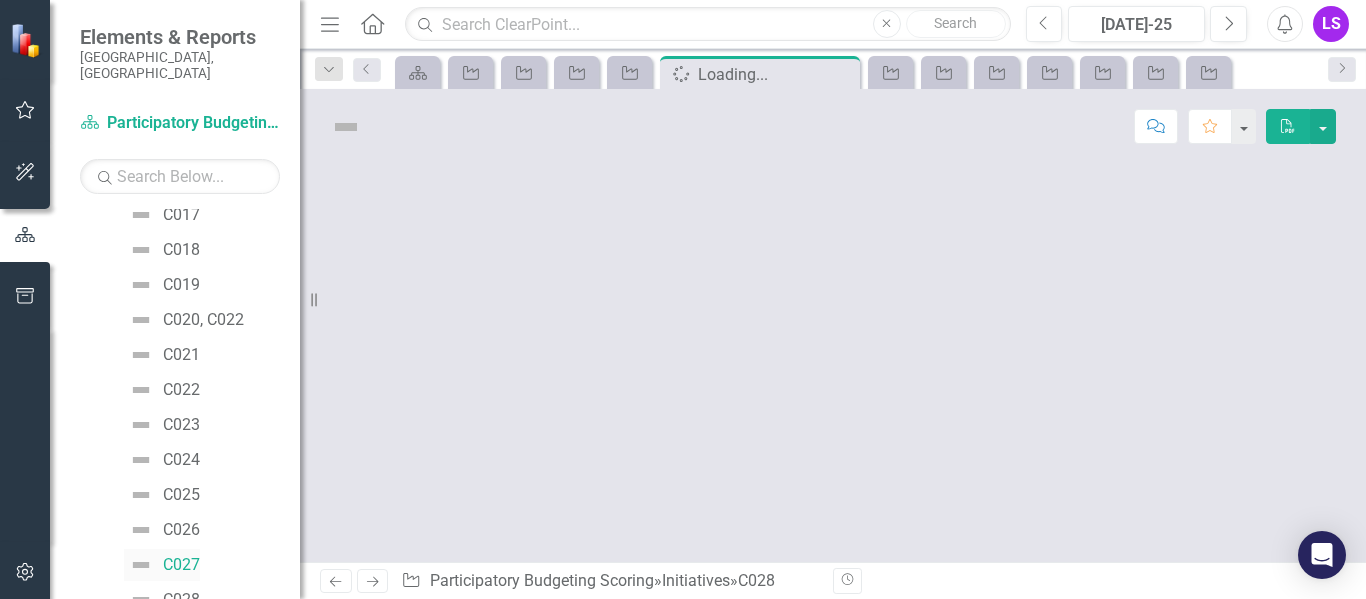 scroll, scrollTop: 1490, scrollLeft: 0, axis: vertical 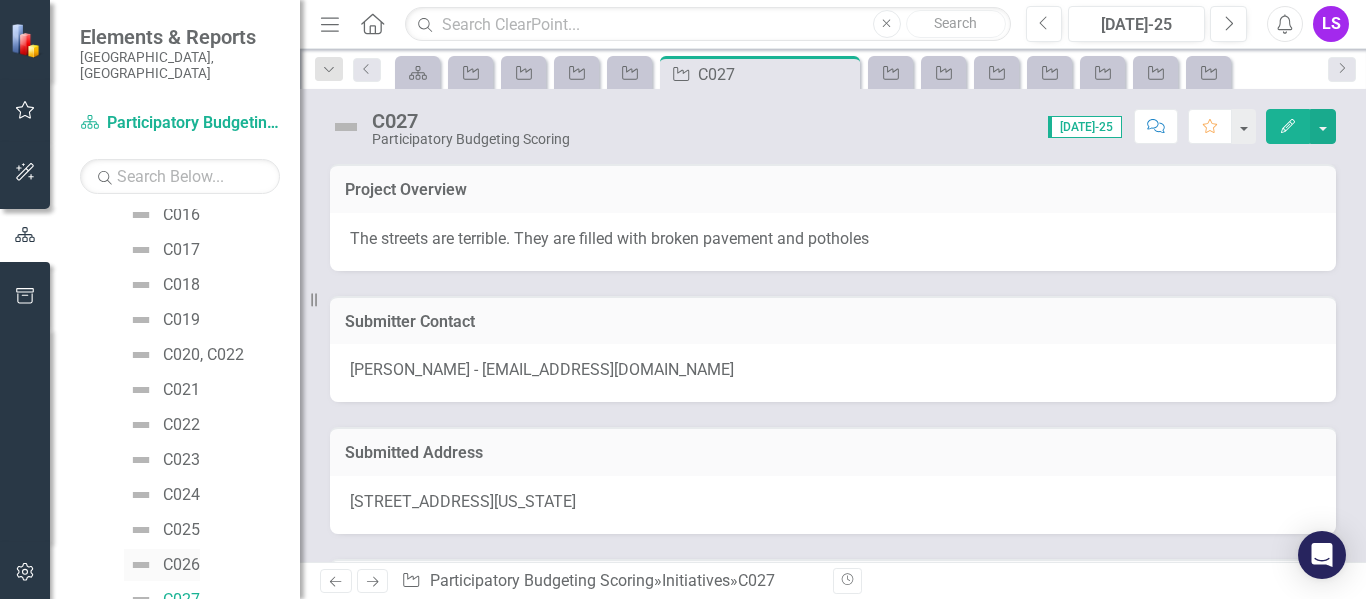 click on "C026" at bounding box center [181, 565] 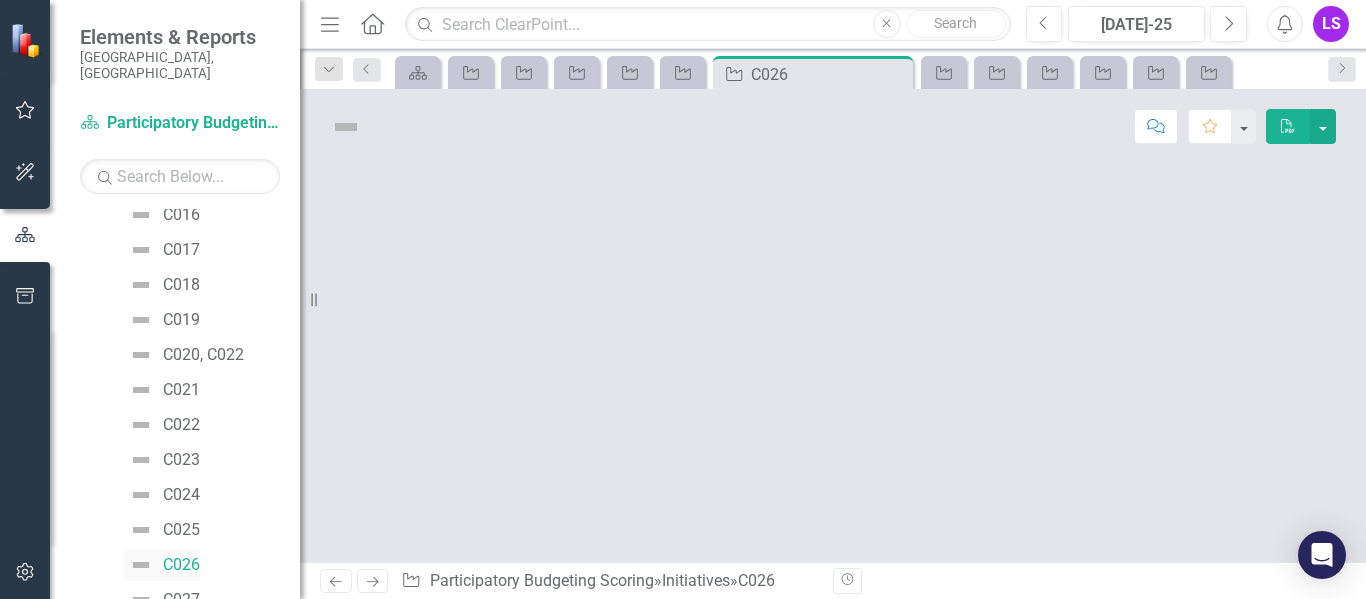scroll, scrollTop: 1455, scrollLeft: 0, axis: vertical 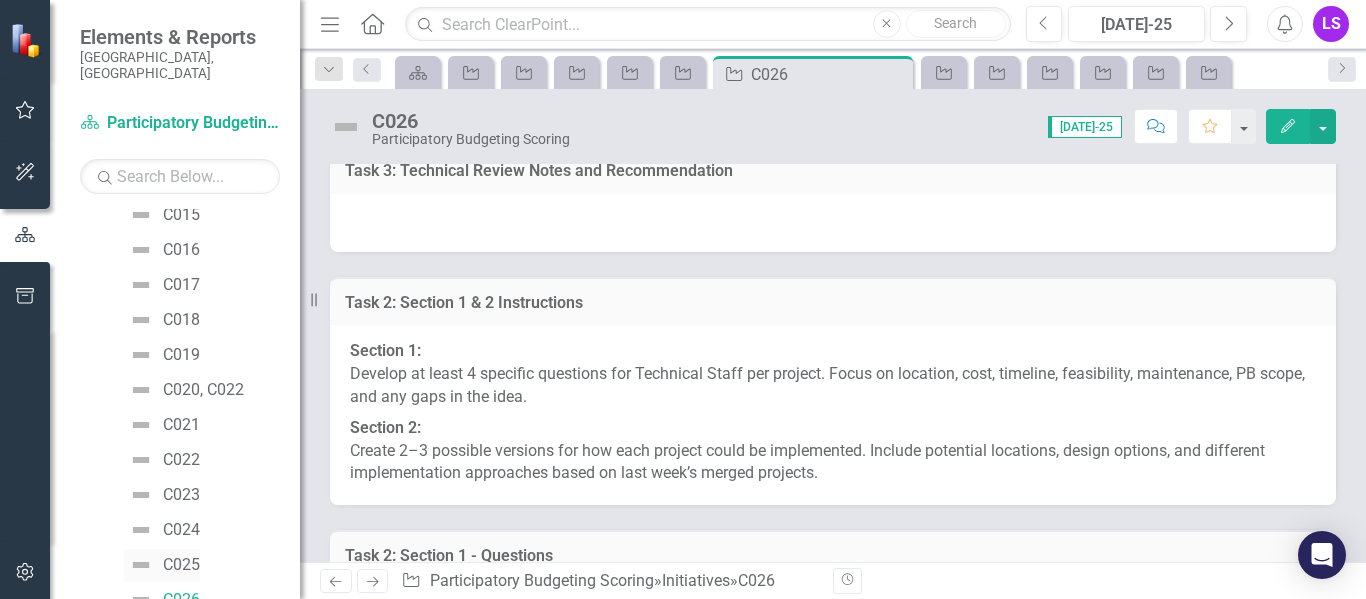 click on "C025" at bounding box center [181, 565] 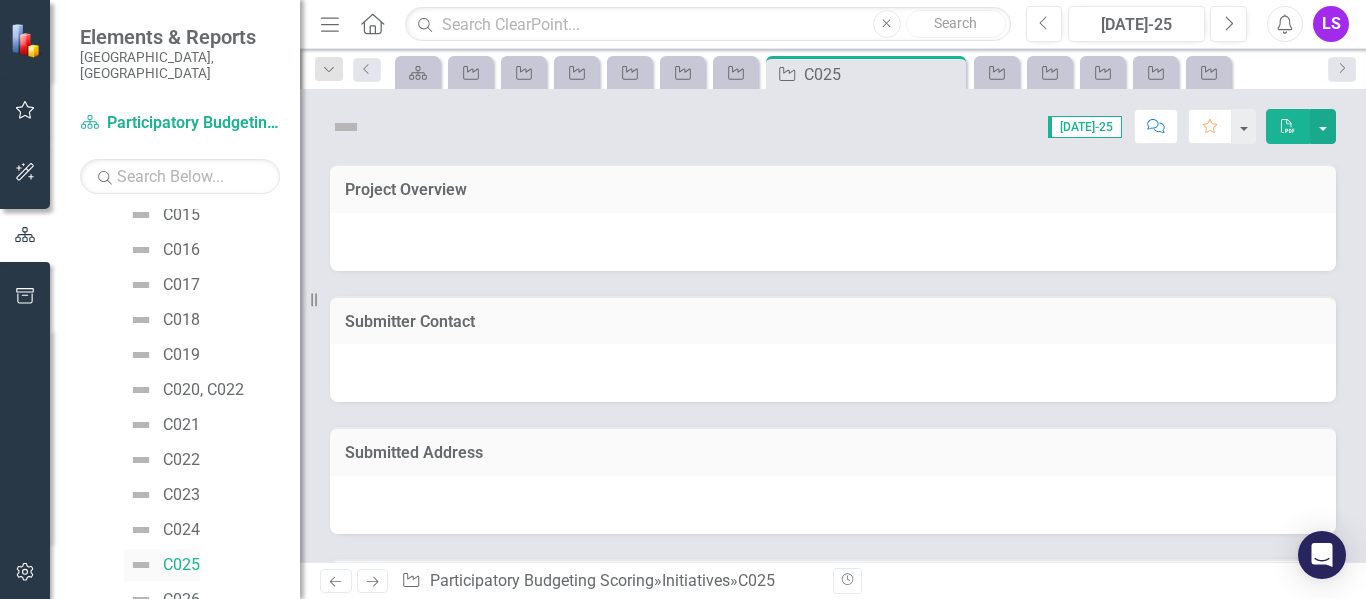 scroll, scrollTop: 1420, scrollLeft: 0, axis: vertical 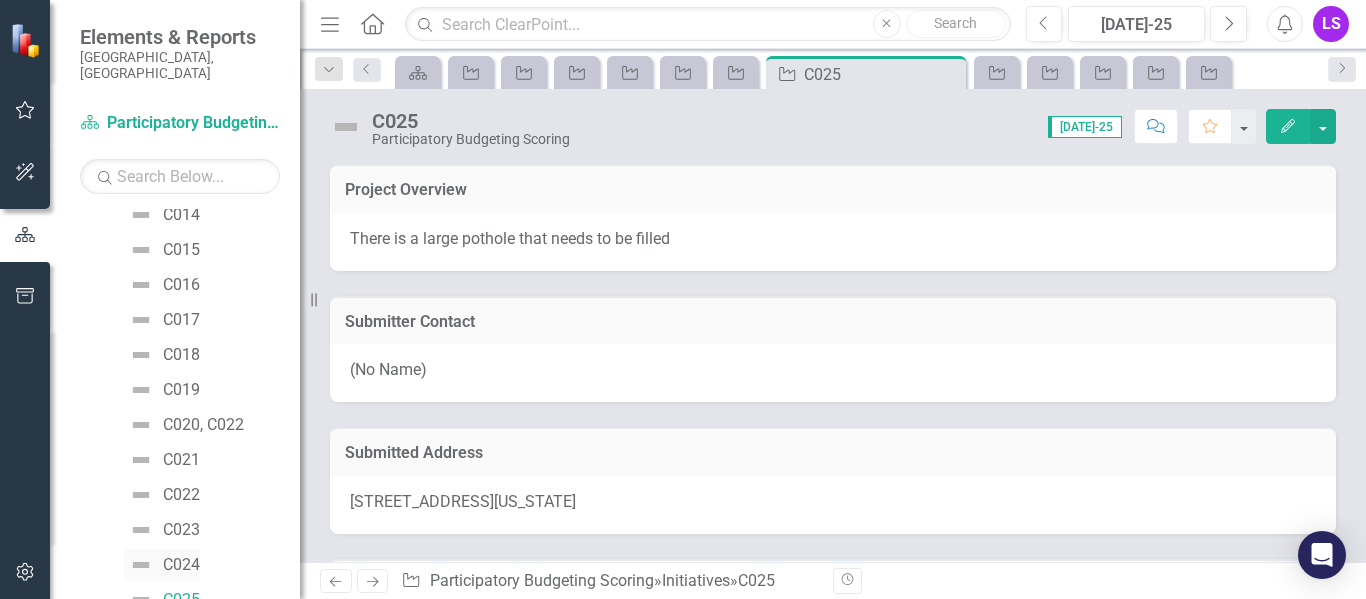 click on "C024" at bounding box center (181, 565) 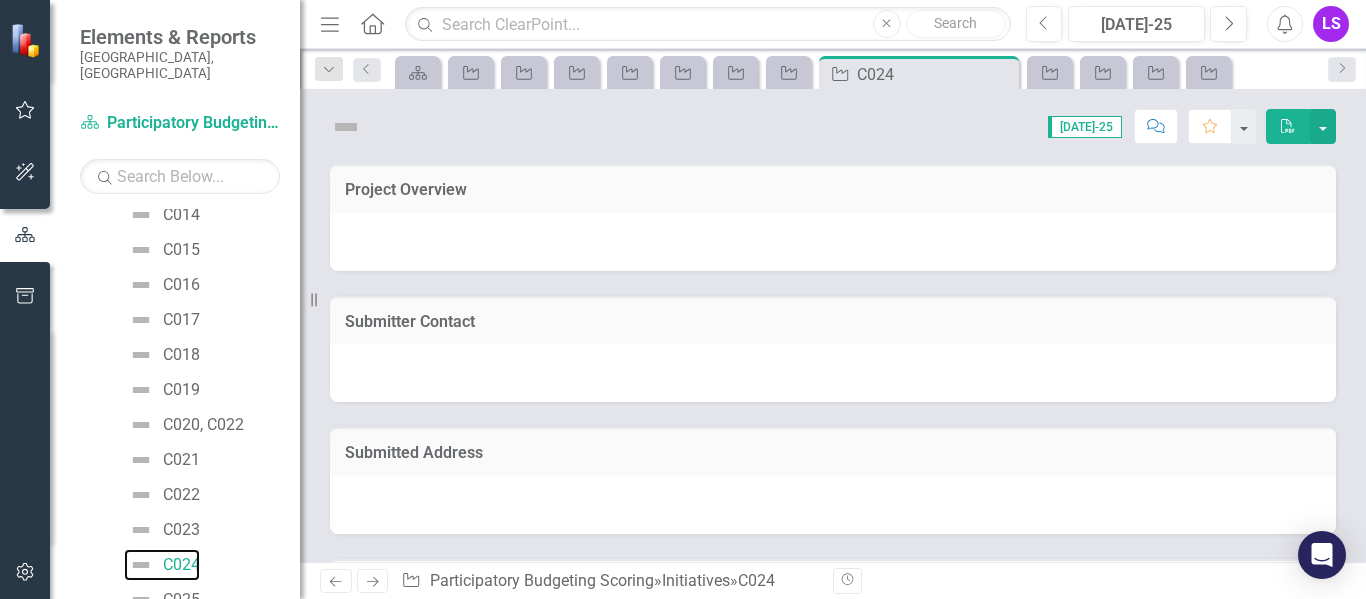 scroll, scrollTop: 1385, scrollLeft: 0, axis: vertical 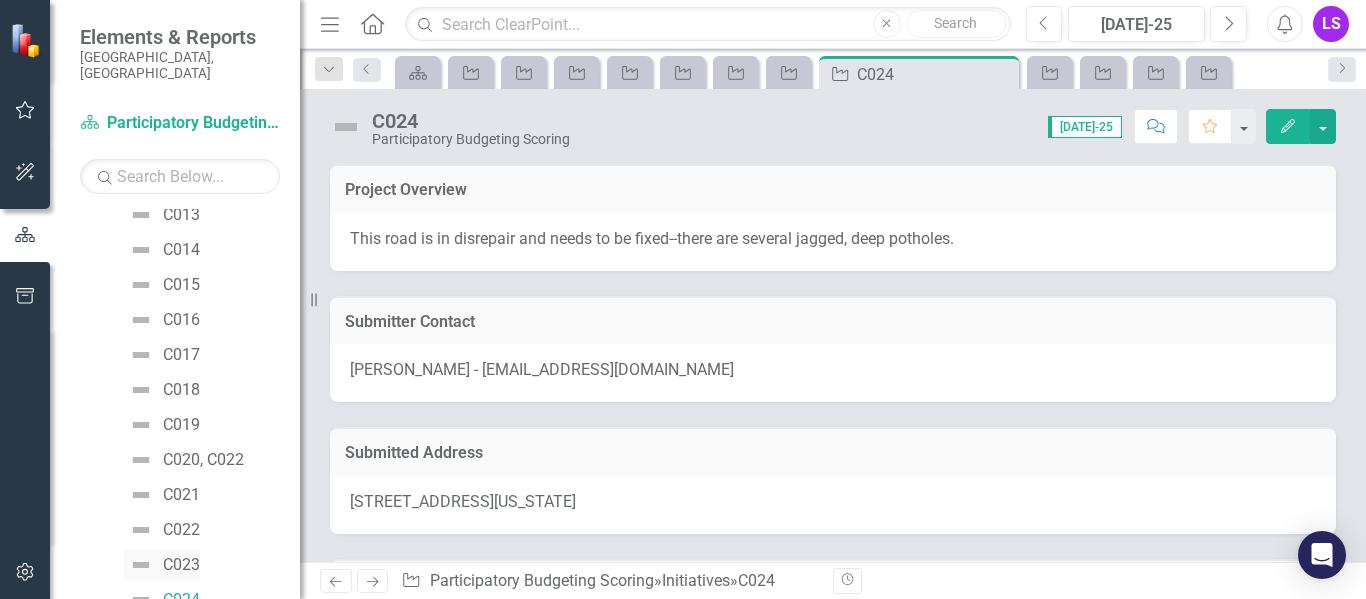 click on "C023" at bounding box center [181, 565] 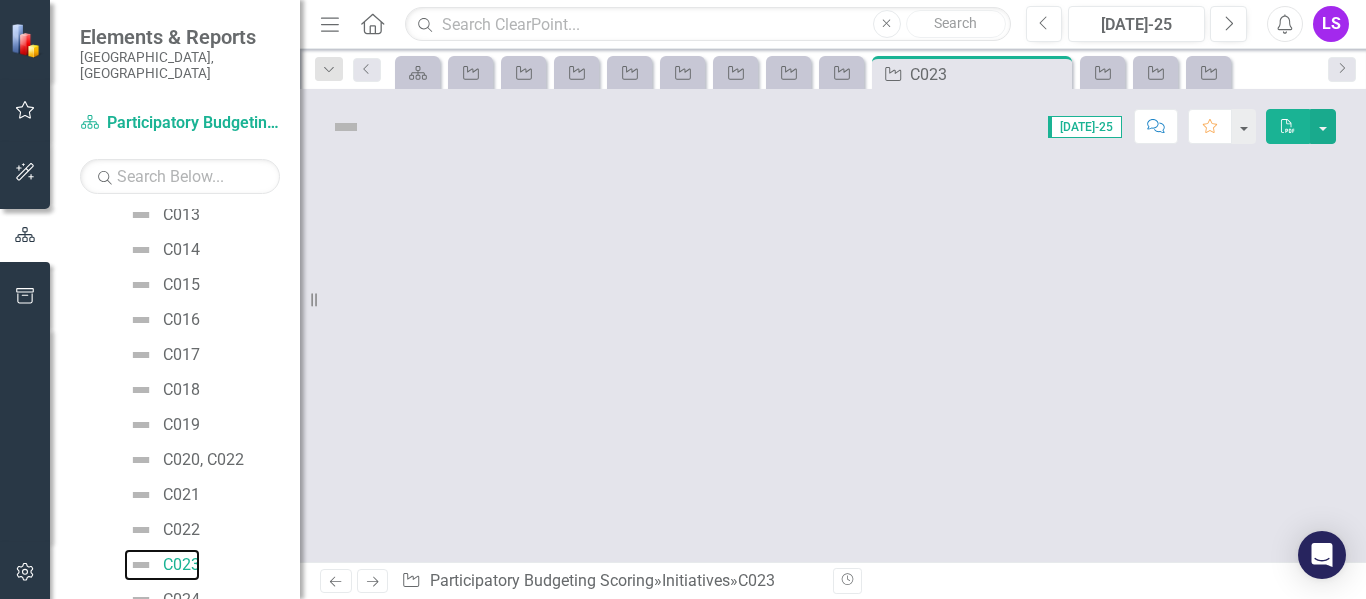 scroll, scrollTop: 1350, scrollLeft: 0, axis: vertical 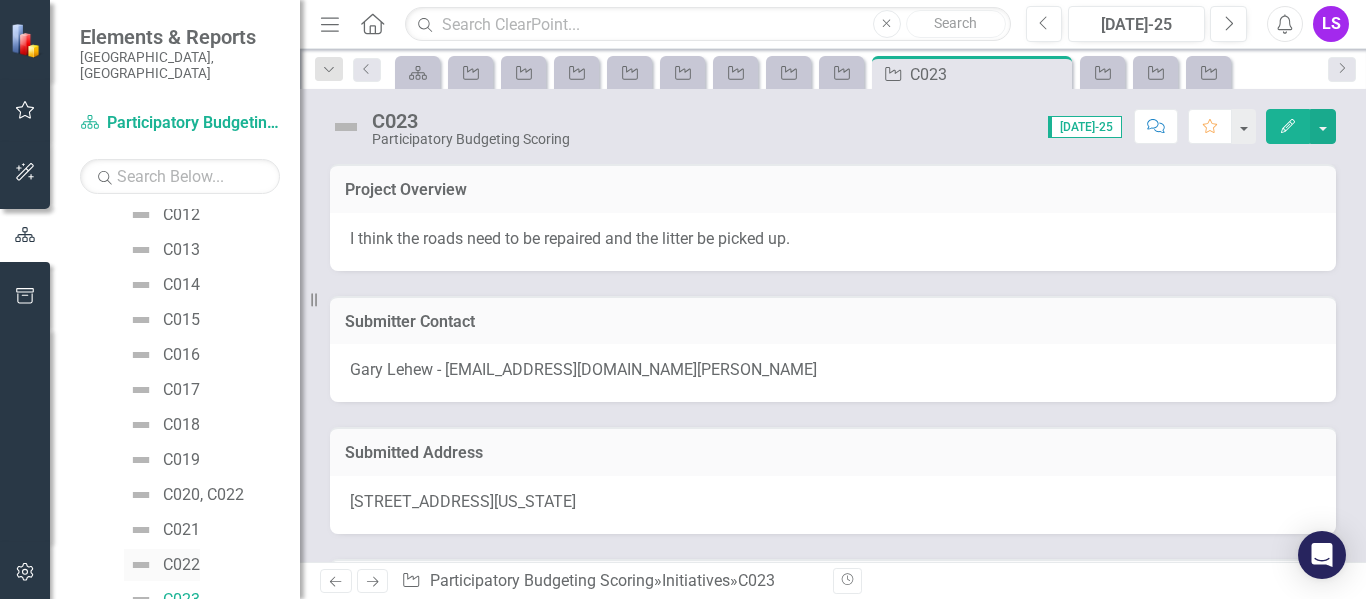 click on "C022" at bounding box center (181, 565) 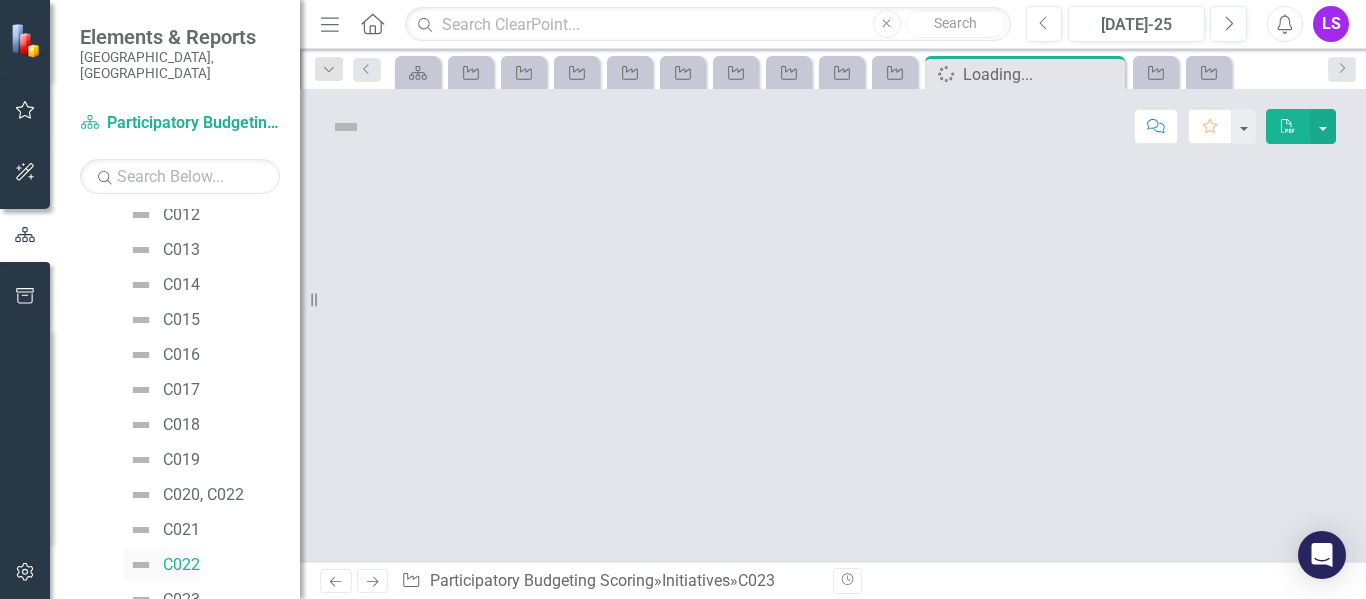 scroll, scrollTop: 1315, scrollLeft: 0, axis: vertical 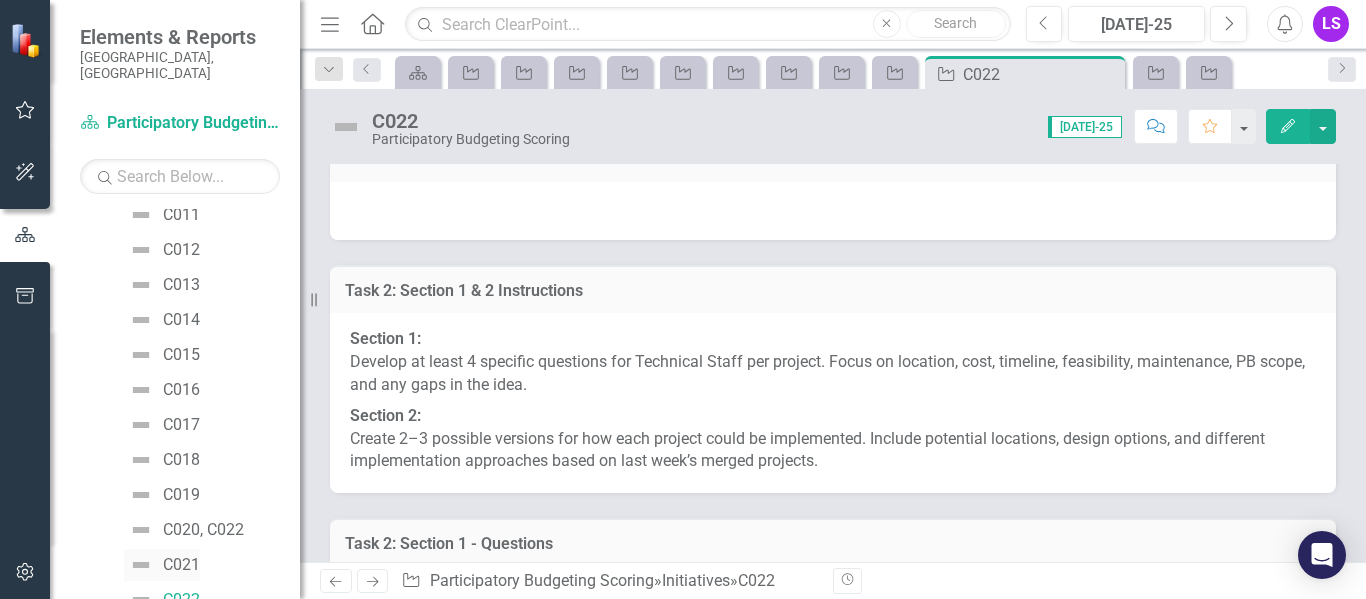 click on "C021" at bounding box center [181, 565] 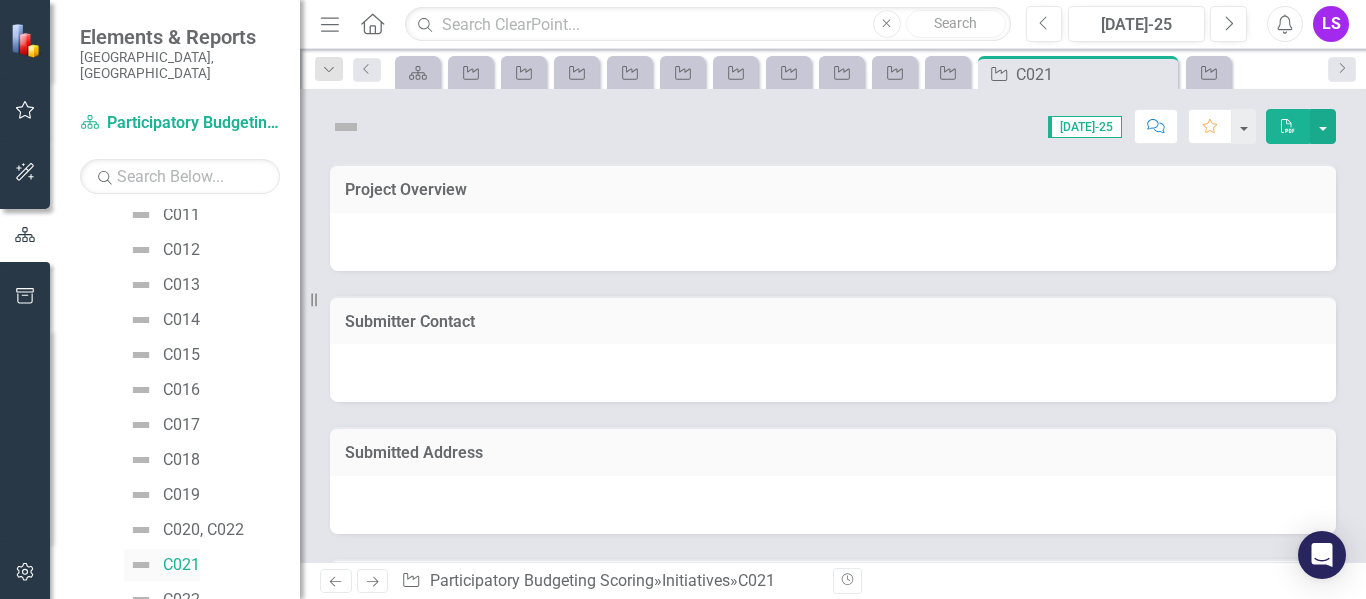 scroll, scrollTop: 1280, scrollLeft: 0, axis: vertical 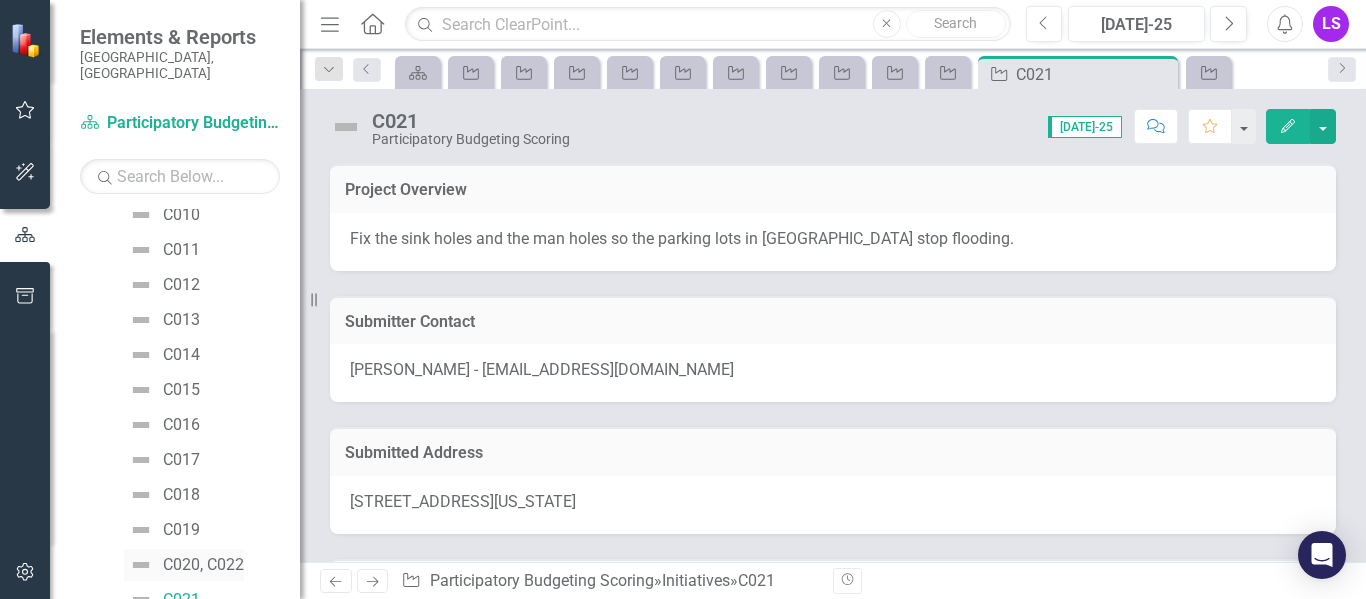click on "C020, C022" at bounding box center (203, 565) 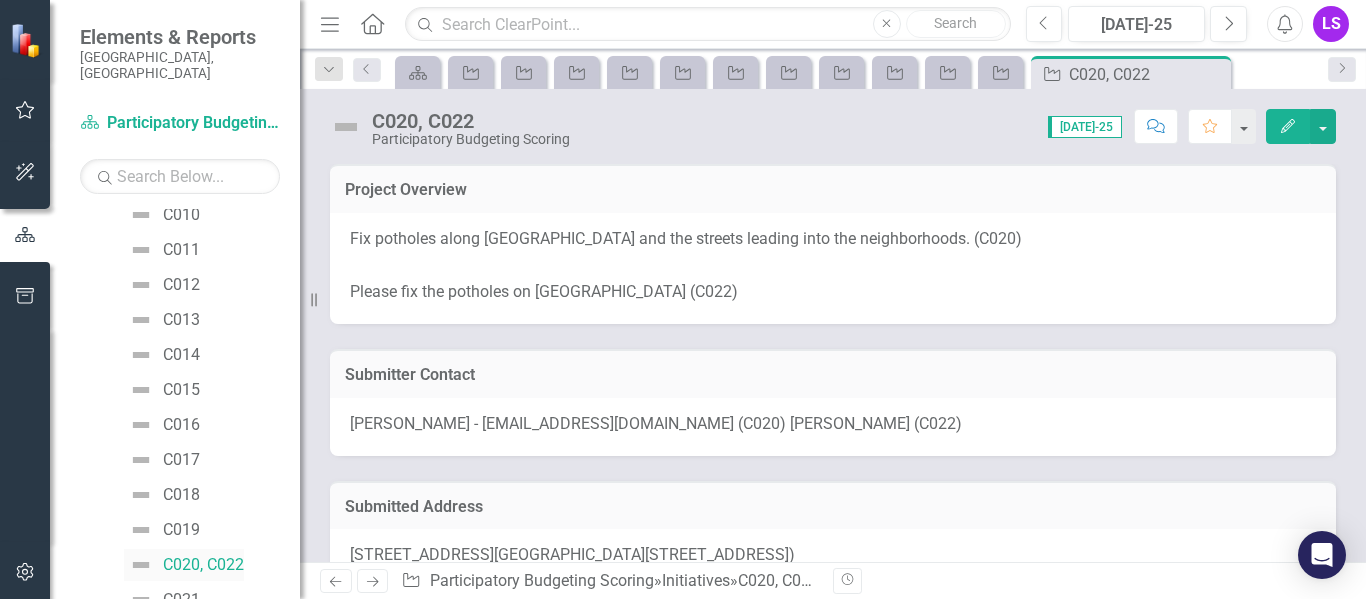 scroll, scrollTop: 1245, scrollLeft: 0, axis: vertical 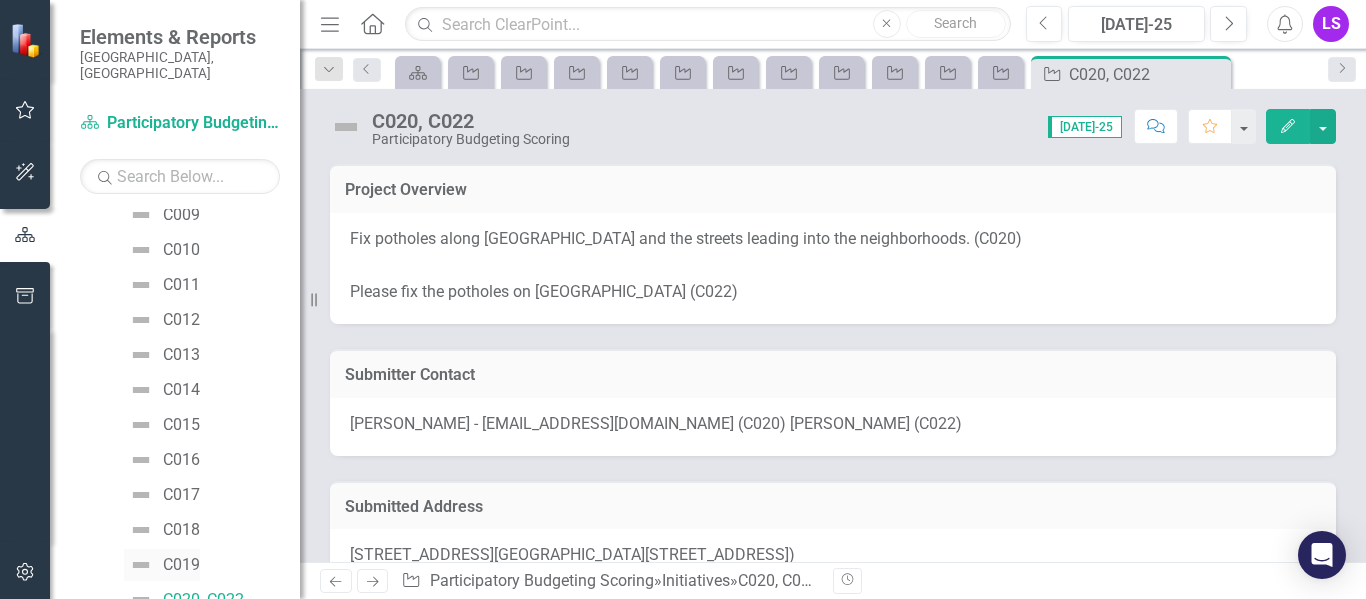 click on "C019" at bounding box center [181, 565] 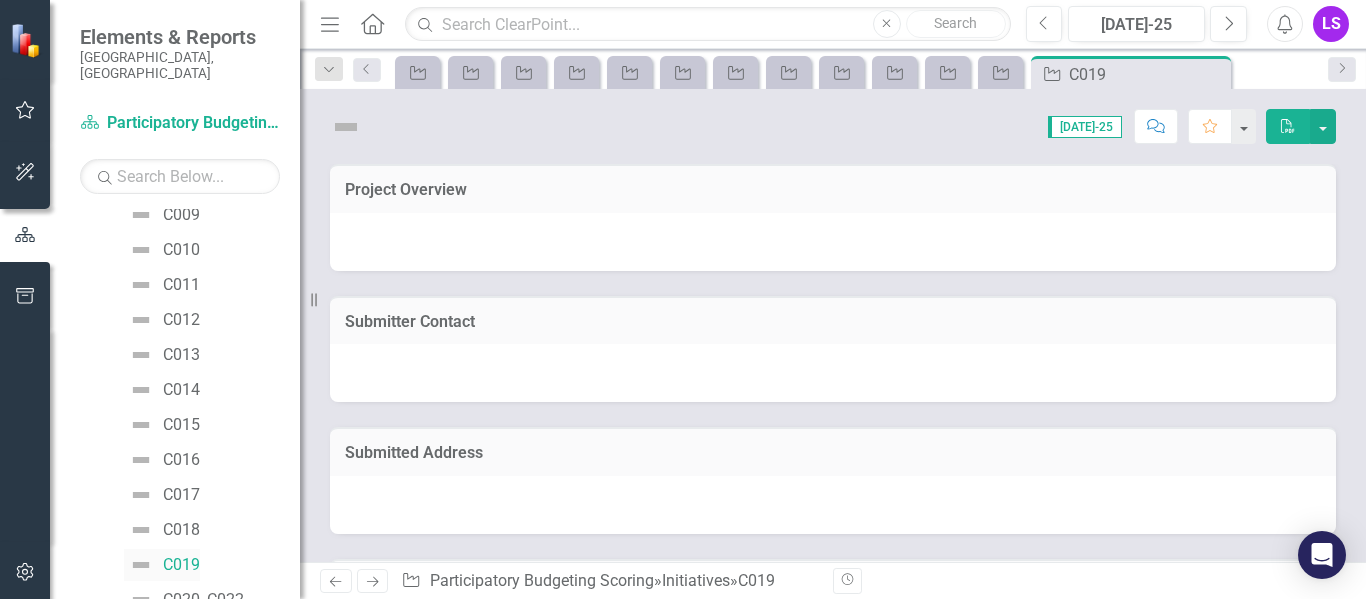 scroll, scrollTop: 1210, scrollLeft: 0, axis: vertical 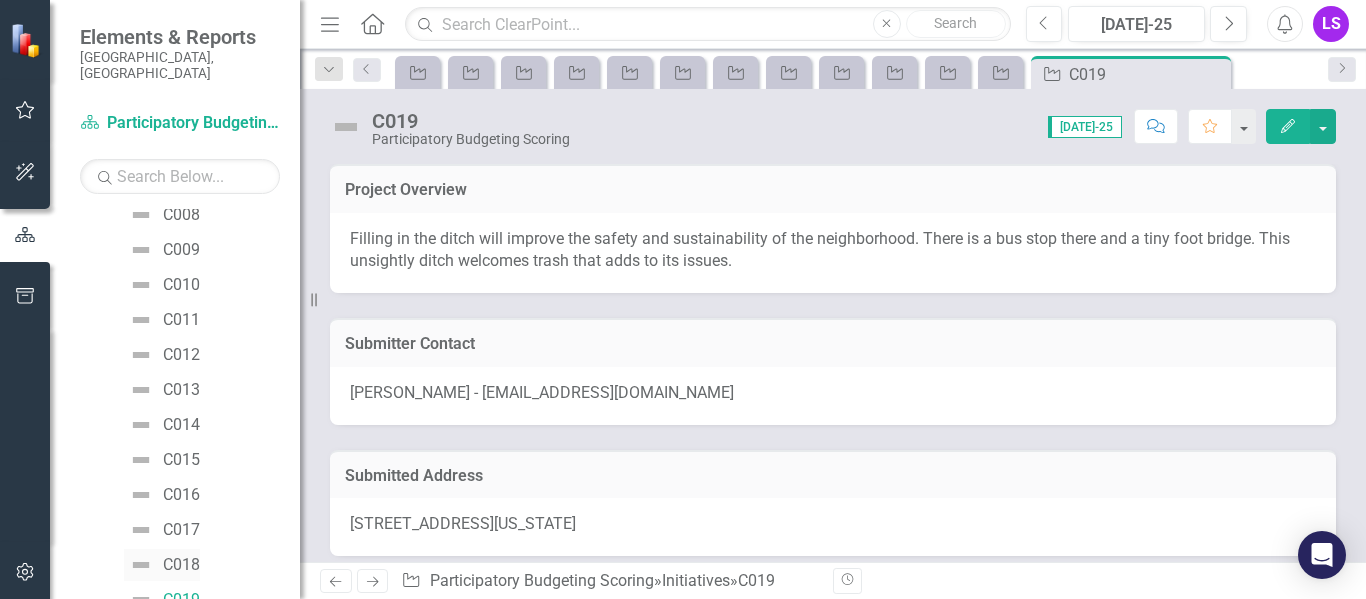 click on "C018" at bounding box center (181, 565) 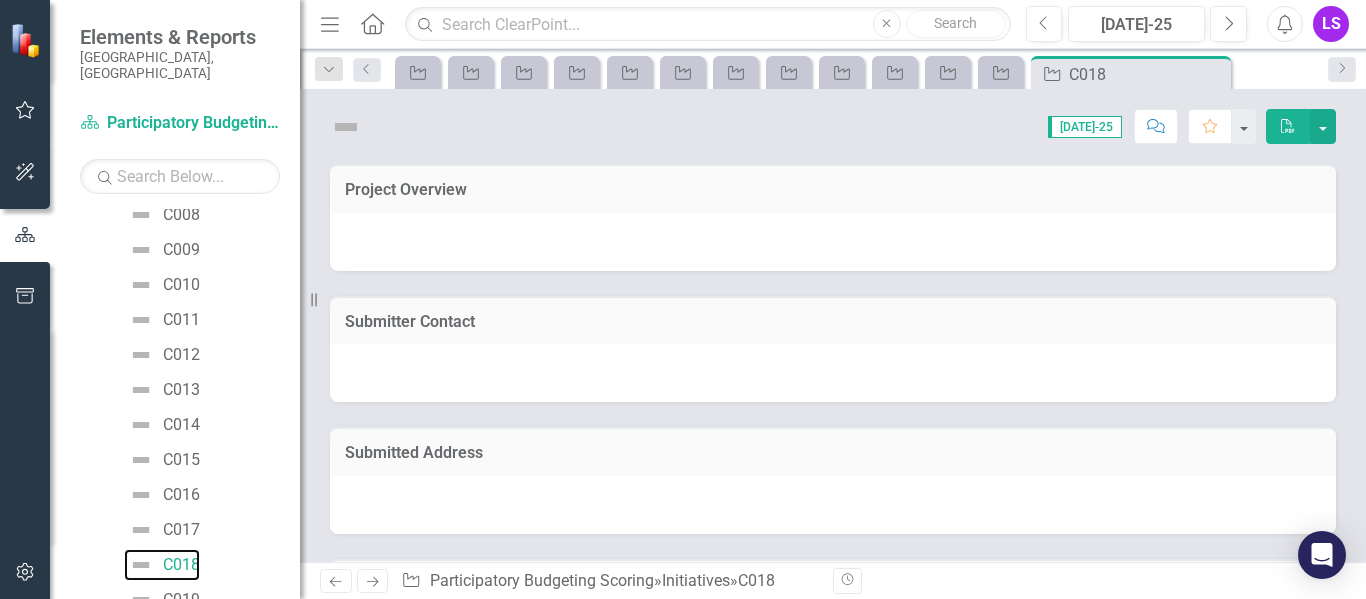 scroll, scrollTop: 1175, scrollLeft: 0, axis: vertical 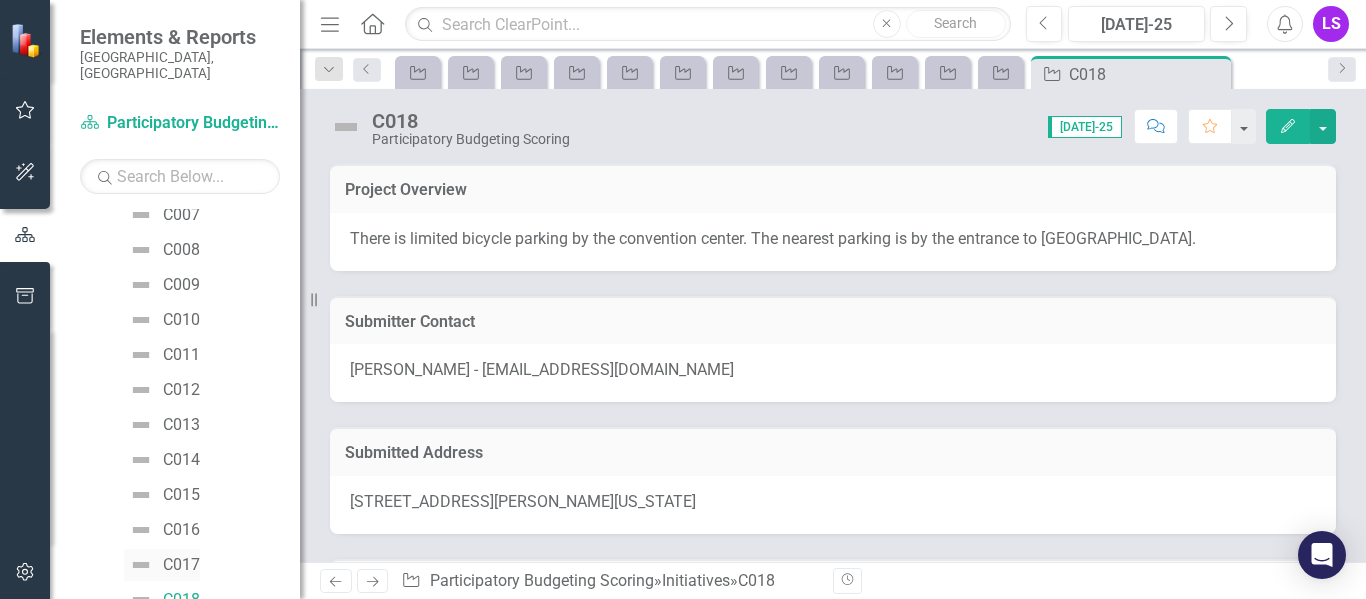 click on "C017" at bounding box center (181, 565) 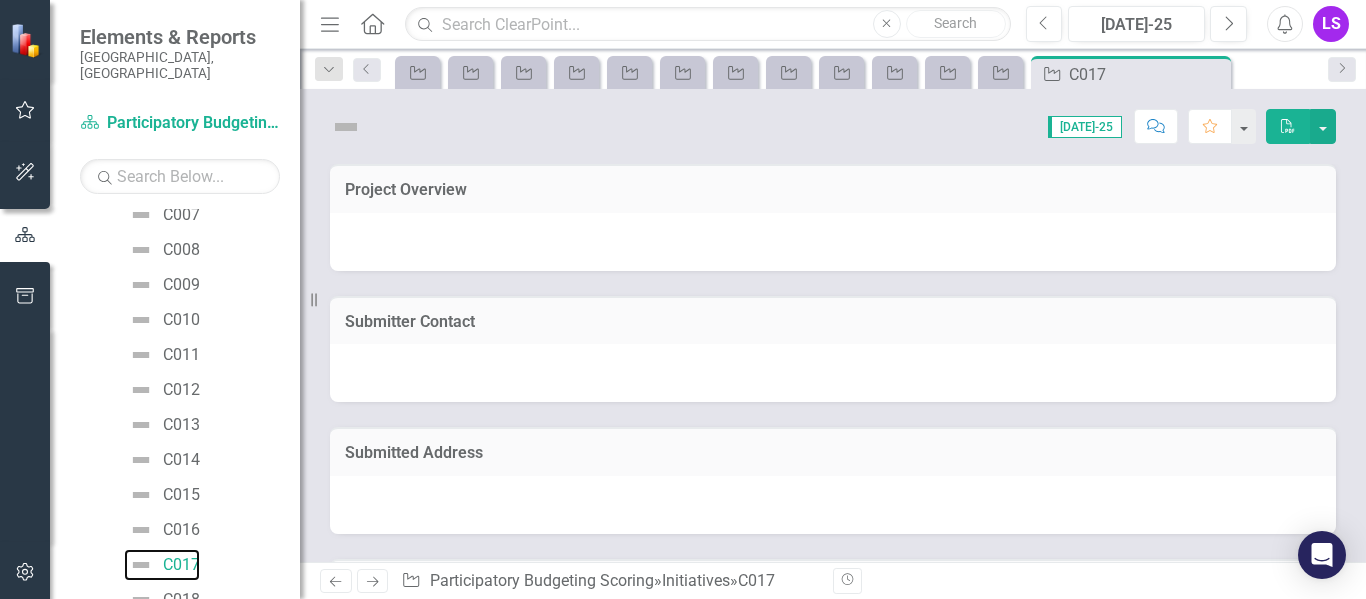 scroll, scrollTop: 1140, scrollLeft: 0, axis: vertical 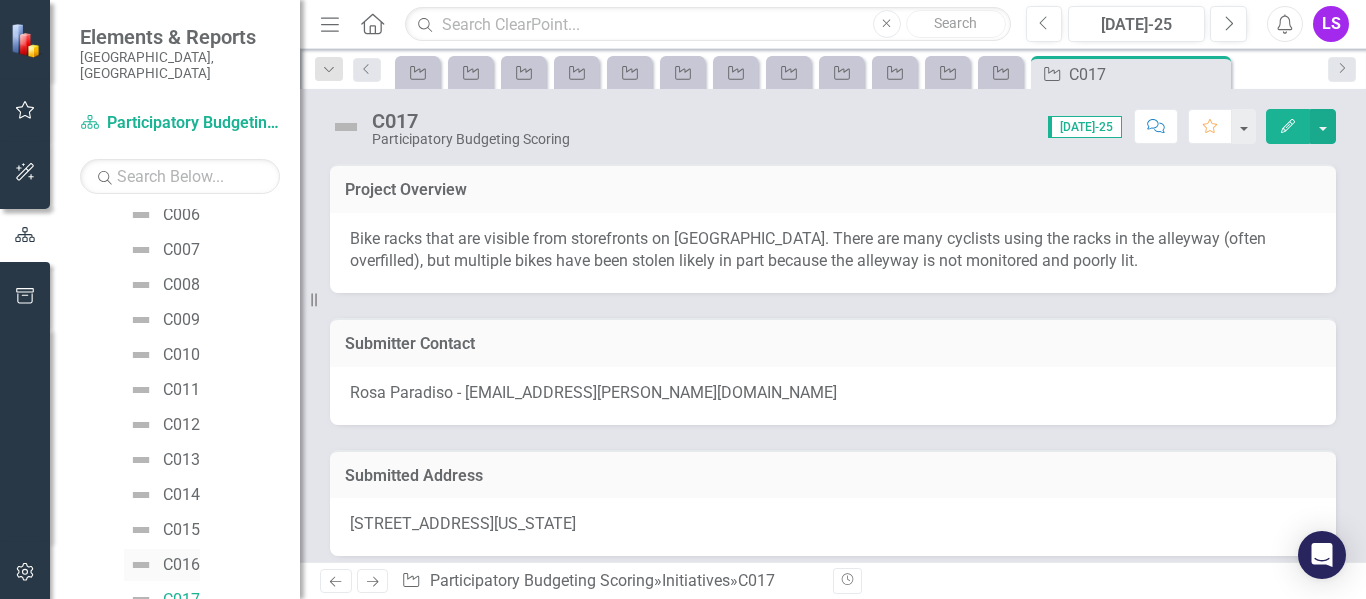 click on "C016" at bounding box center [181, 565] 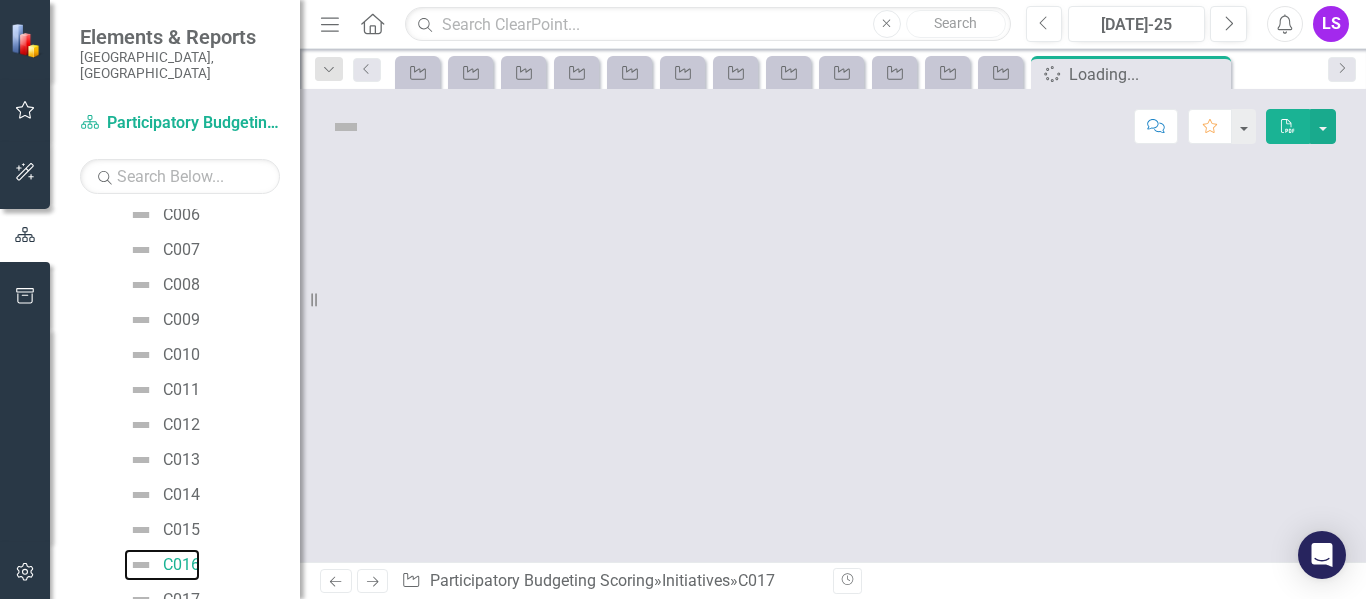 scroll, scrollTop: 1105, scrollLeft: 0, axis: vertical 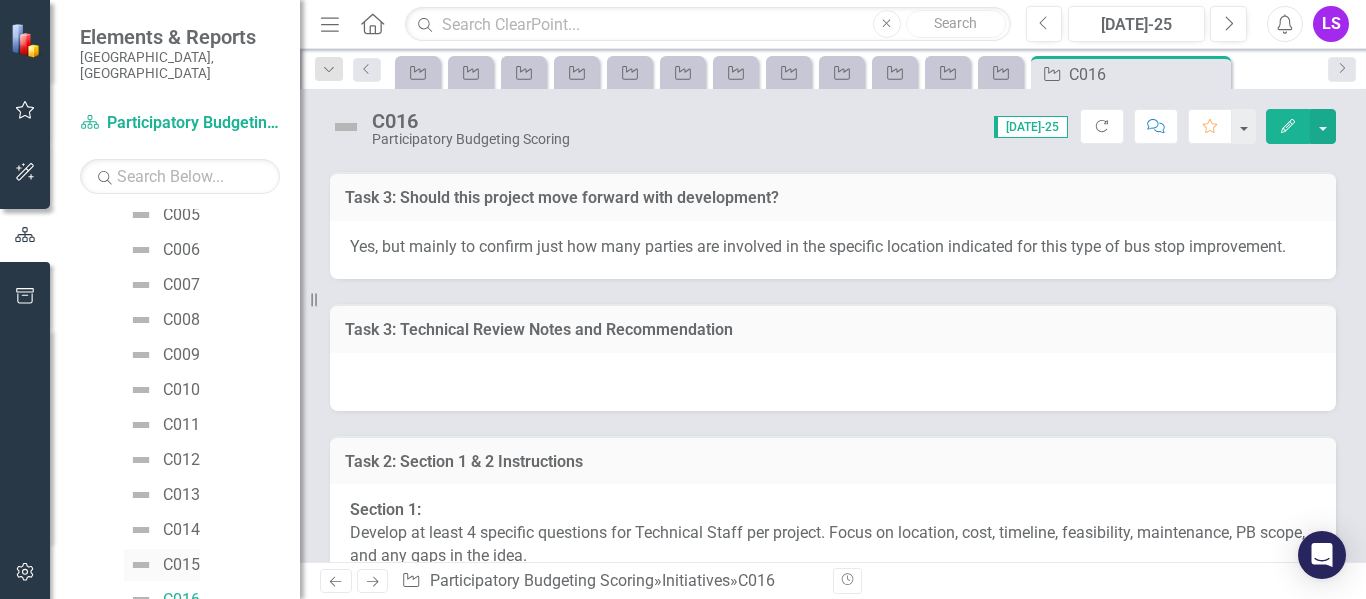 click on "C015" at bounding box center [181, 565] 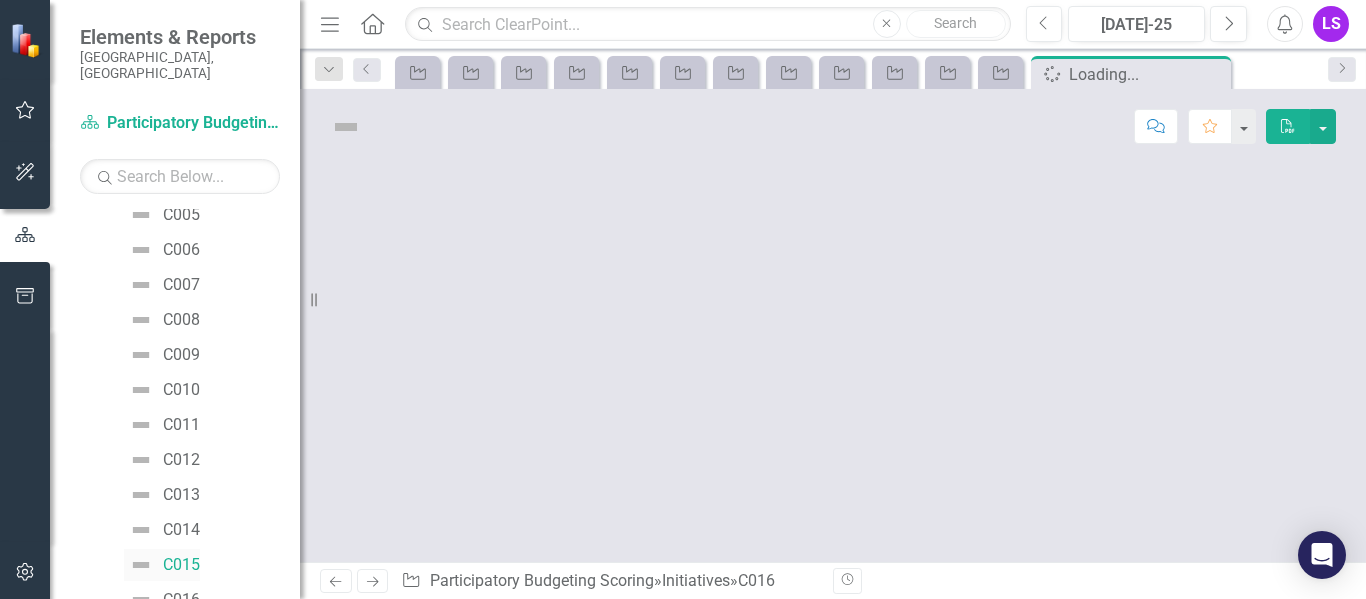 scroll, scrollTop: 1070, scrollLeft: 0, axis: vertical 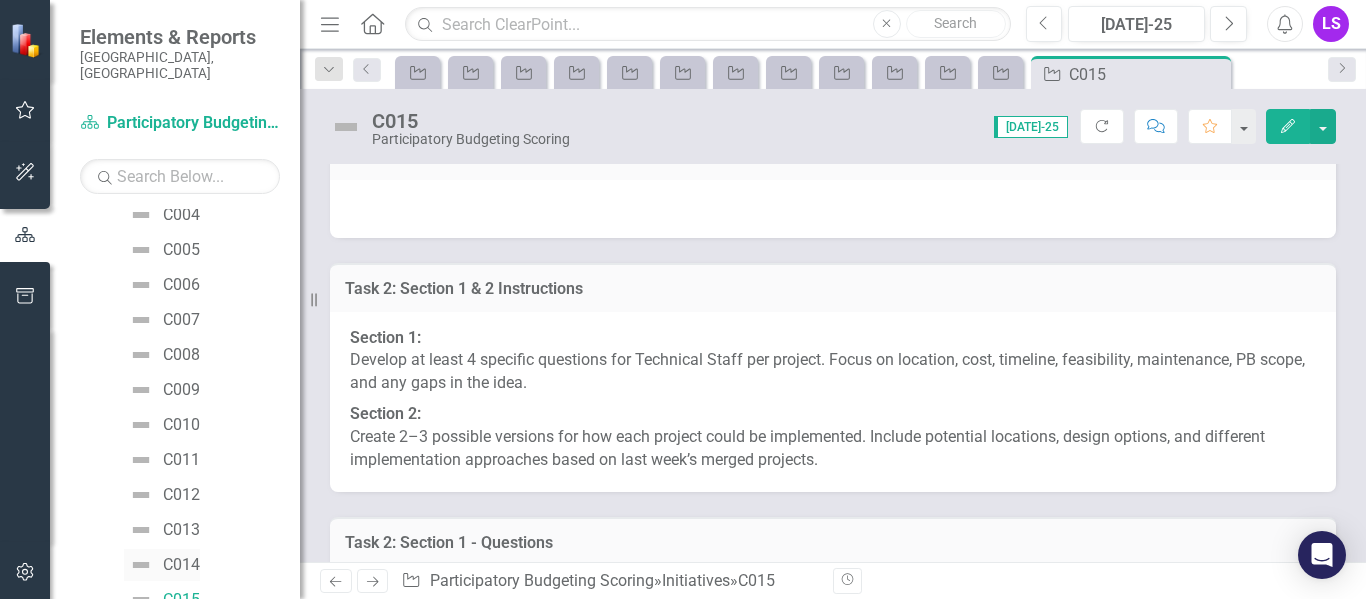 click on "C014" at bounding box center [181, 565] 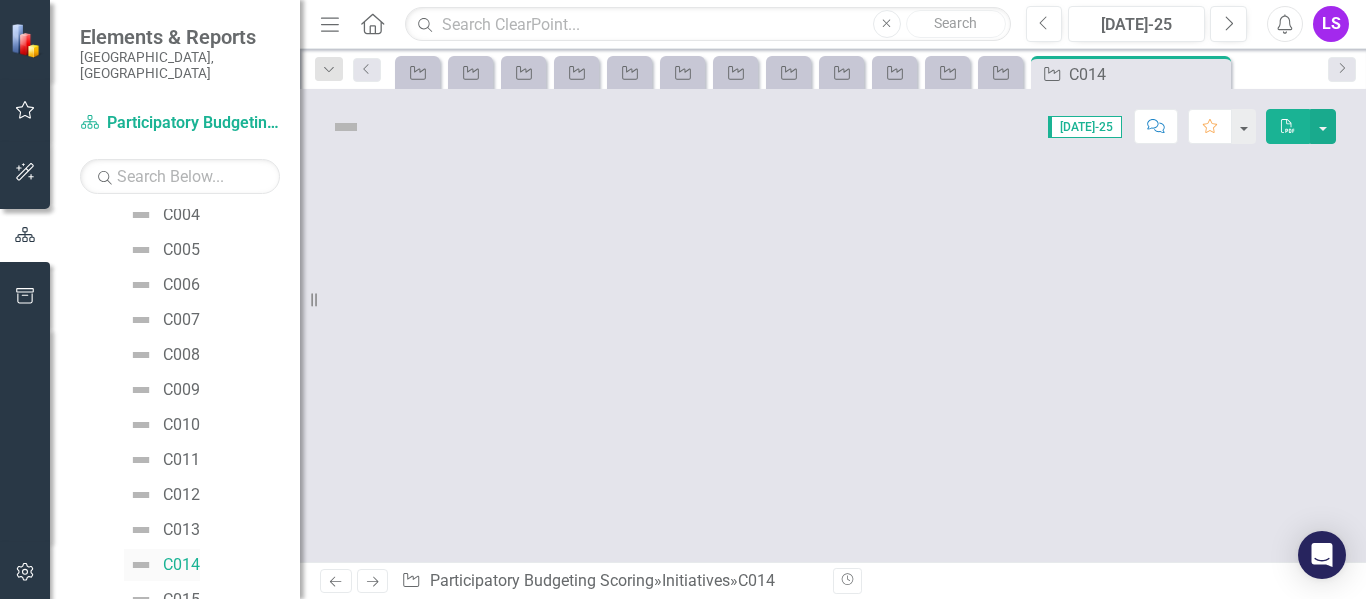 scroll, scrollTop: 1035, scrollLeft: 0, axis: vertical 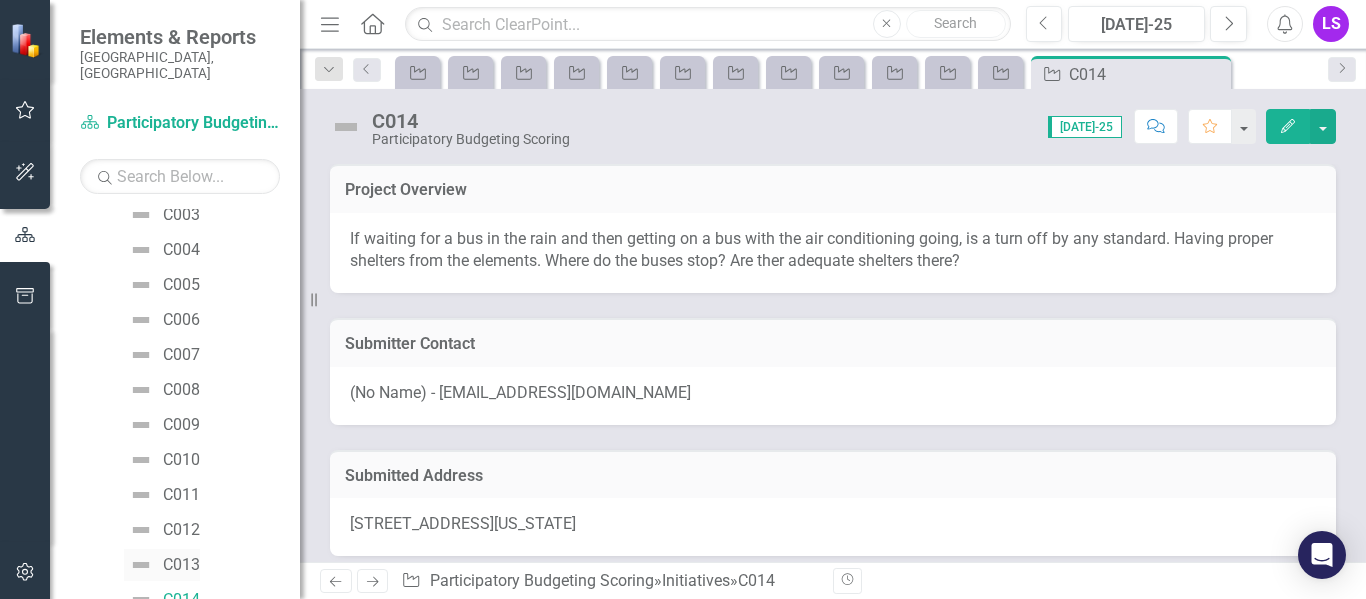 click on "C013" at bounding box center [181, 565] 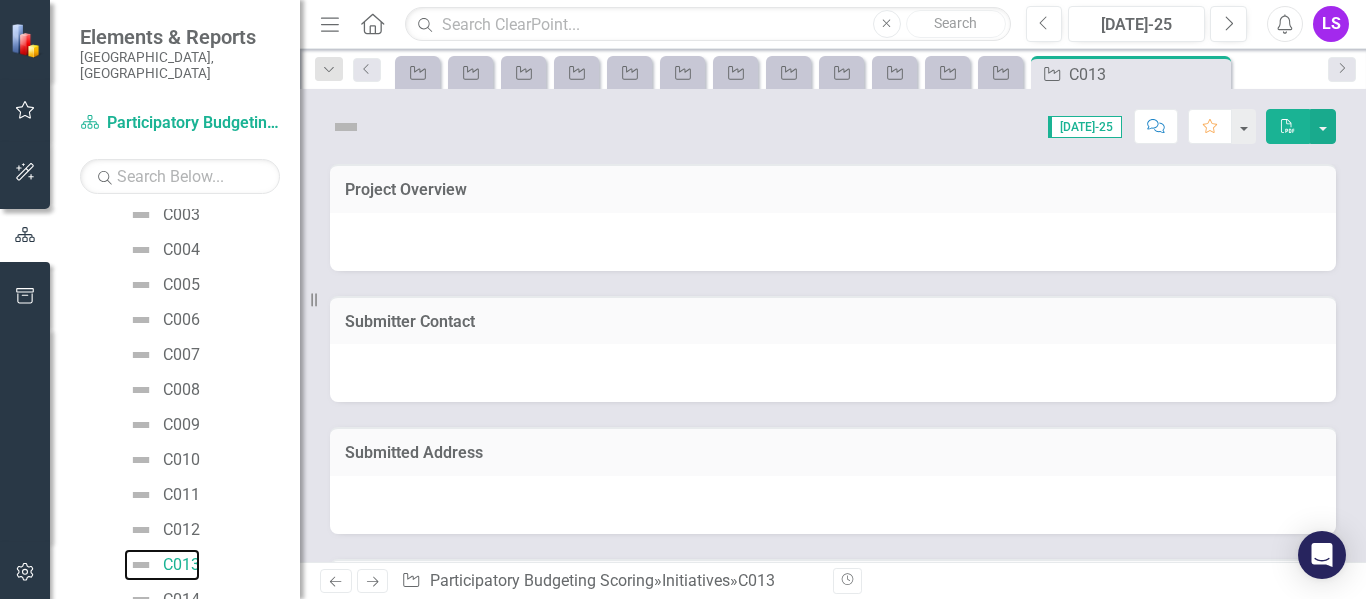 scroll, scrollTop: 1000, scrollLeft: 0, axis: vertical 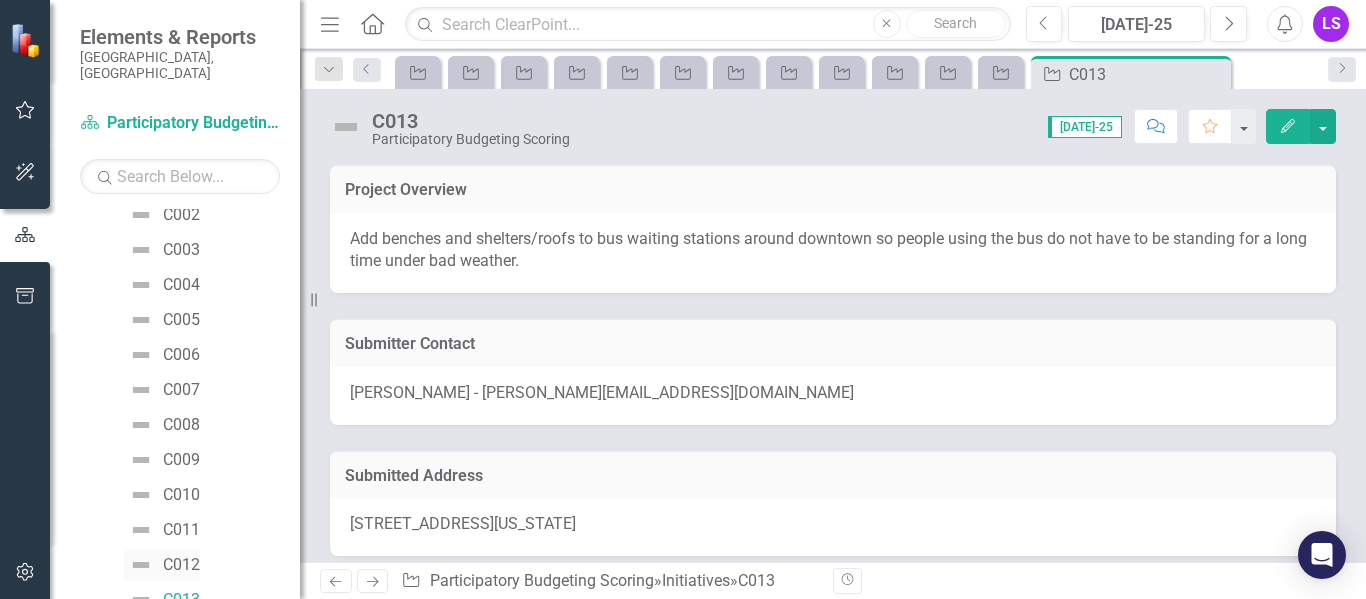 click on "C012" at bounding box center [181, 565] 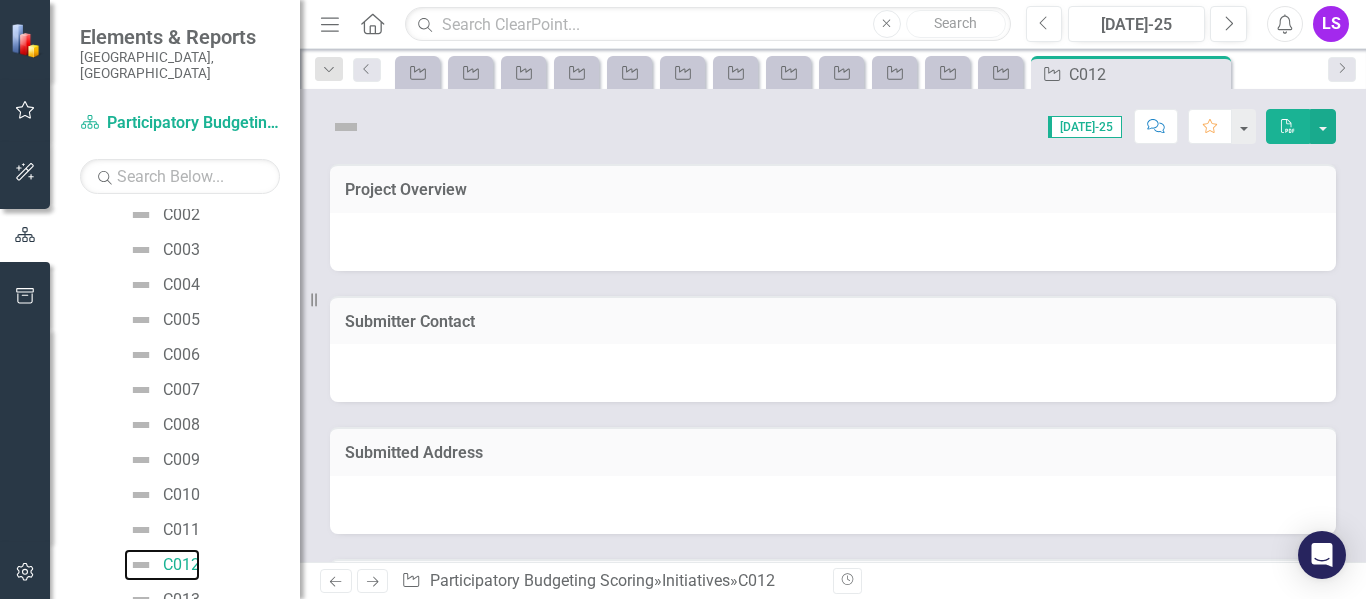 scroll, scrollTop: 965, scrollLeft: 0, axis: vertical 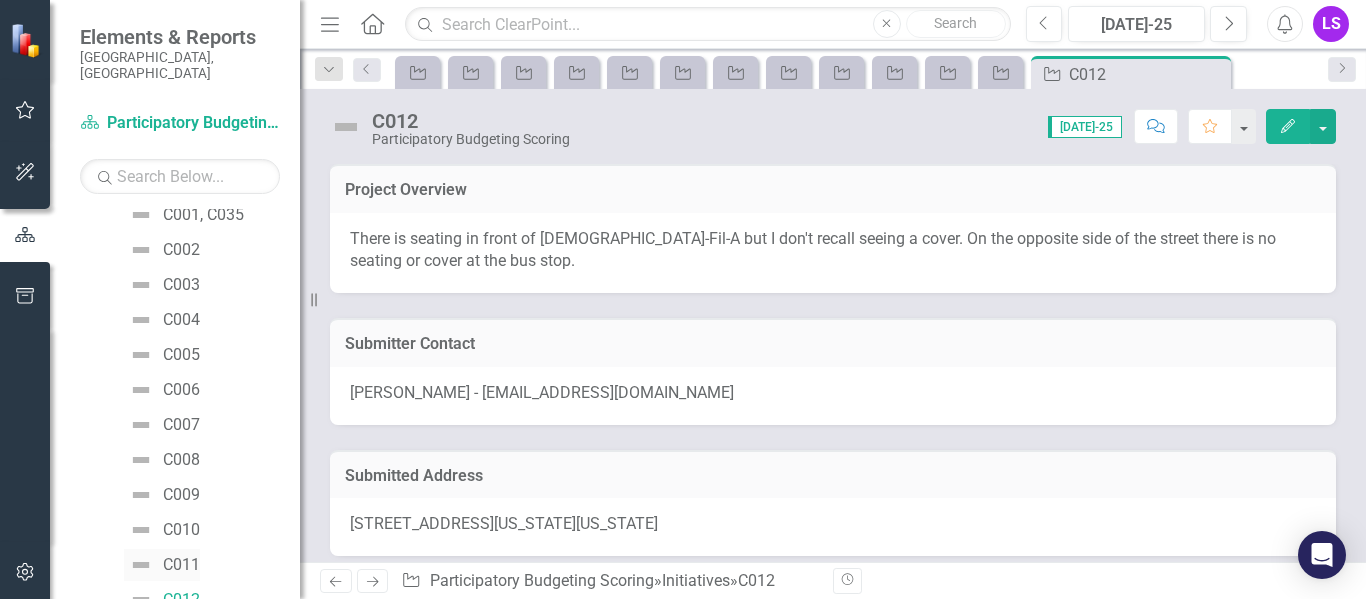 click on "C011" at bounding box center [181, 565] 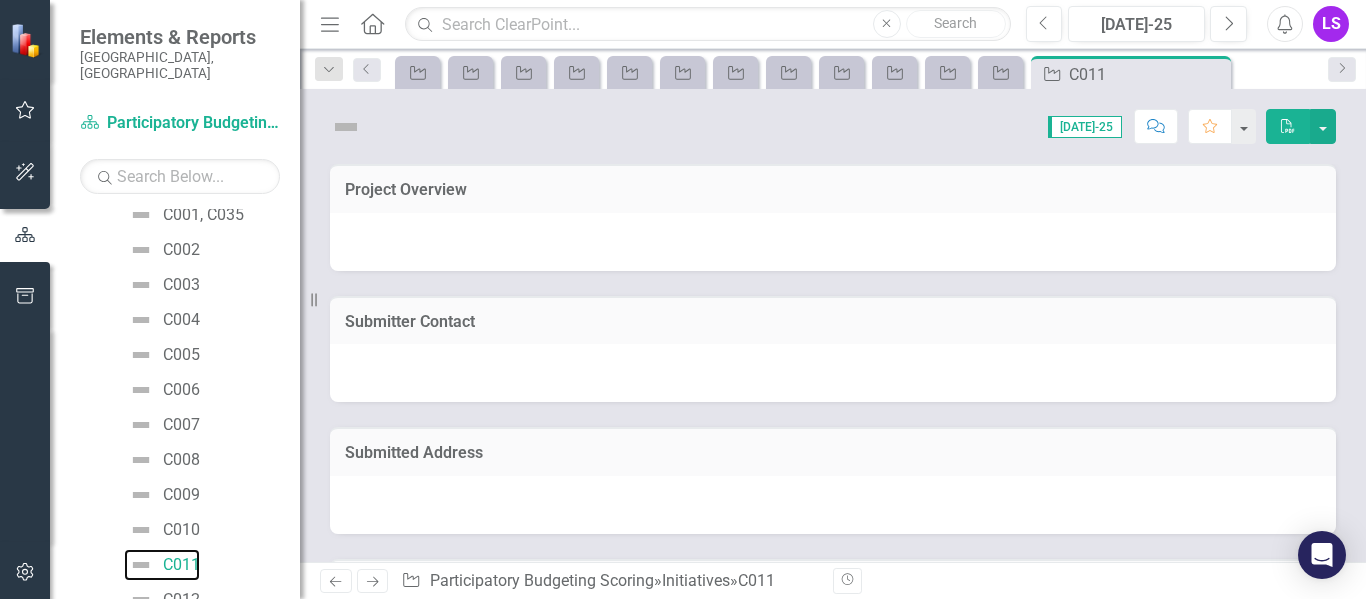 scroll, scrollTop: 930, scrollLeft: 0, axis: vertical 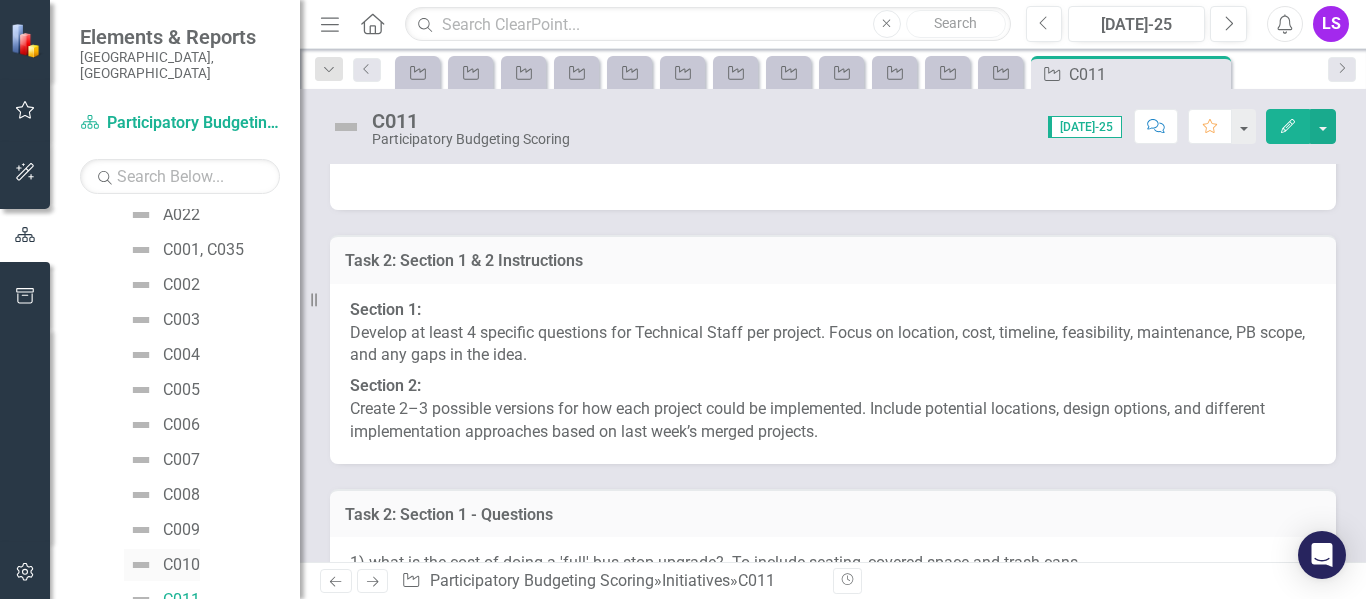click on "C010" at bounding box center (181, 565) 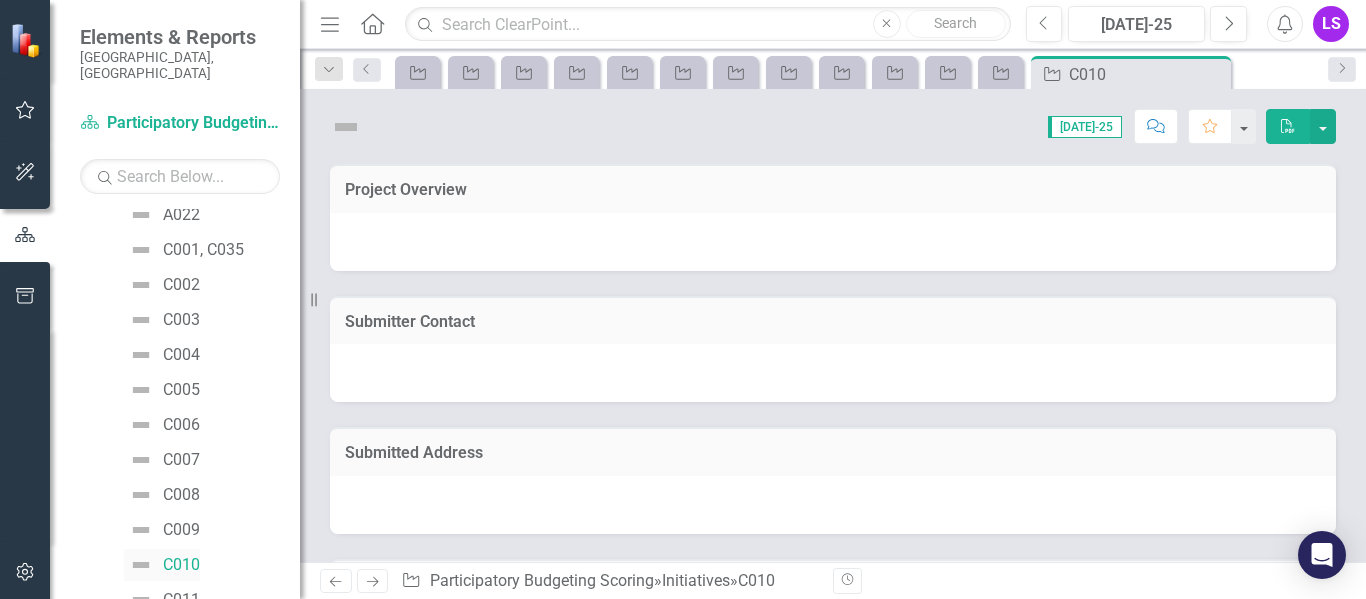 scroll, scrollTop: 895, scrollLeft: 0, axis: vertical 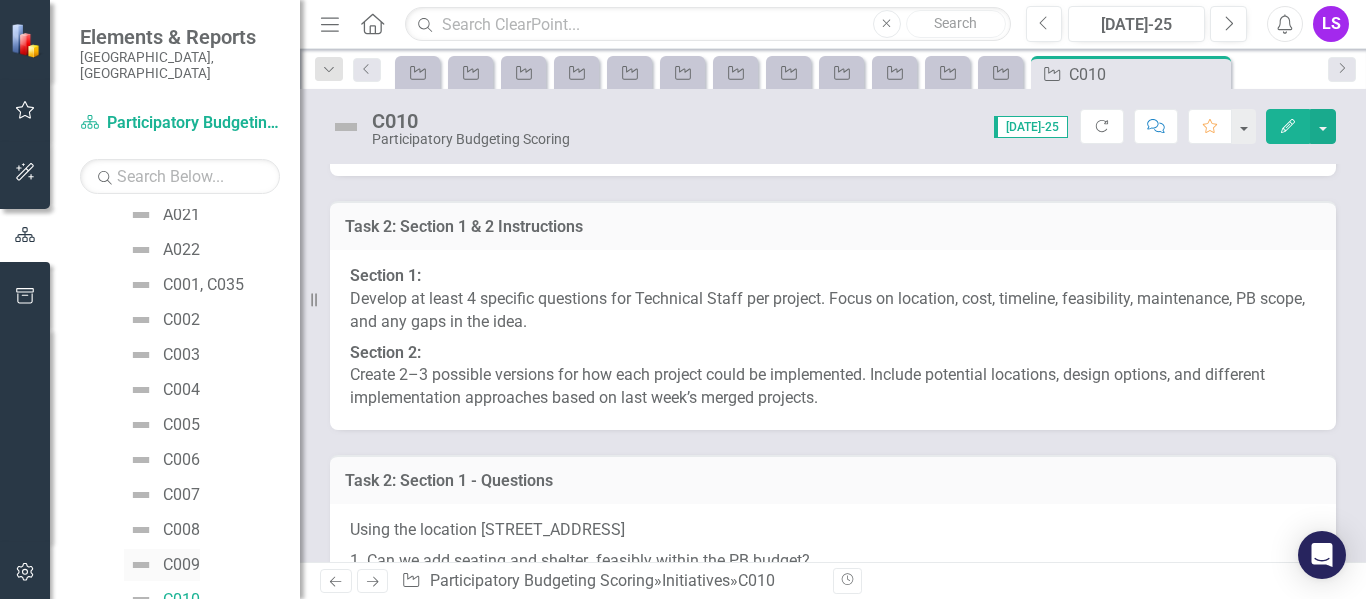 click on "C009" at bounding box center (181, 565) 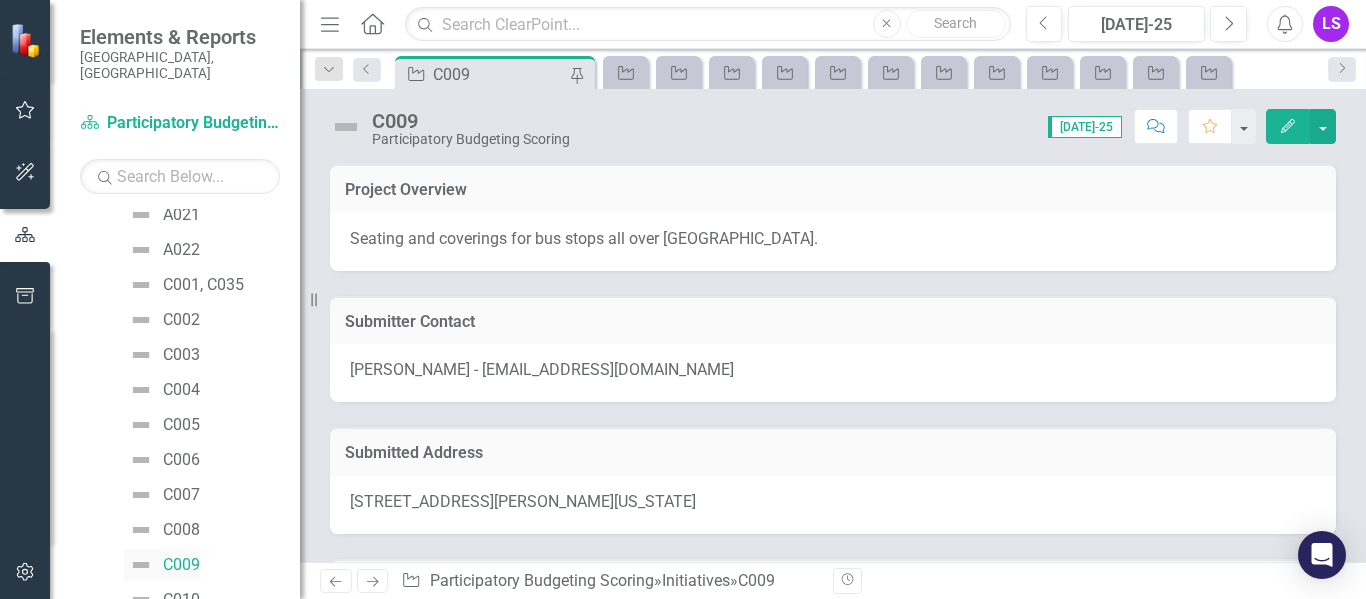 scroll, scrollTop: 860, scrollLeft: 0, axis: vertical 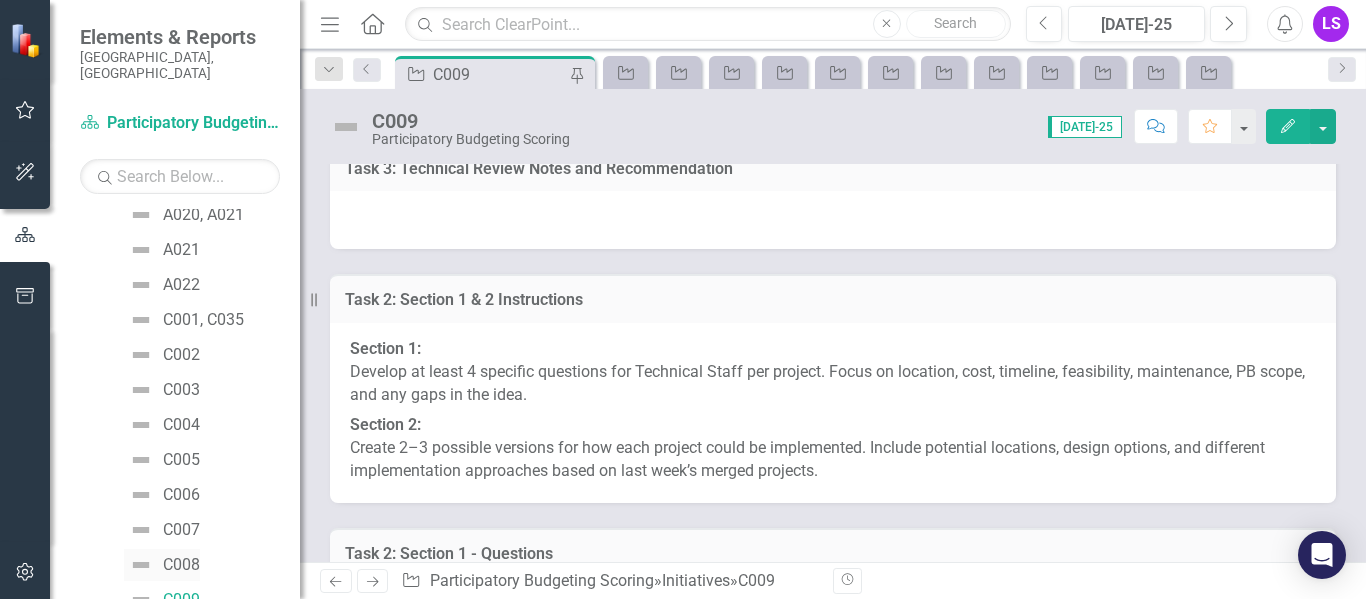 click on "C008" at bounding box center [181, 565] 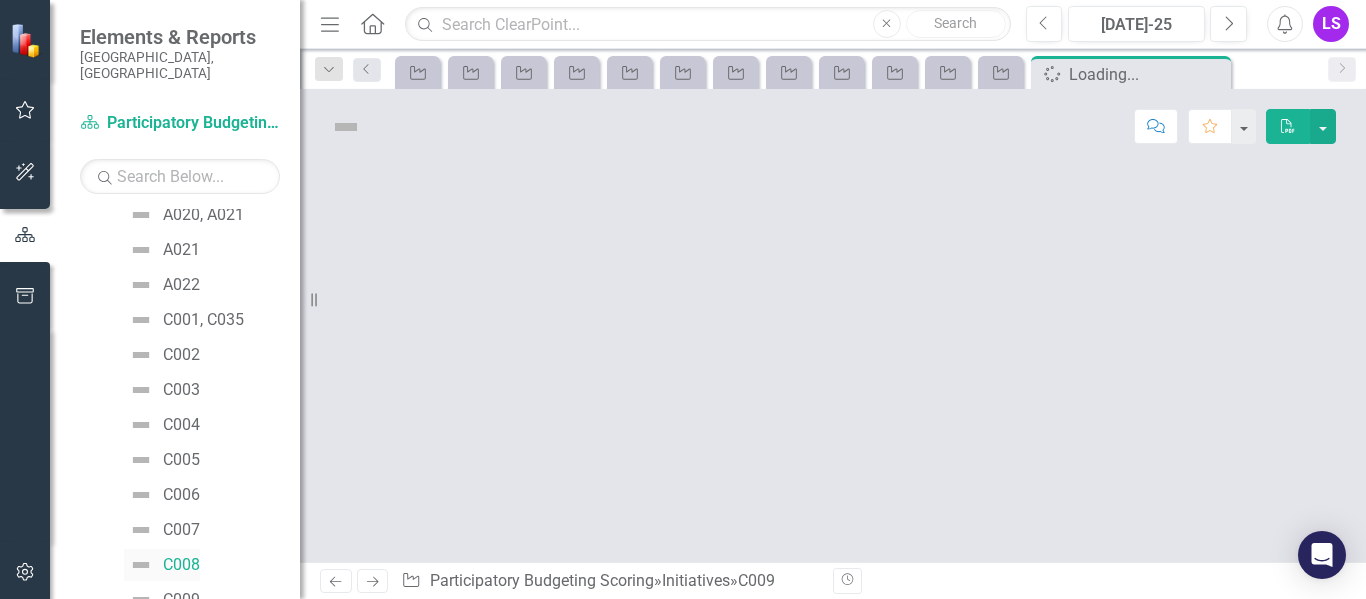 scroll, scrollTop: 825, scrollLeft: 0, axis: vertical 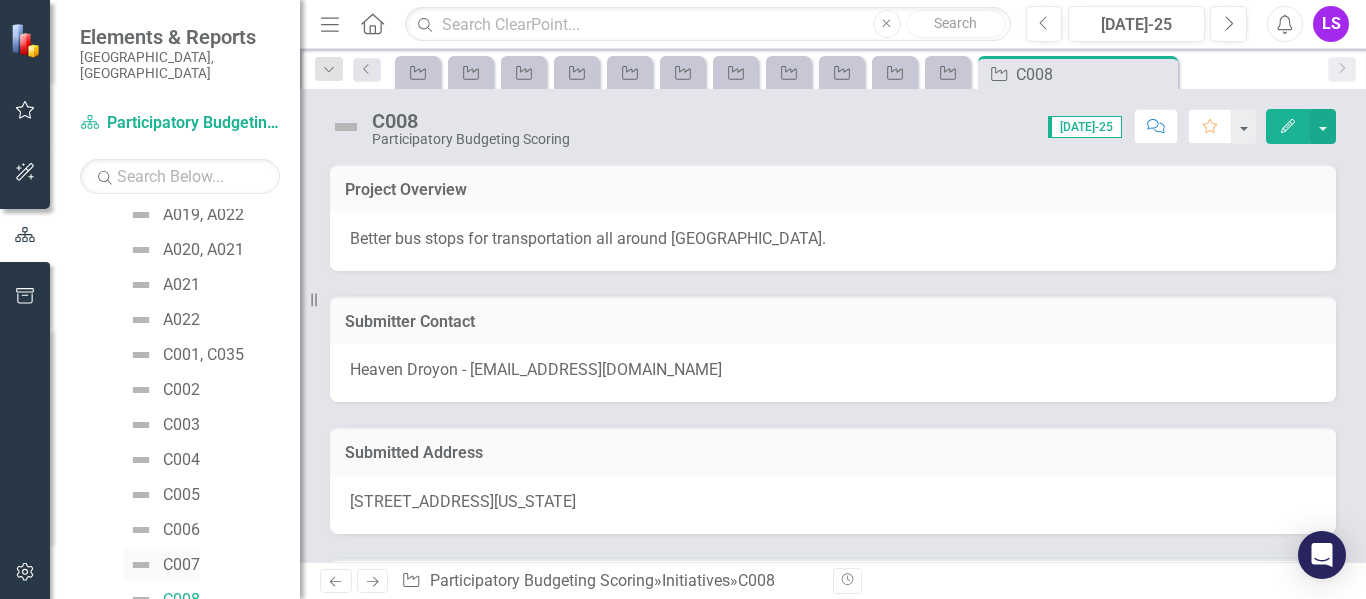 click on "C007" at bounding box center [181, 565] 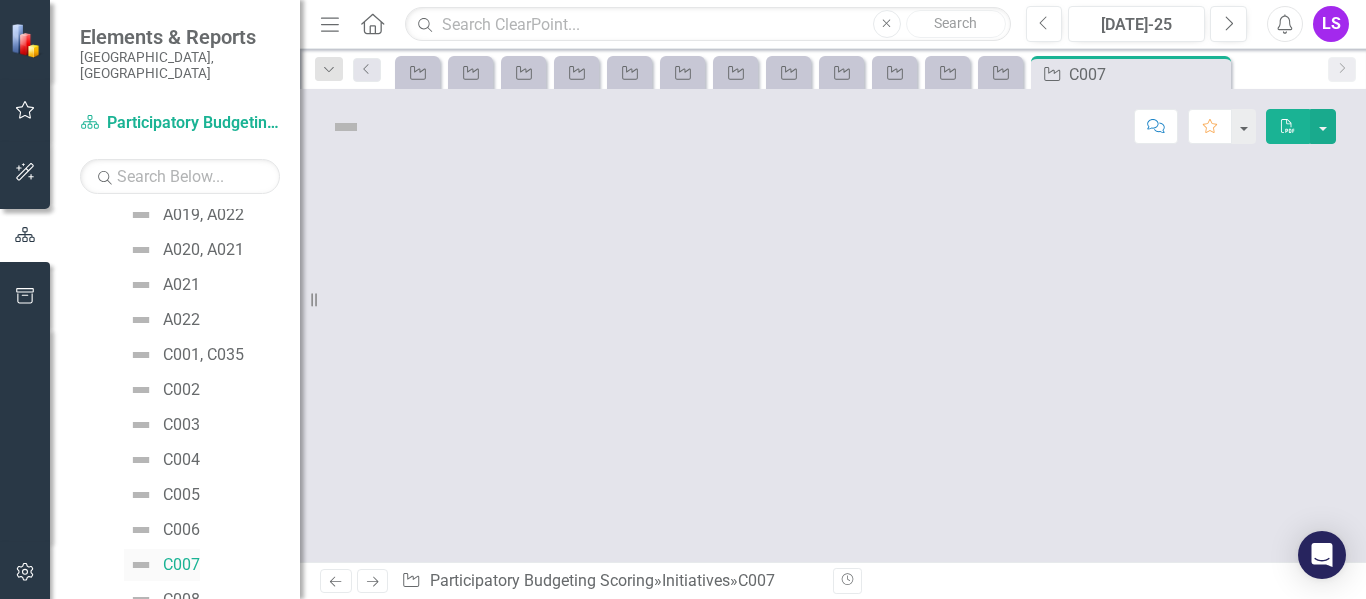 scroll, scrollTop: 790, scrollLeft: 0, axis: vertical 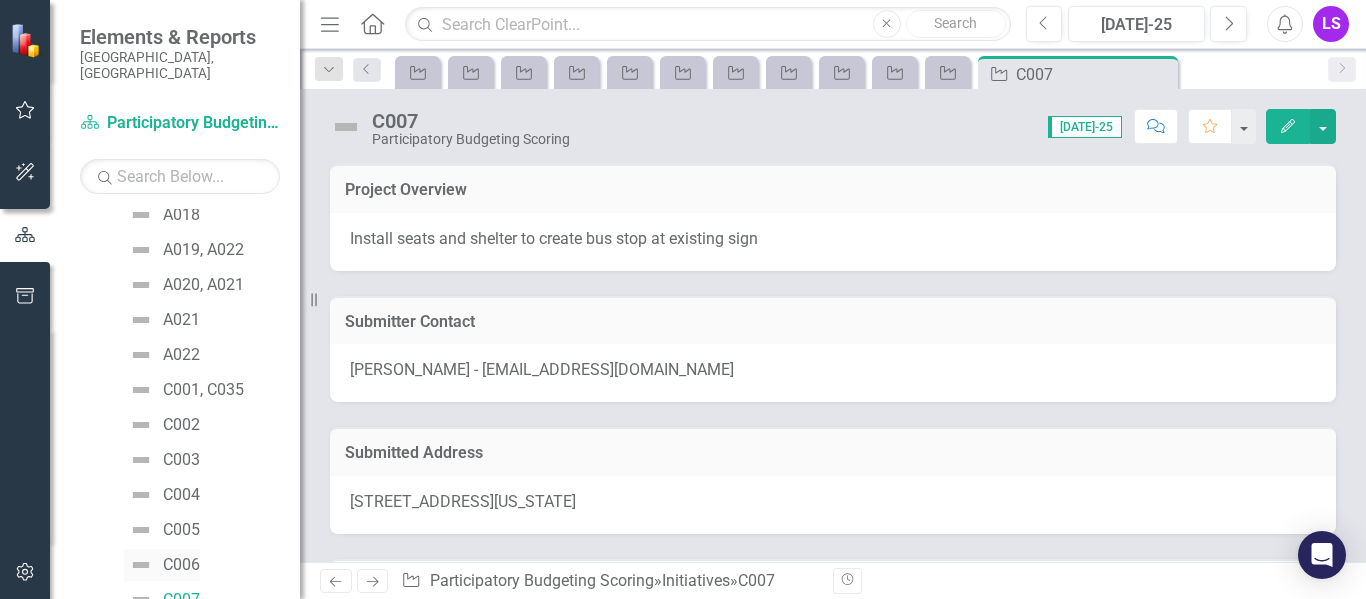 click on "C006" at bounding box center [181, 565] 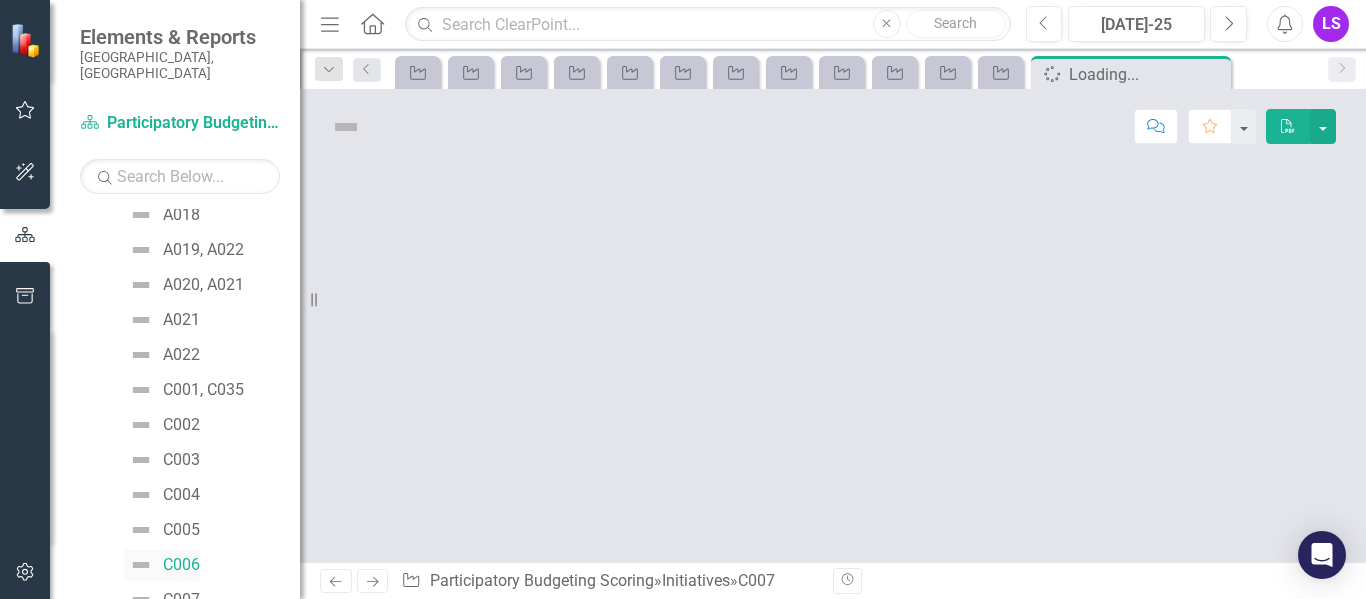scroll, scrollTop: 755, scrollLeft: 0, axis: vertical 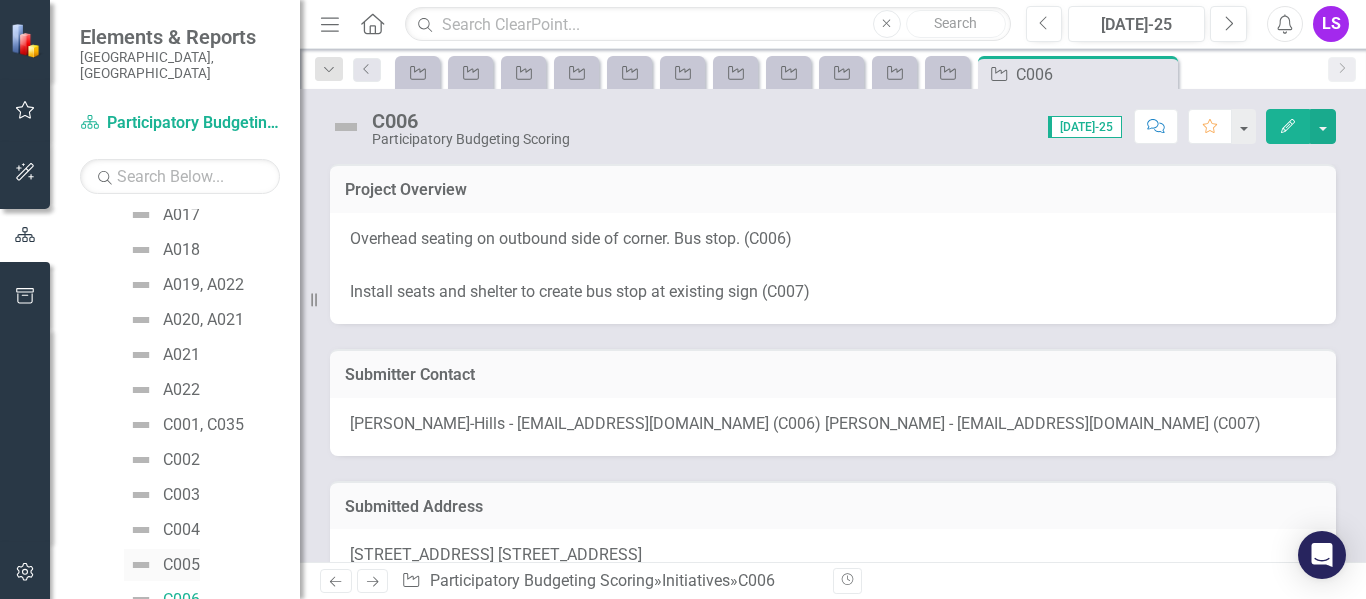 click on "C005" at bounding box center (181, 565) 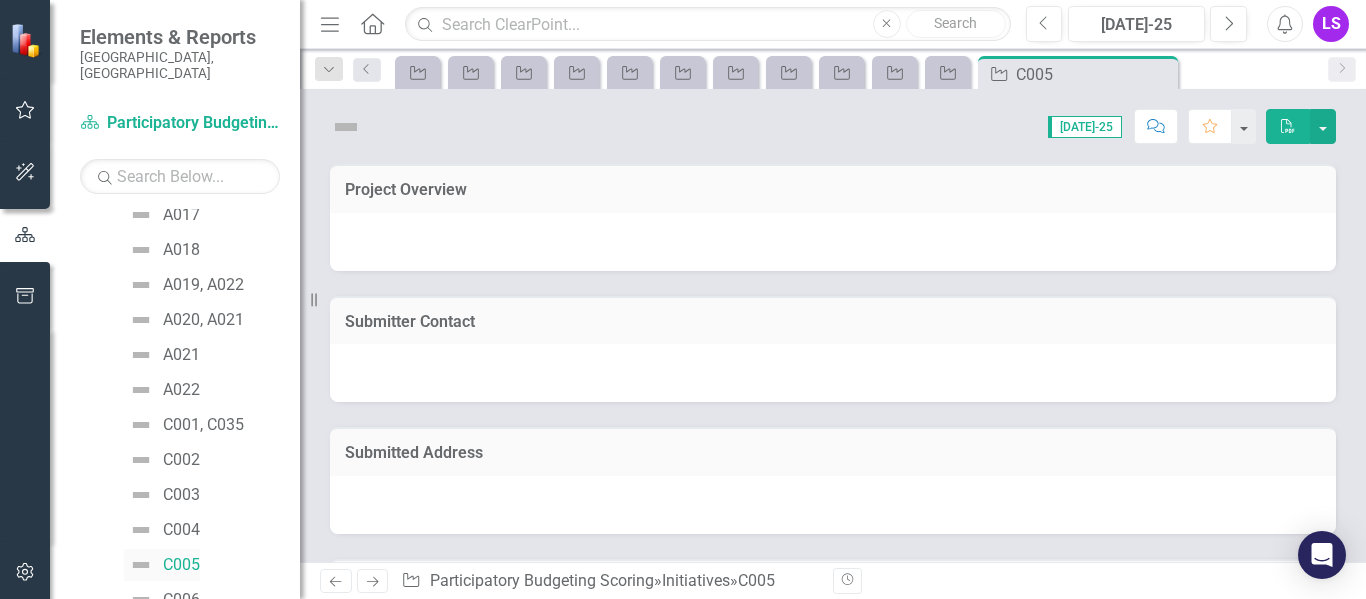 scroll, scrollTop: 720, scrollLeft: 0, axis: vertical 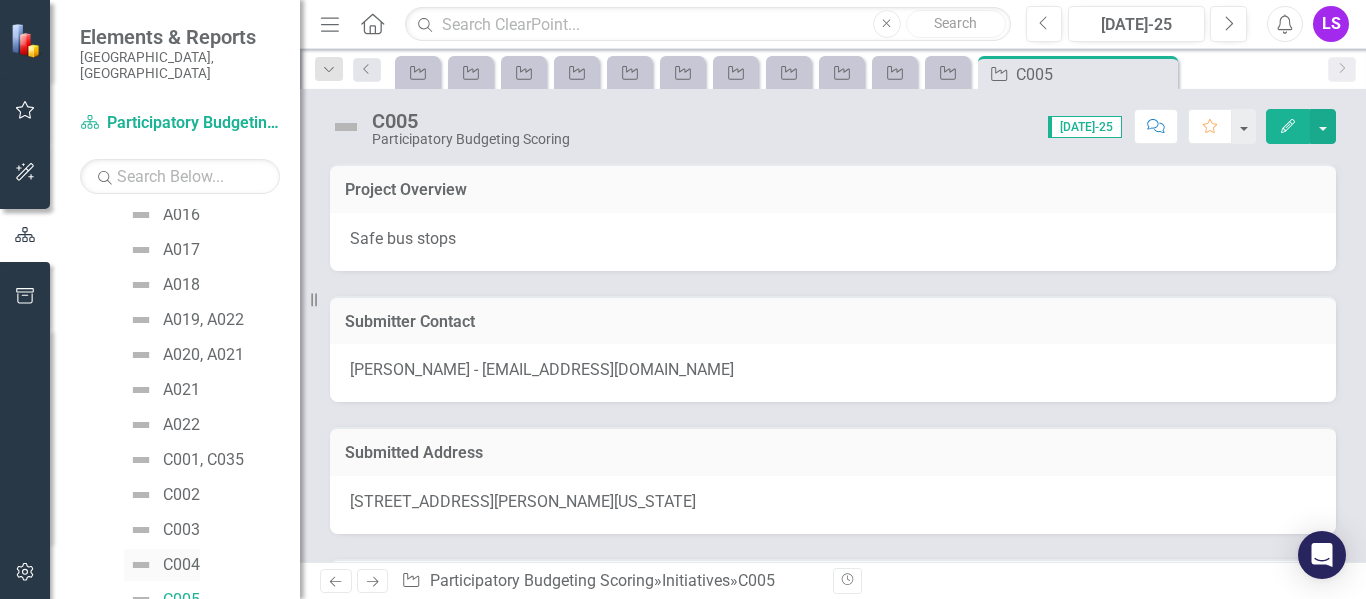 click on "C004" at bounding box center (181, 565) 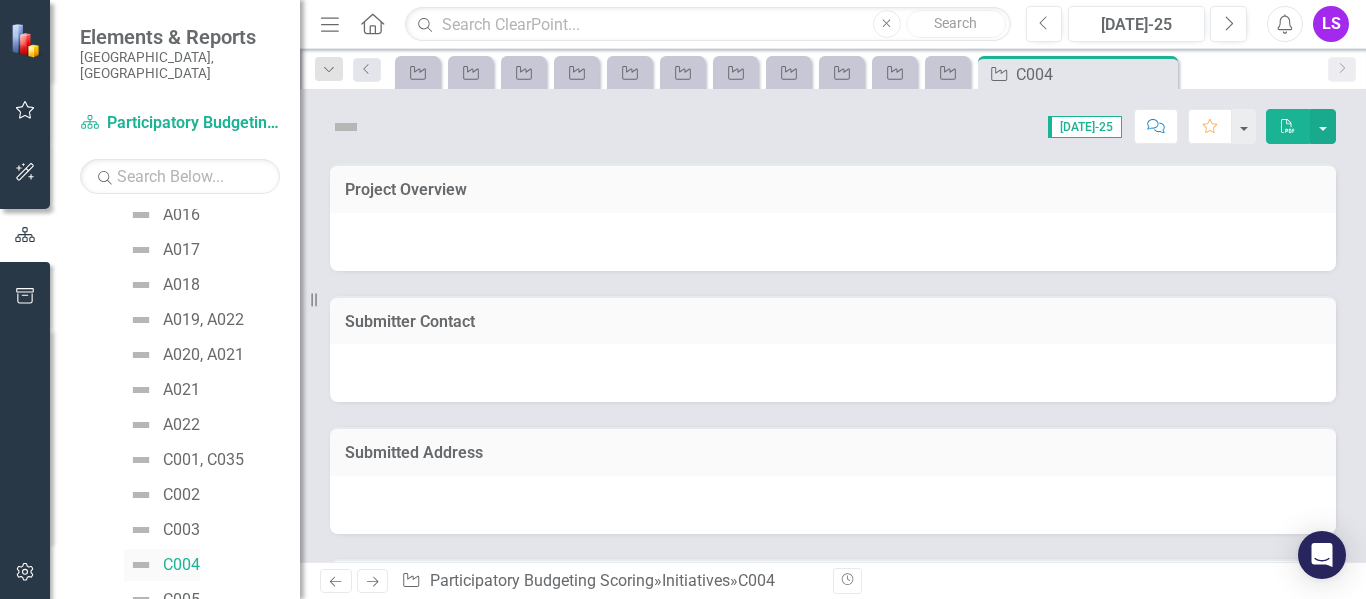 scroll, scrollTop: 685, scrollLeft: 0, axis: vertical 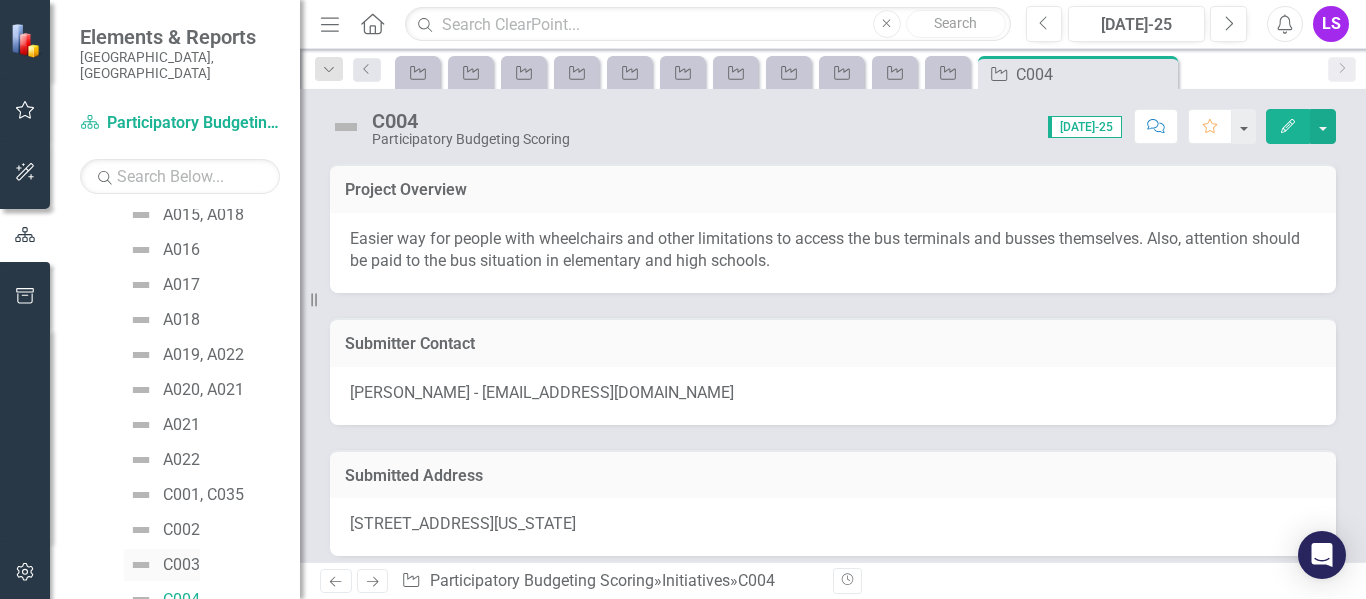 click on "C003" at bounding box center [181, 565] 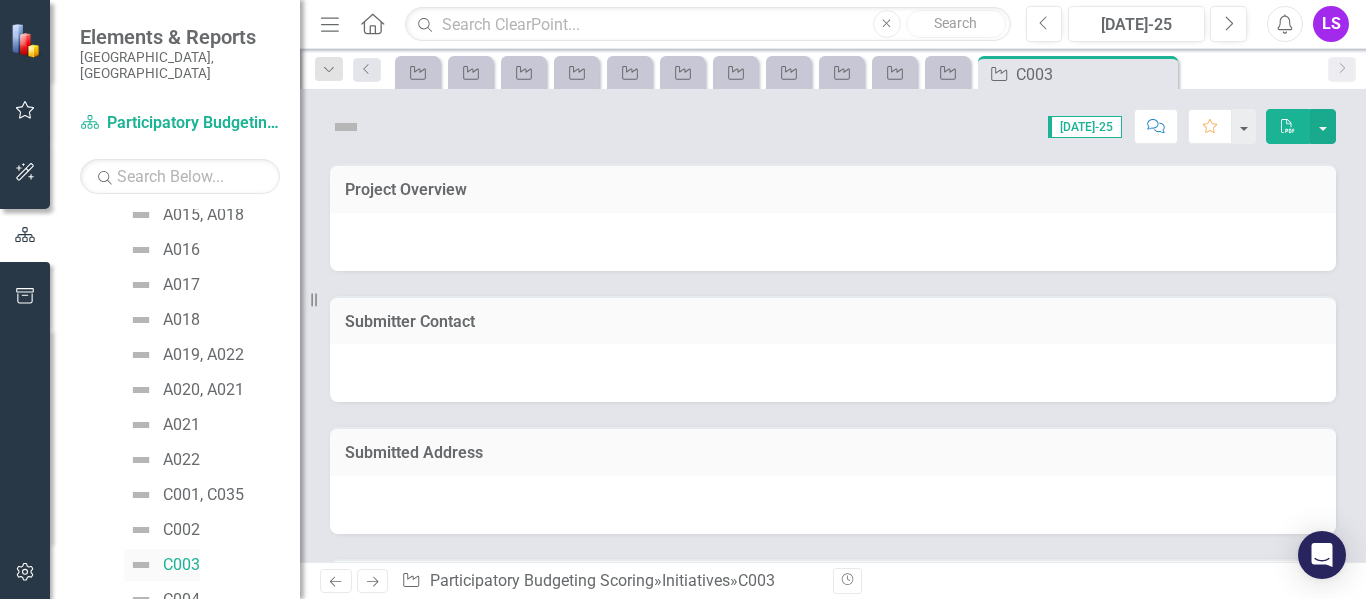 scroll, scrollTop: 650, scrollLeft: 0, axis: vertical 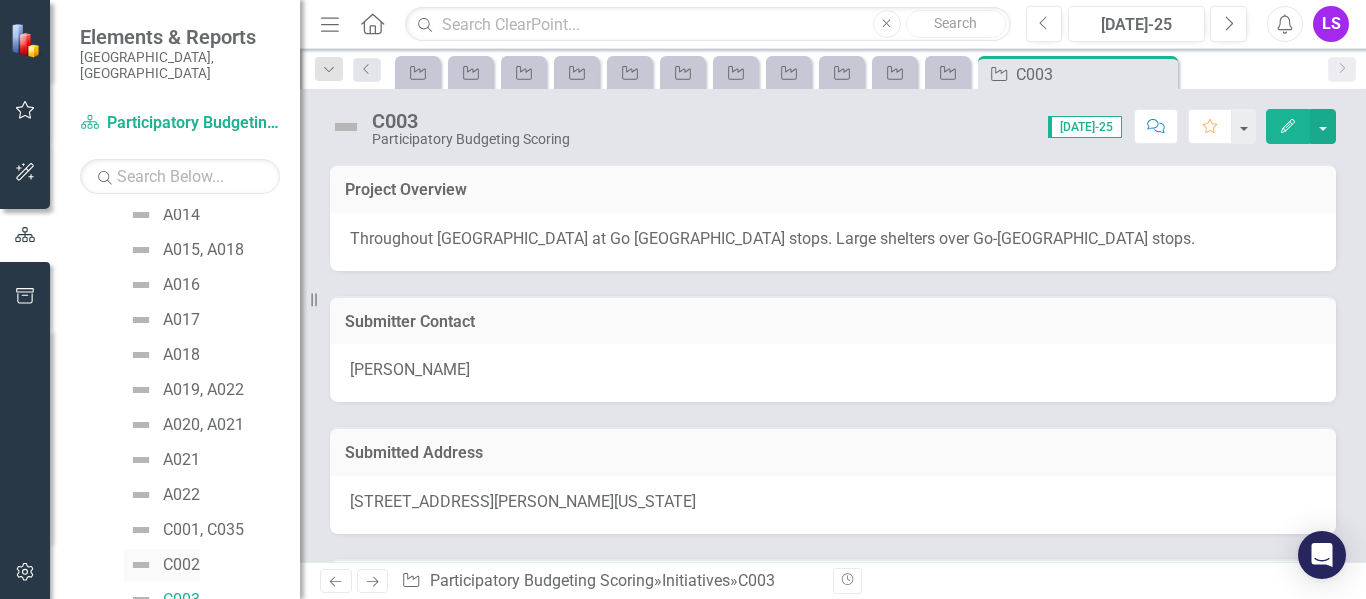 click on "C002" at bounding box center [181, 565] 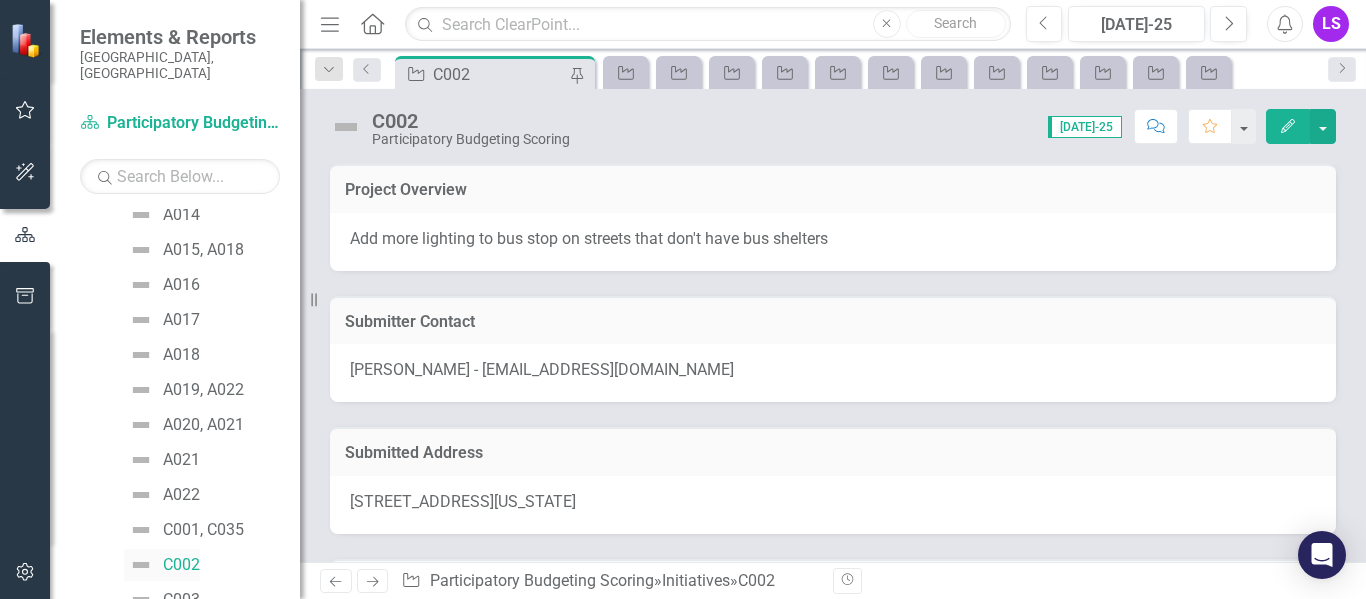 scroll, scrollTop: 615, scrollLeft: 0, axis: vertical 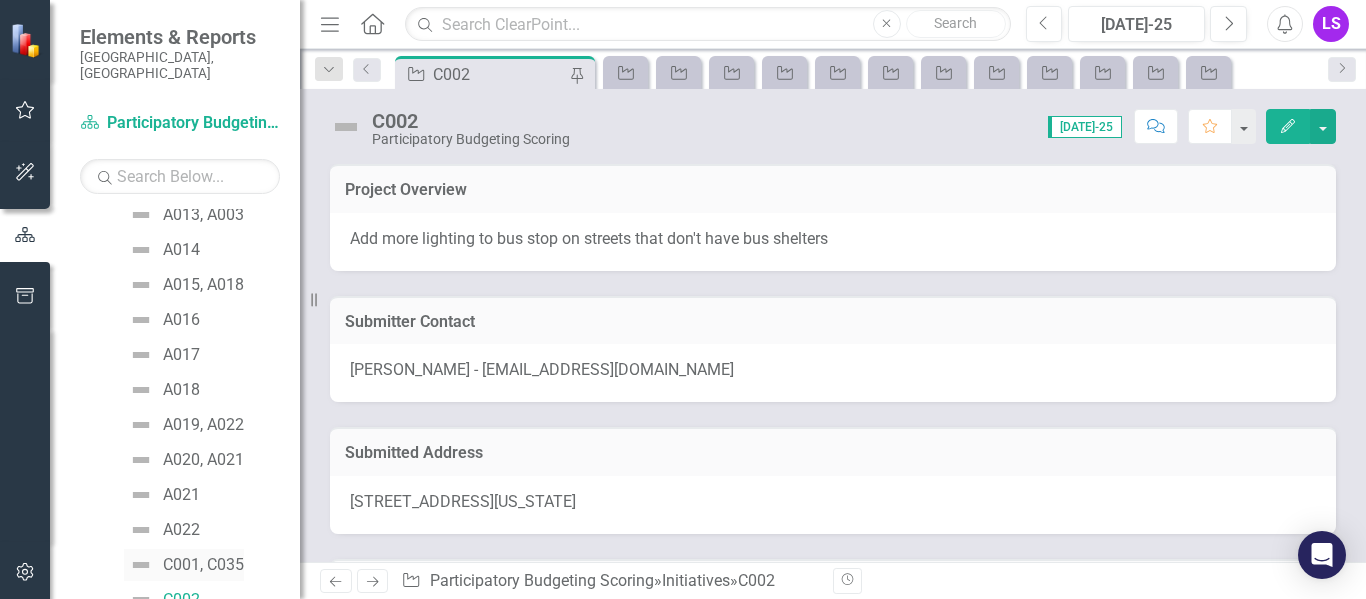 click on "C001, C035" at bounding box center (203, 565) 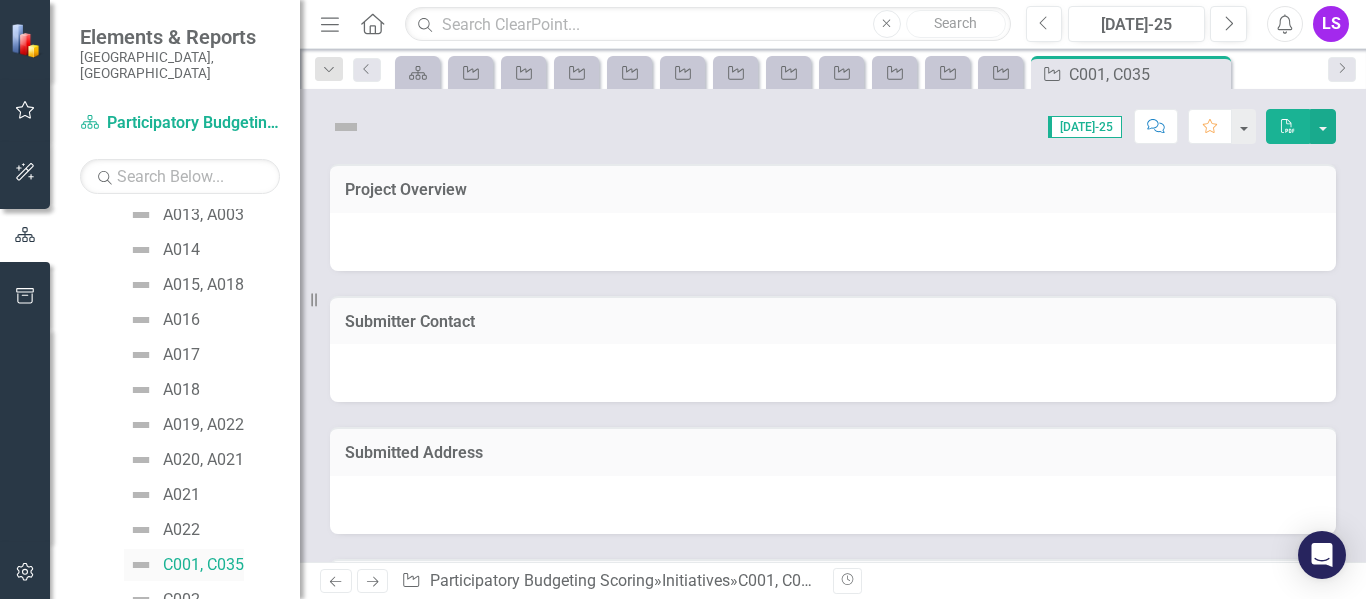 scroll, scrollTop: 580, scrollLeft: 0, axis: vertical 